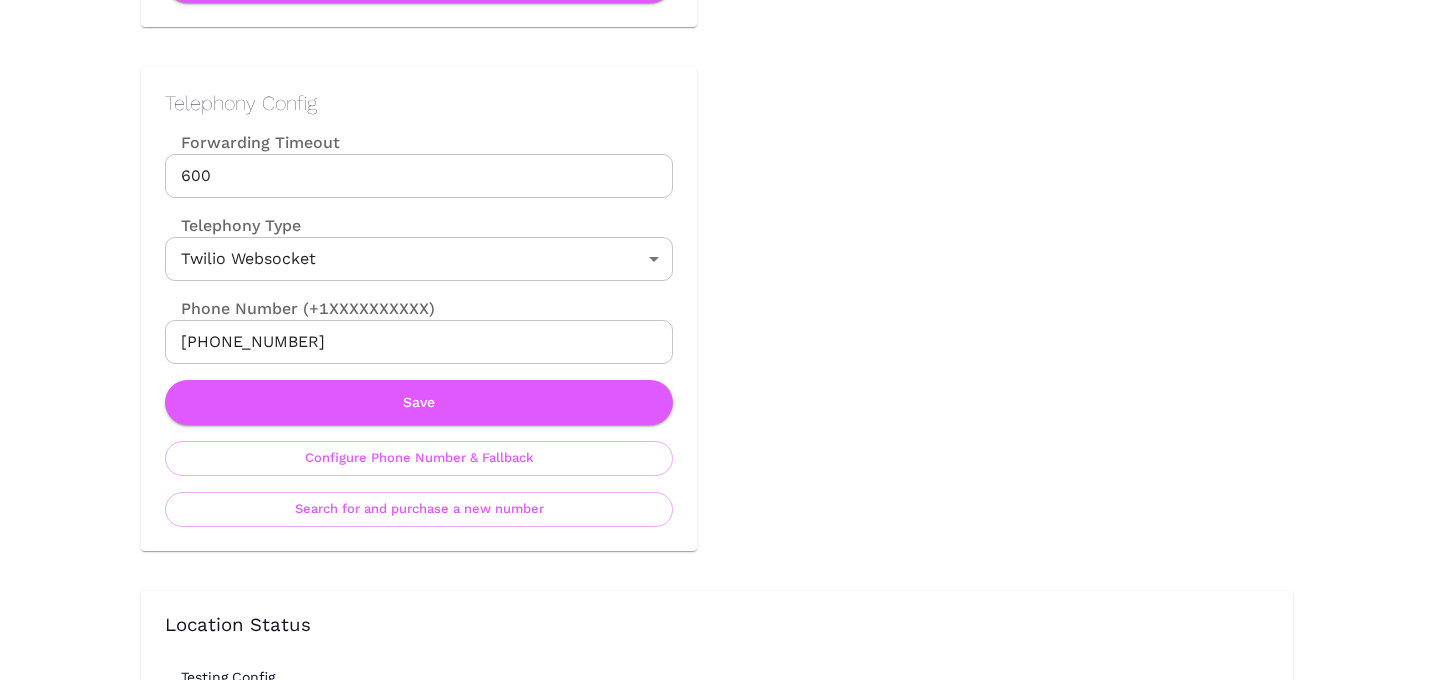 scroll, scrollTop: 914, scrollLeft: 0, axis: vertical 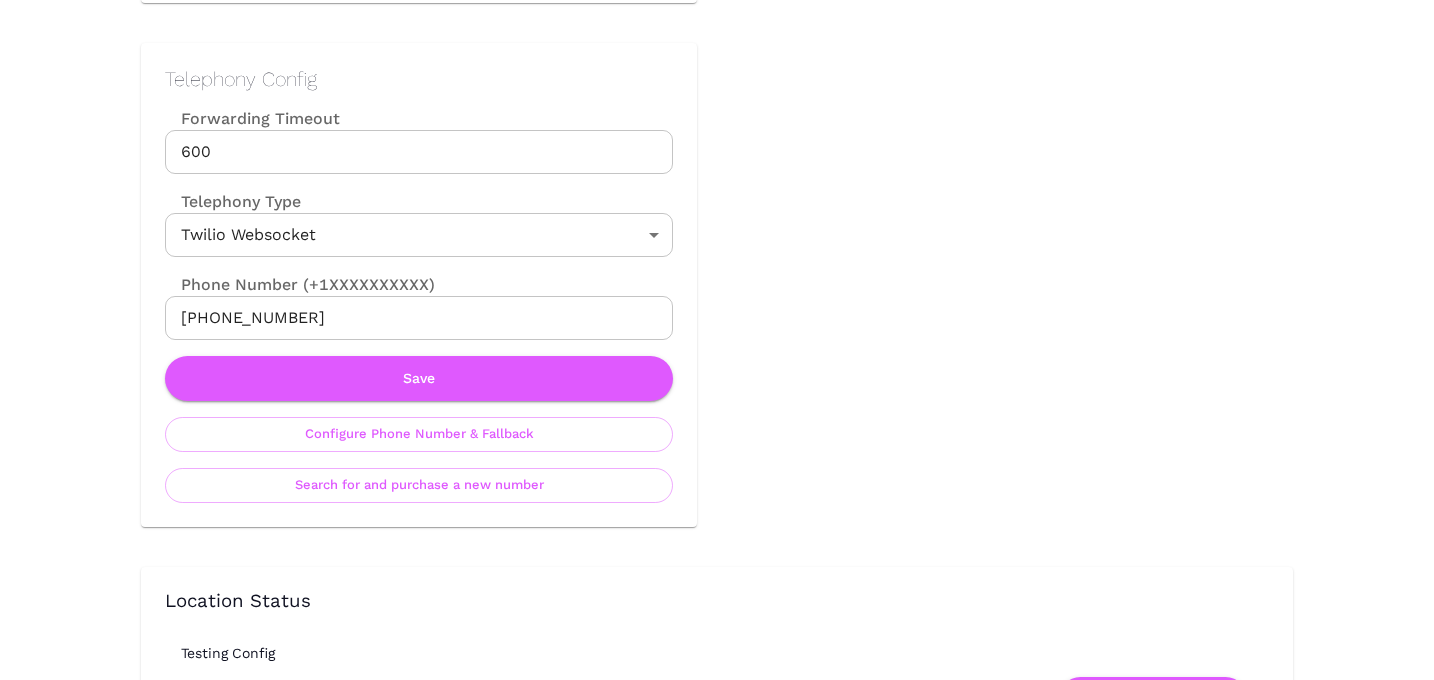 click on "Telephony Config Forwarding Timeout 600 Forwarding Timeout Telephony Type Twilio Websocket TwilioWebsocket ​ Phone Number (+1XXXXXXXXXX) +19167135648 Phone Number (+1XXXXXXXXXX) Save Configure Phone Number & Fallback Search for and purchase a new number" at bounding box center (419, 285) 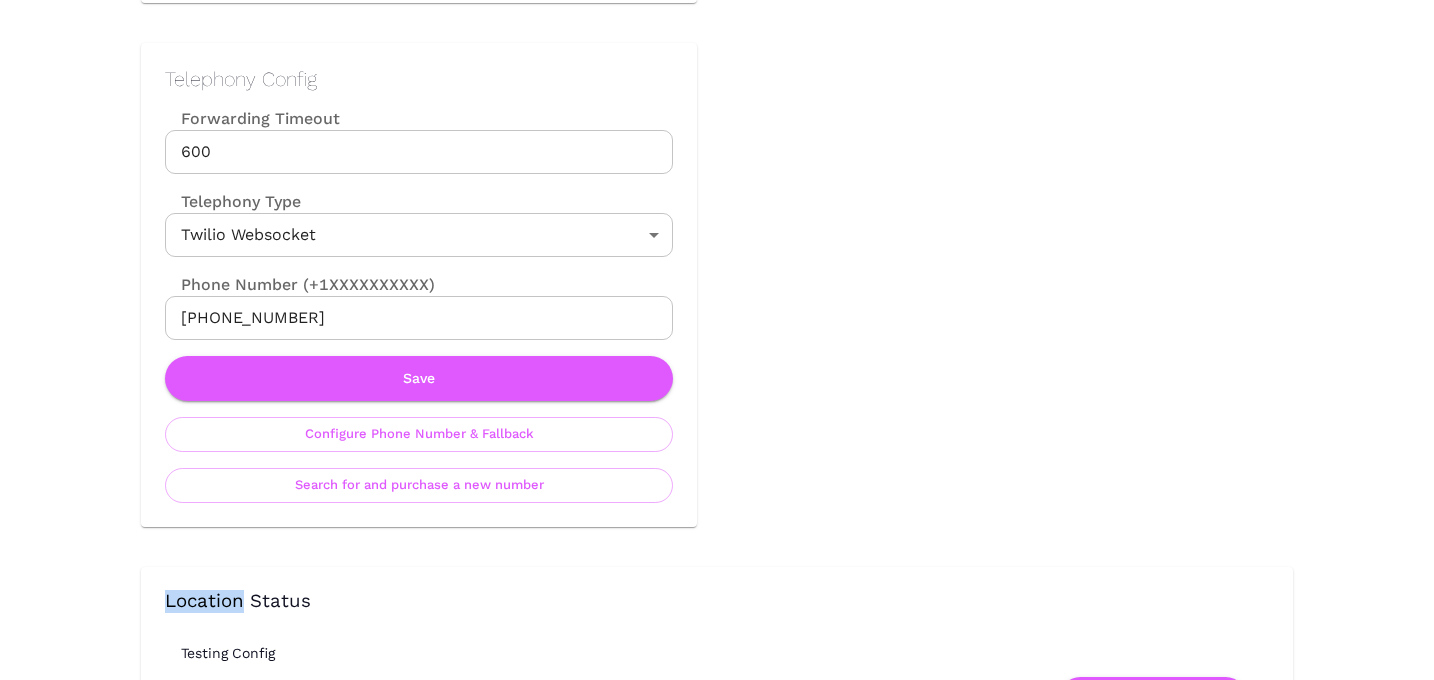 click on "Telephony Config Forwarding Timeout 600 Forwarding Timeout Telephony Type Twilio Websocket TwilioWebsocket ​ Phone Number (+1XXXXXXXXXX) +19167135648 Phone Number (+1XXXXXXXXXX) Save Configure Phone Number & Fallback Search for and purchase a new number" at bounding box center (419, 285) 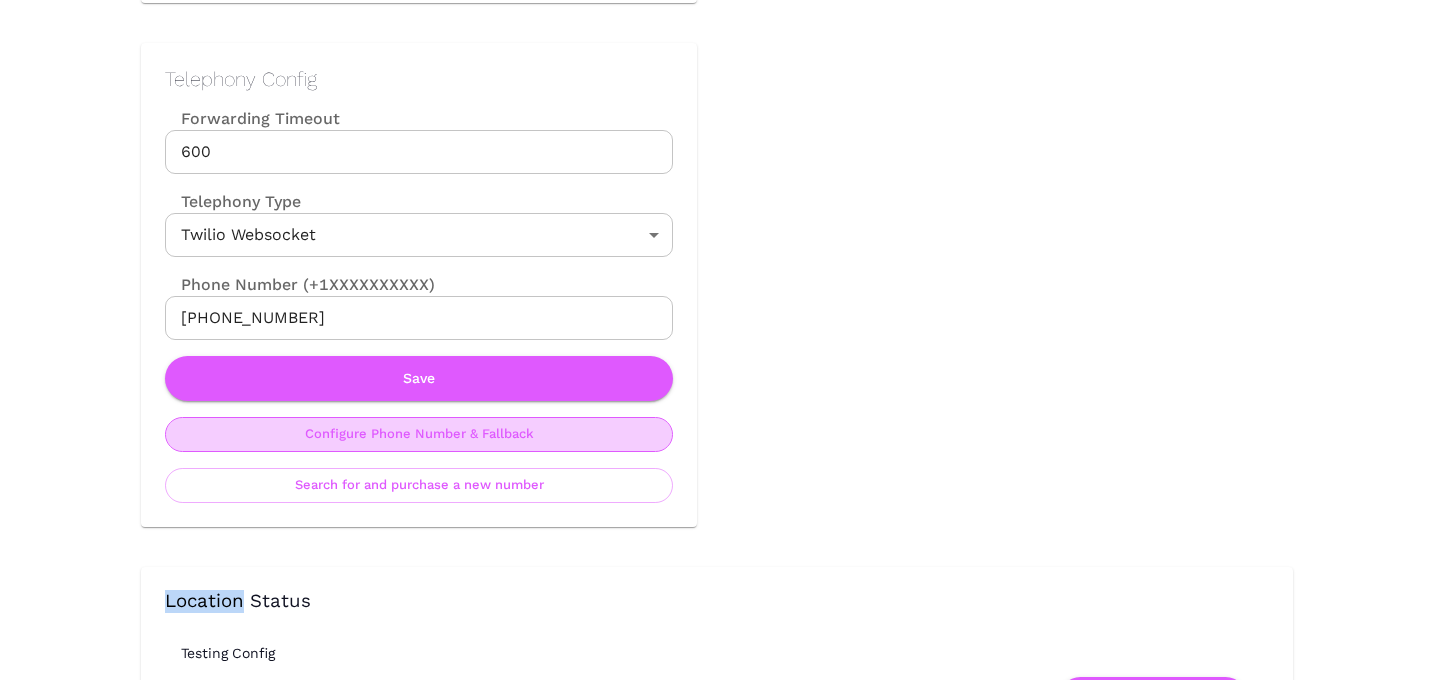 click on "Configure Phone Number & Fallback" at bounding box center (419, 434) 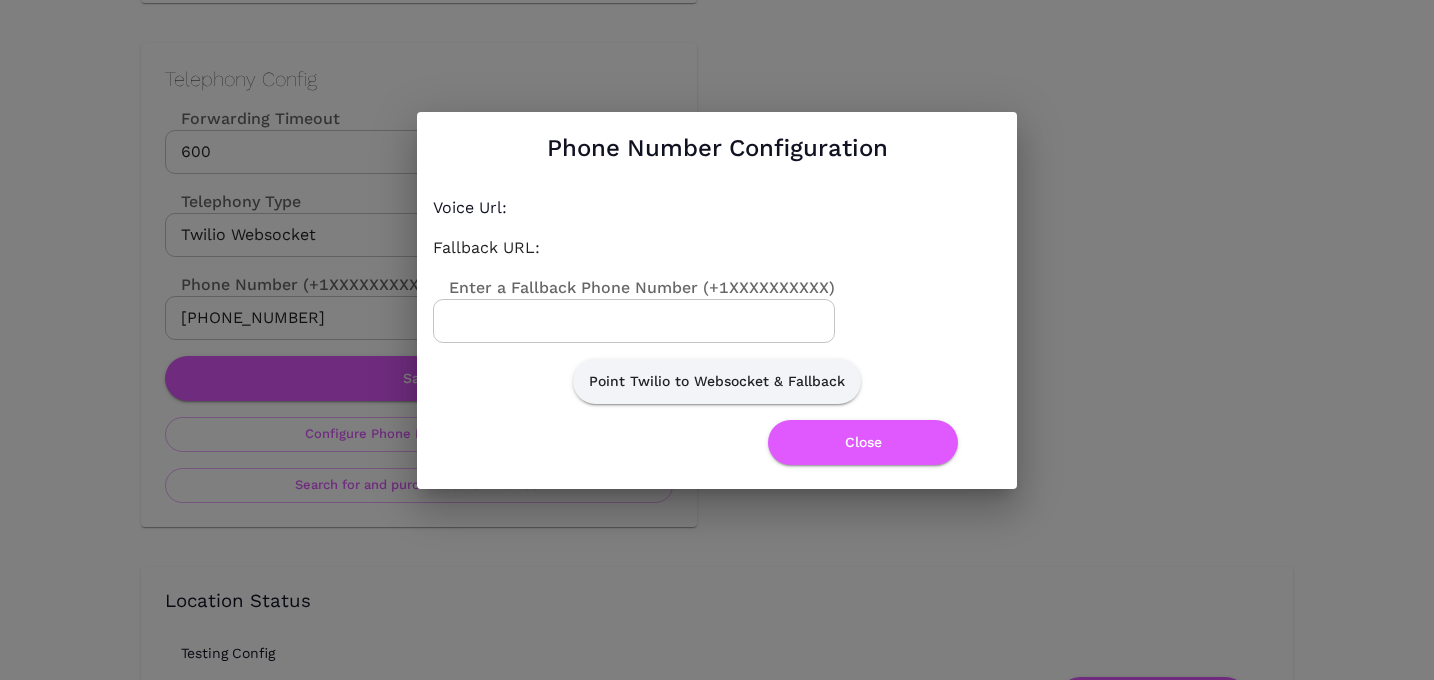 click on "Enter a Fallback Phone Number (+1XXXXXXXXXX)" at bounding box center (634, 321) 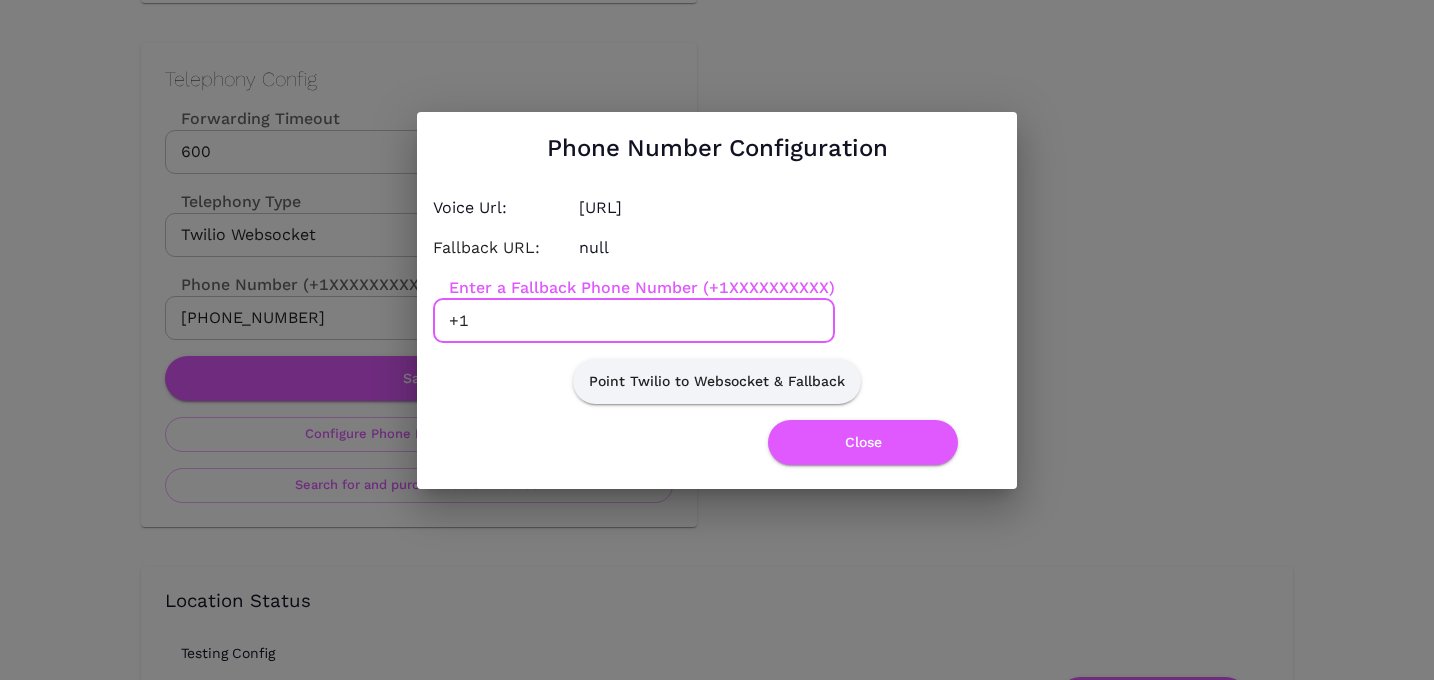 paste on "9166739620" 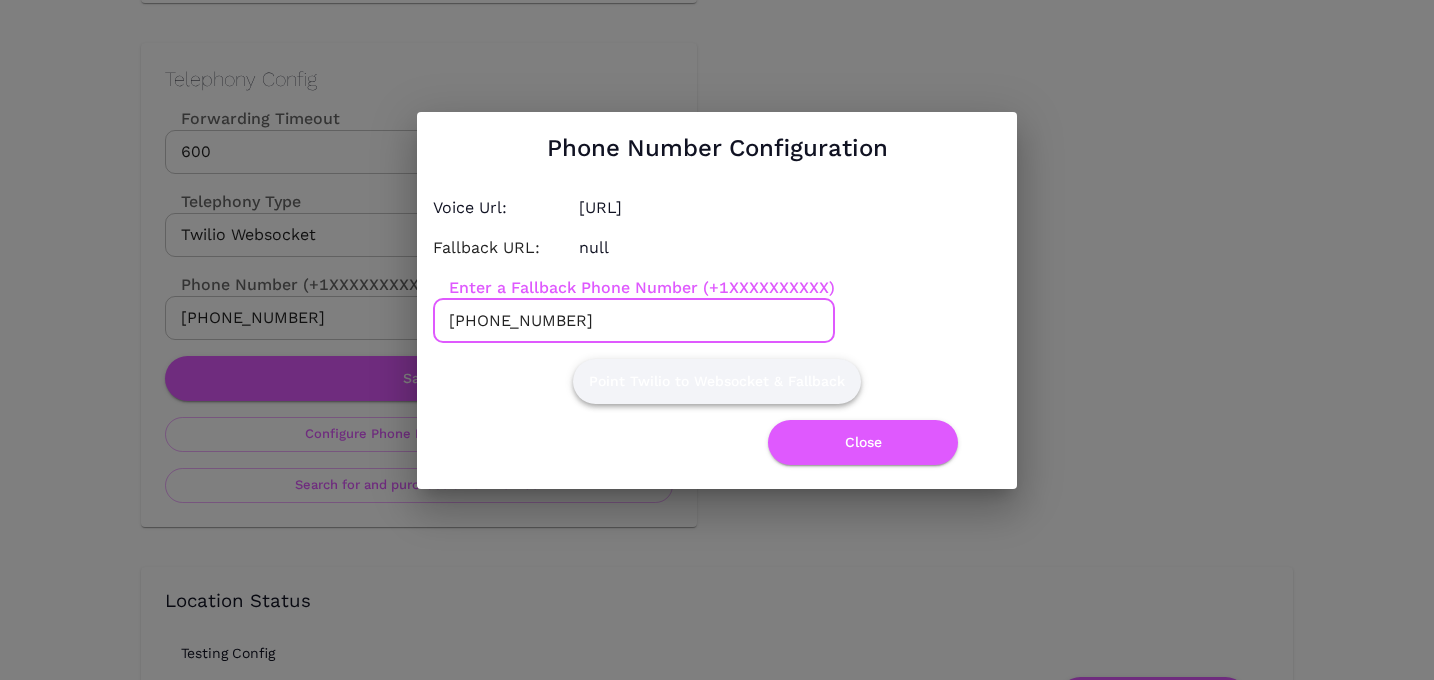 type on "+19166739620" 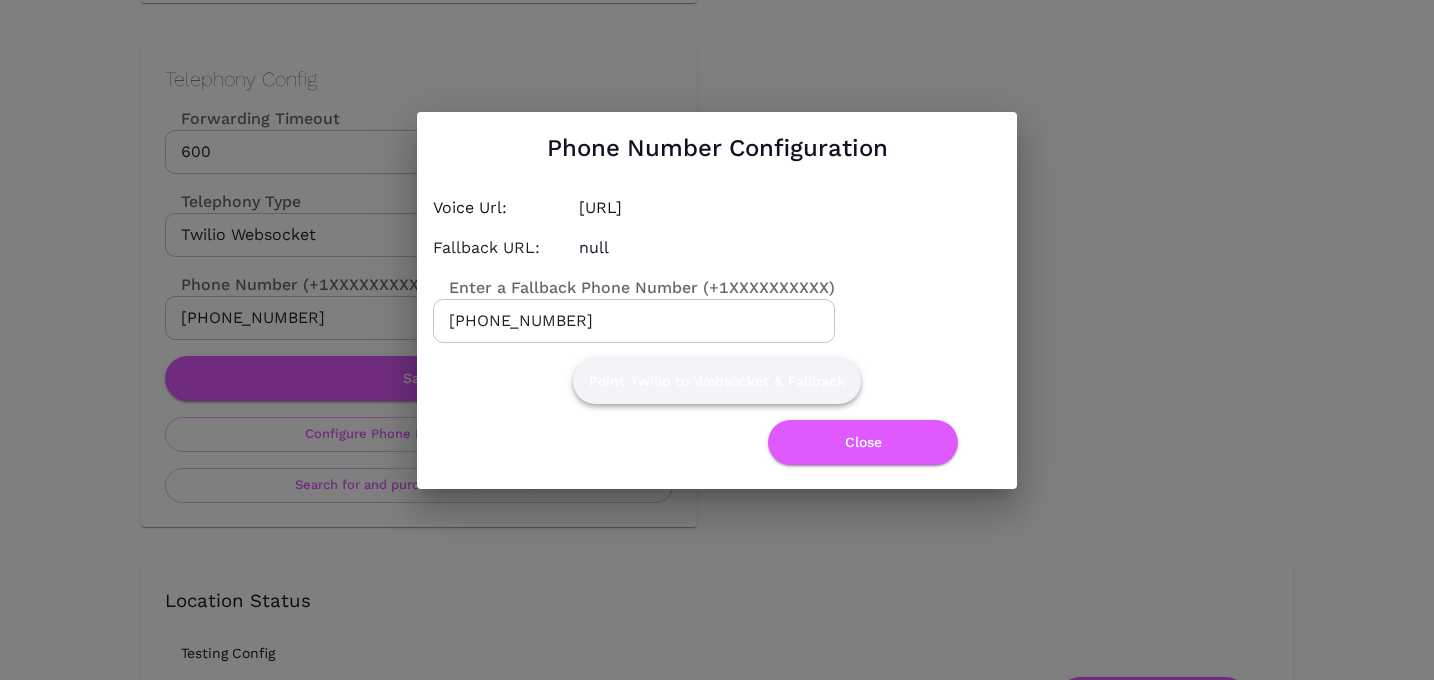 click on "Point Twilio to Websocket & Fallback" at bounding box center (717, 381) 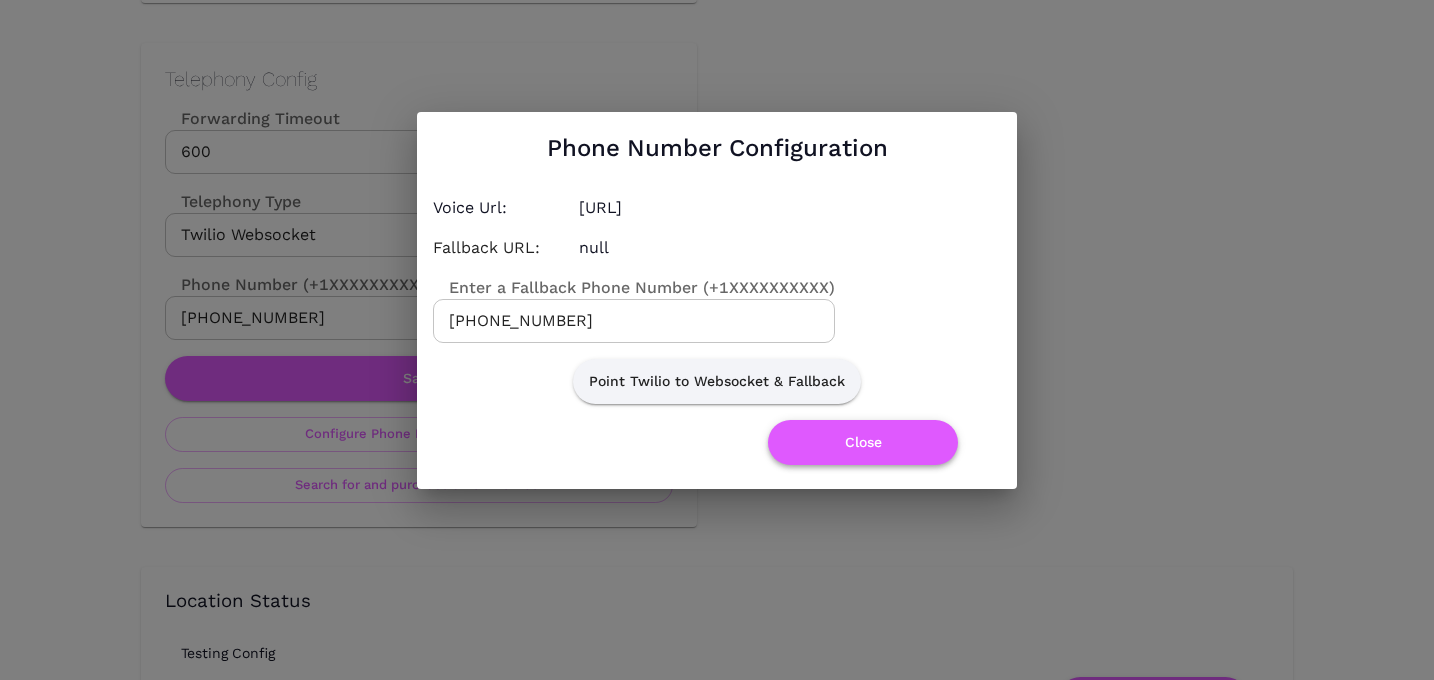 click on "Close" at bounding box center (863, 442) 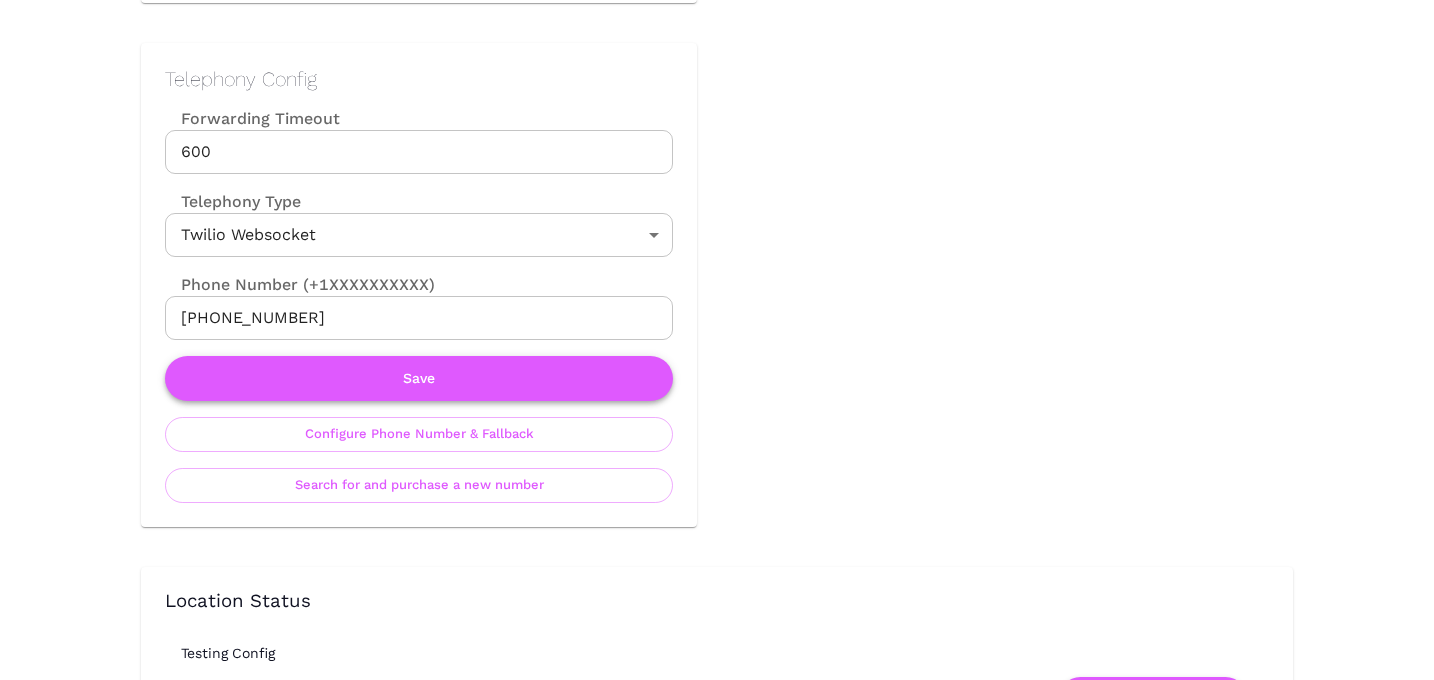 click on "Save" at bounding box center [419, 378] 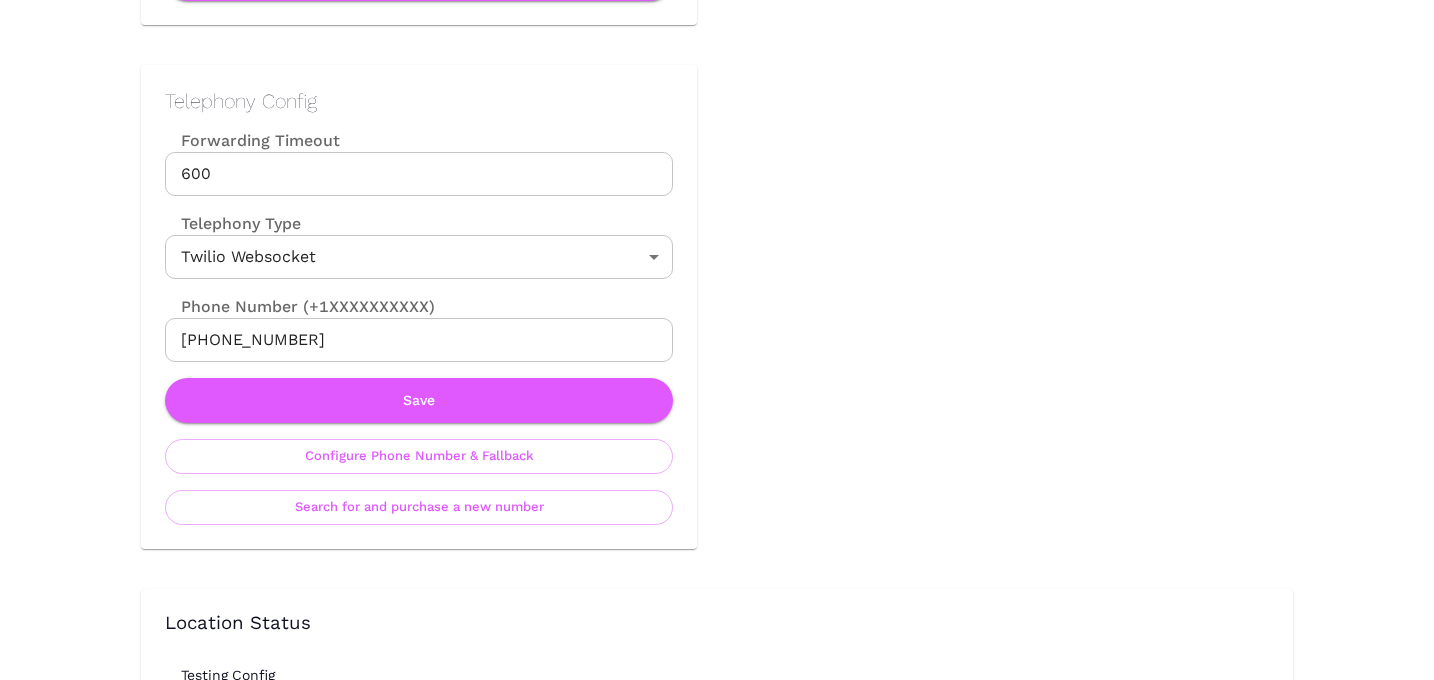 scroll, scrollTop: 913, scrollLeft: 0, axis: vertical 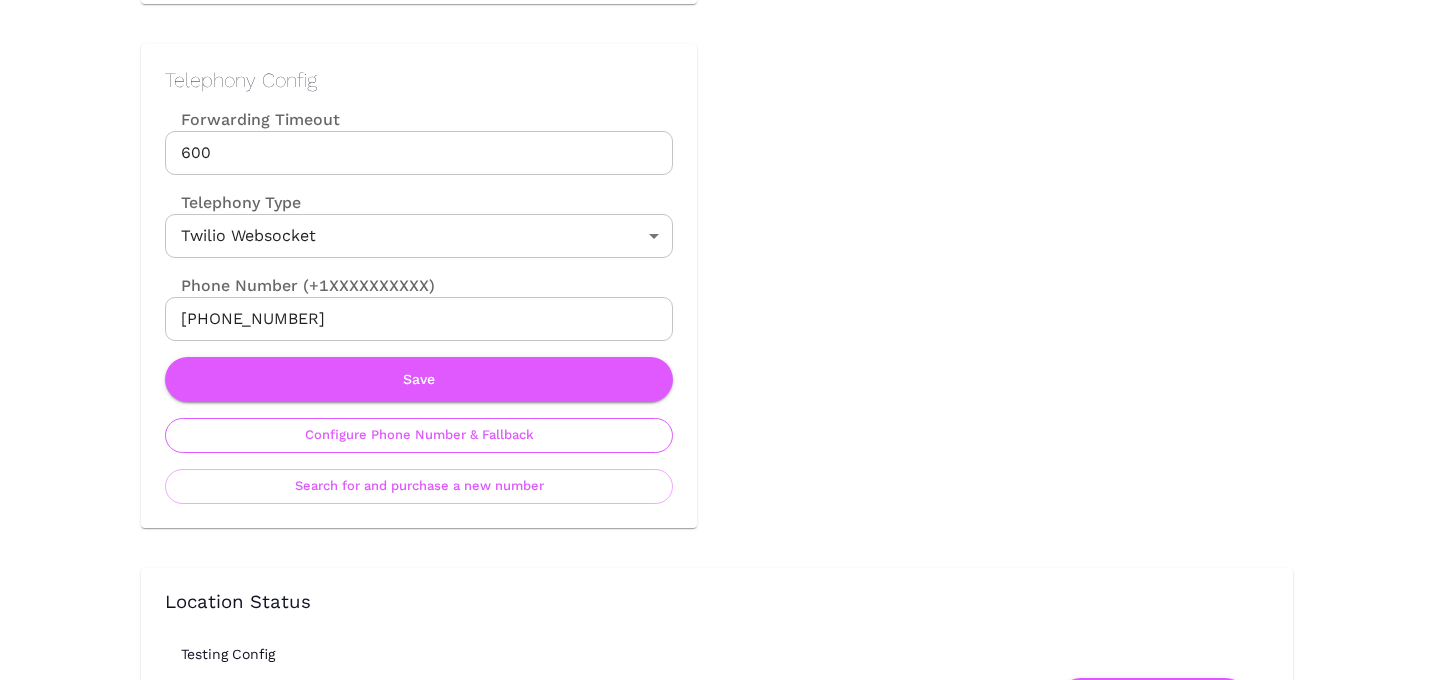 click on "Configure Phone Number & Fallback" at bounding box center [419, 435] 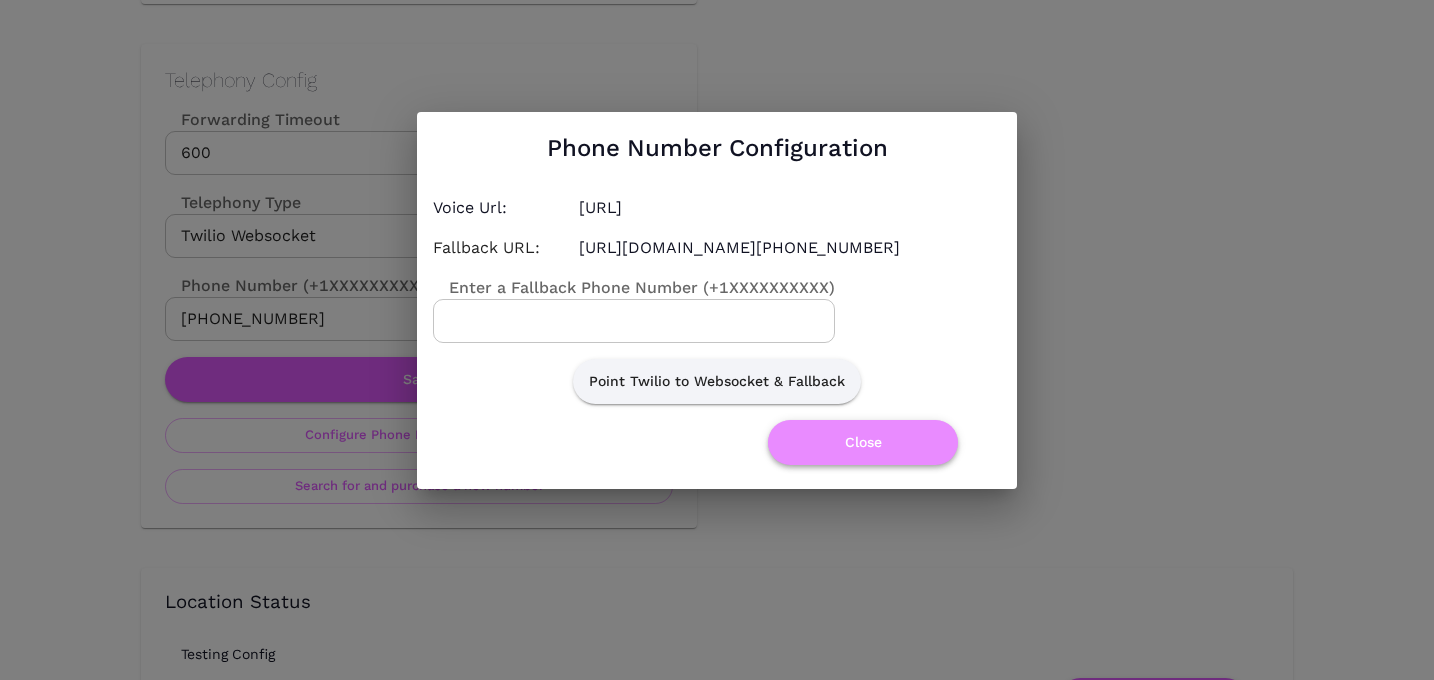 click on "Close" at bounding box center [863, 442] 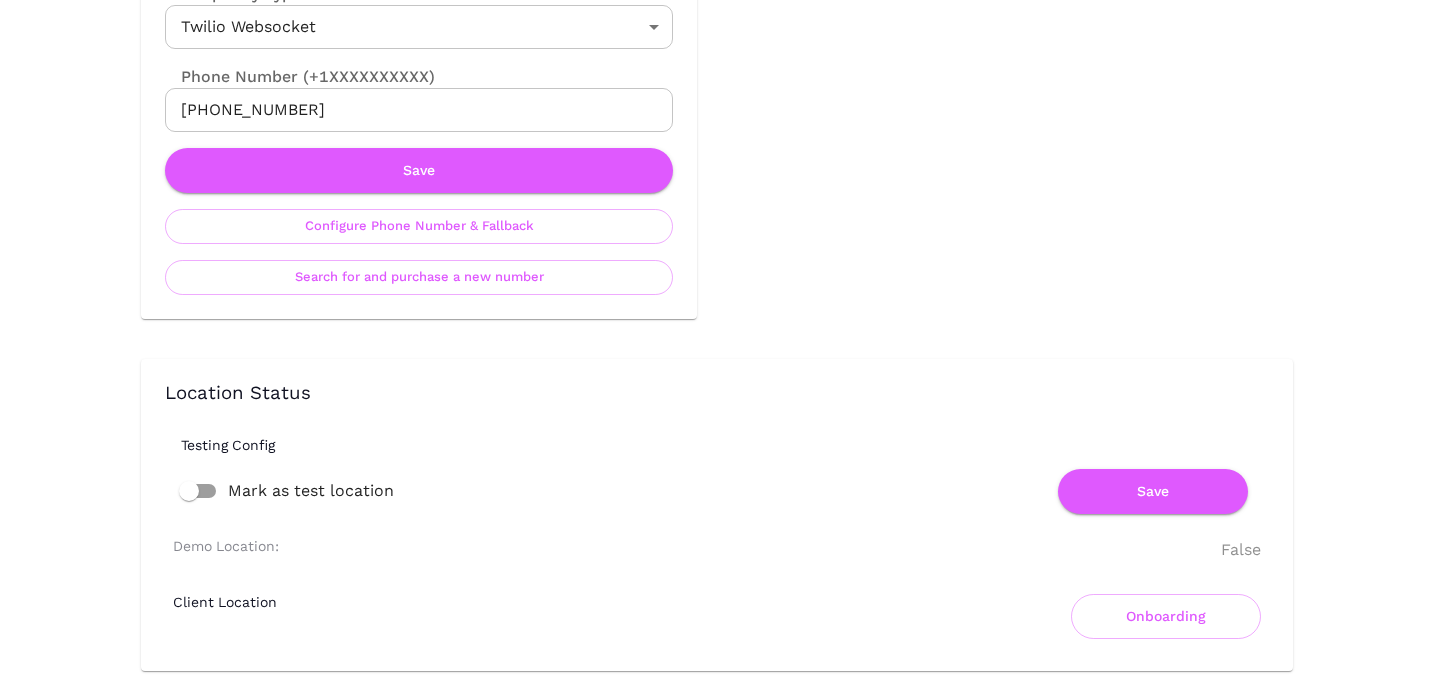 scroll, scrollTop: 1129, scrollLeft: 0, axis: vertical 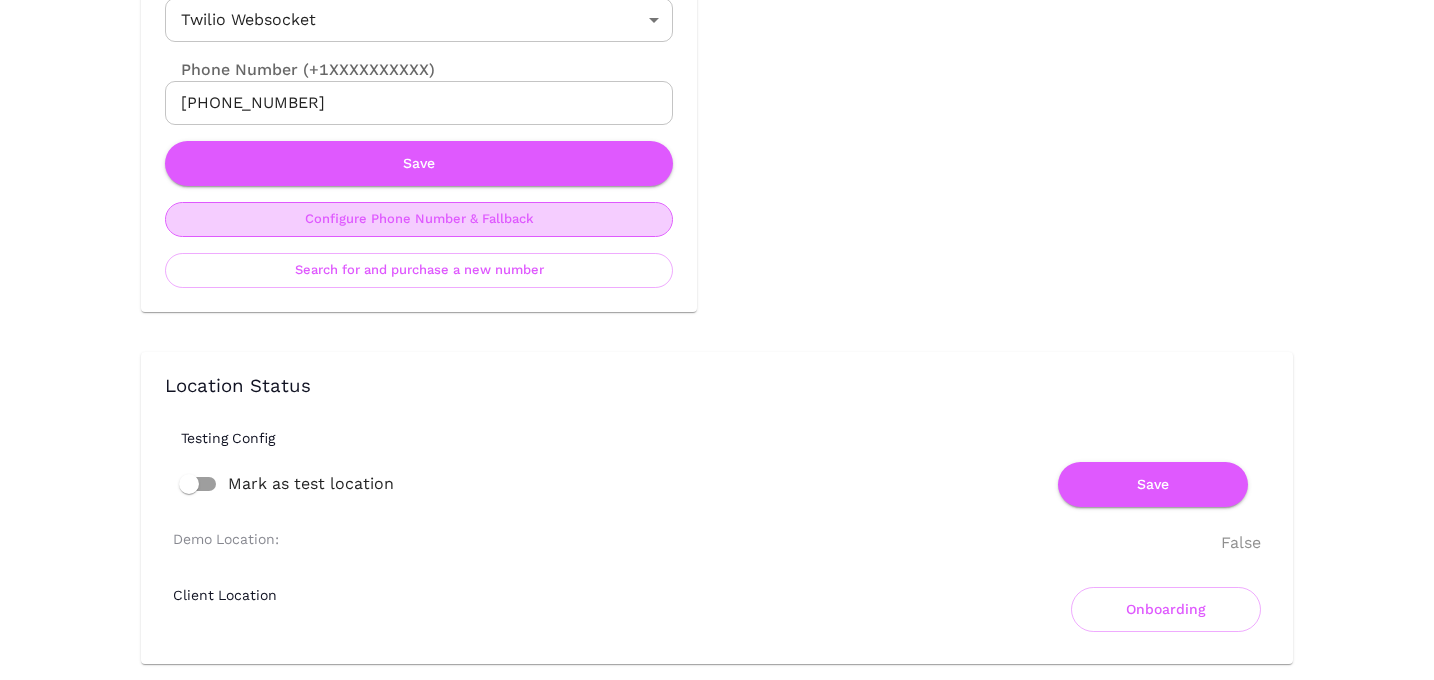 click on "Configure Phone Number & Fallback" at bounding box center (419, 219) 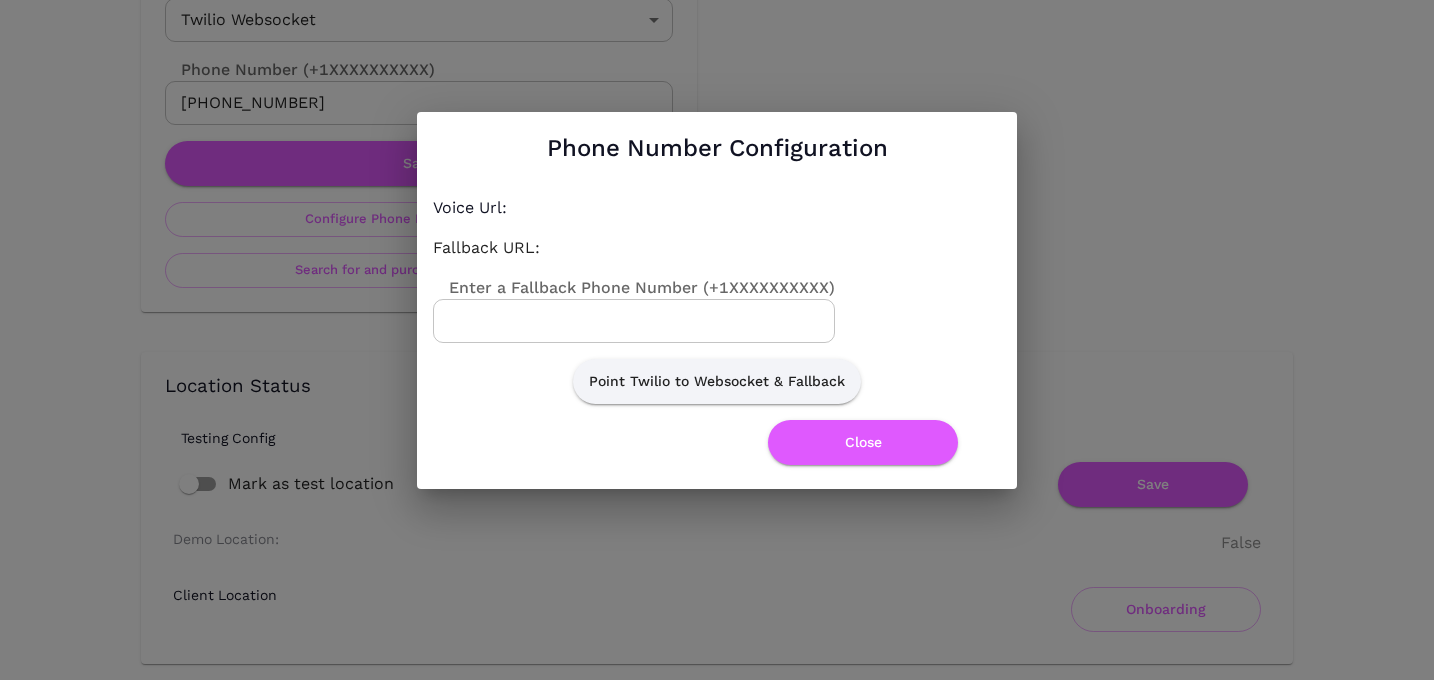 click on "Enter a Fallback Phone Number (+1XXXXXXXXXX)" at bounding box center (634, 321) 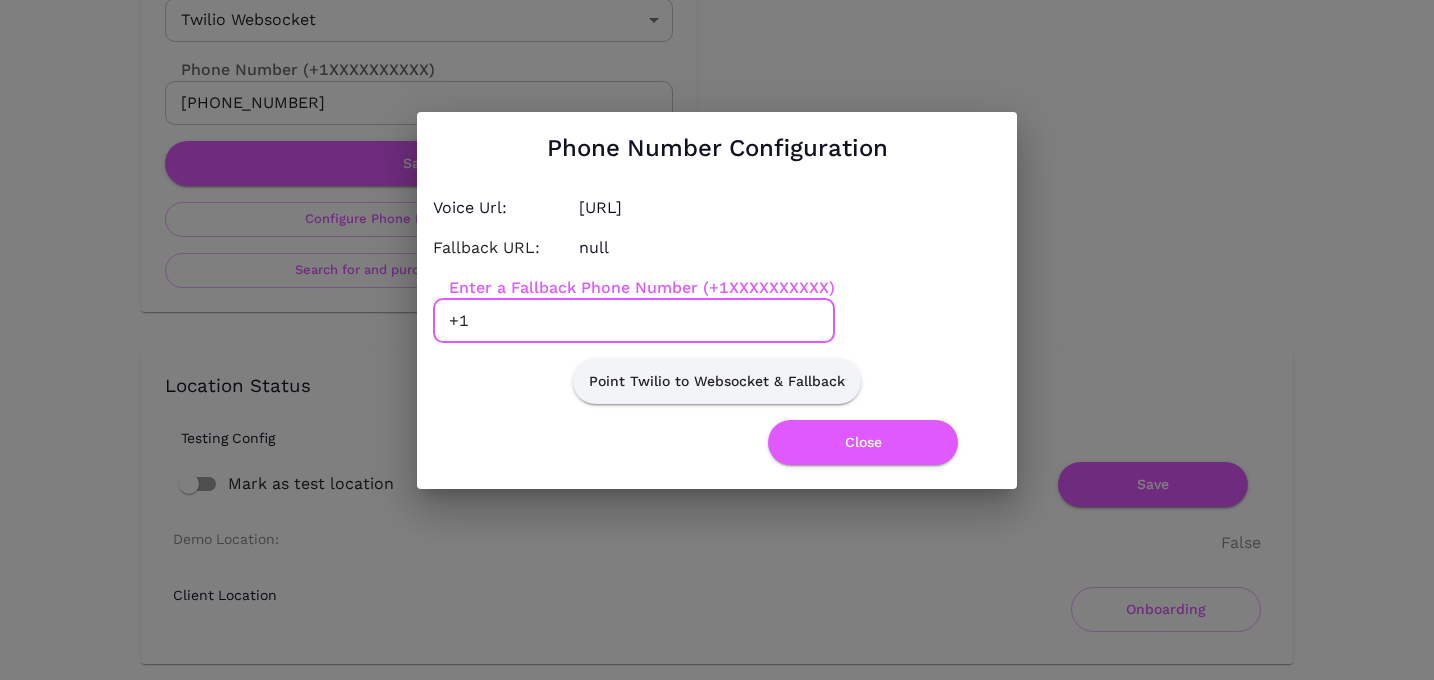 paste on "6822993383" 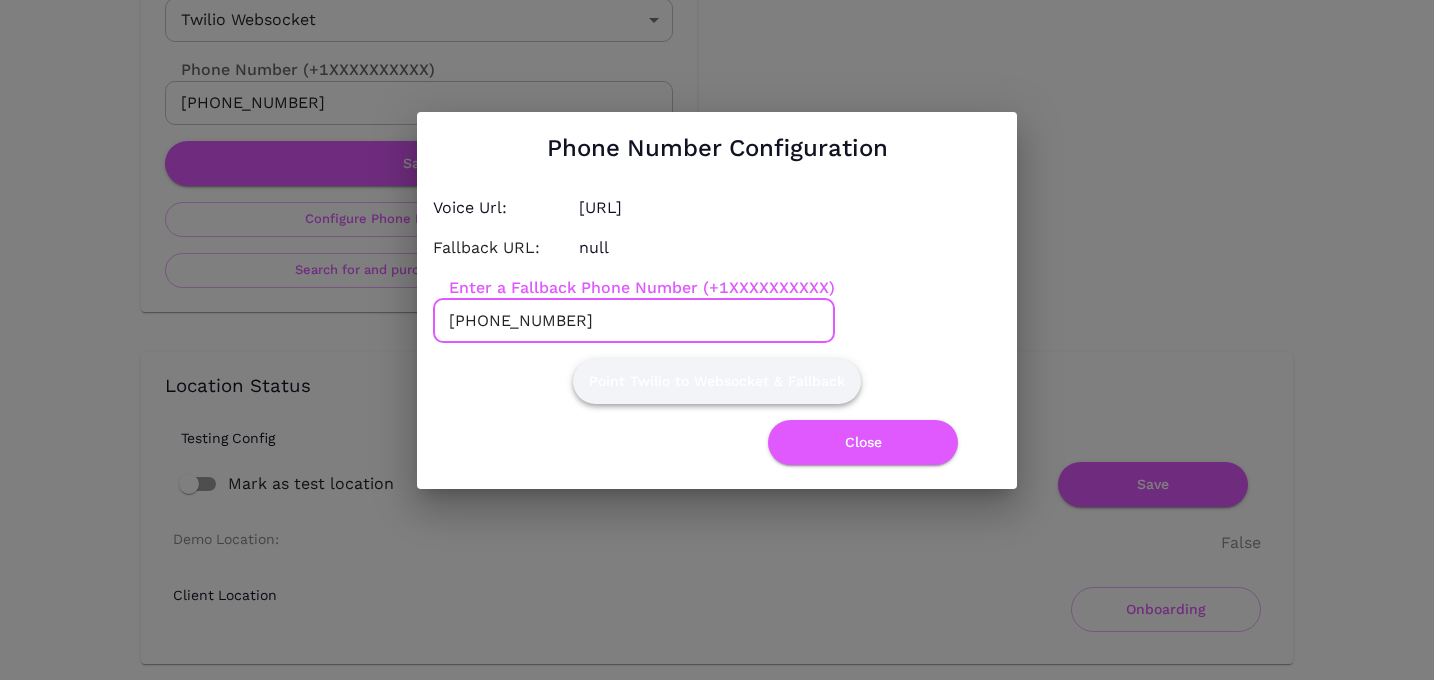 type on "+16822993383" 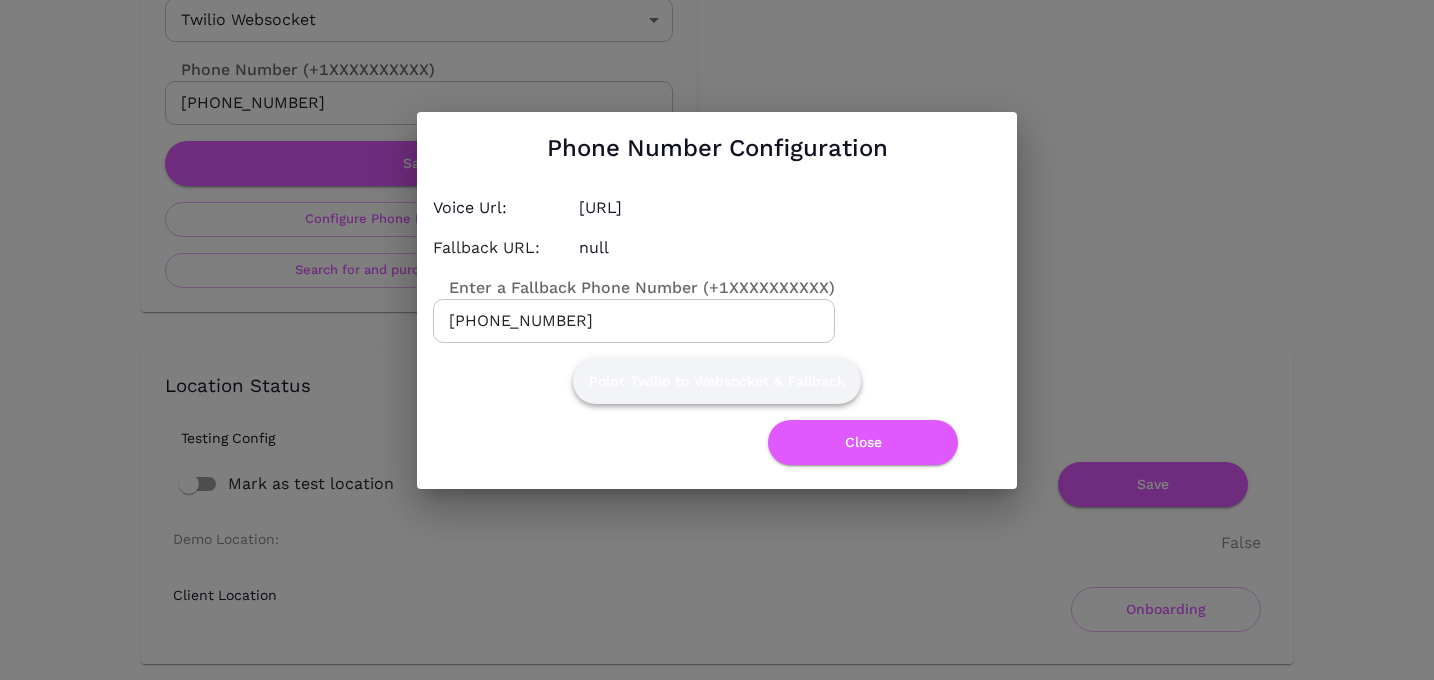 click on "Point Twilio to Websocket & Fallback" at bounding box center [717, 381] 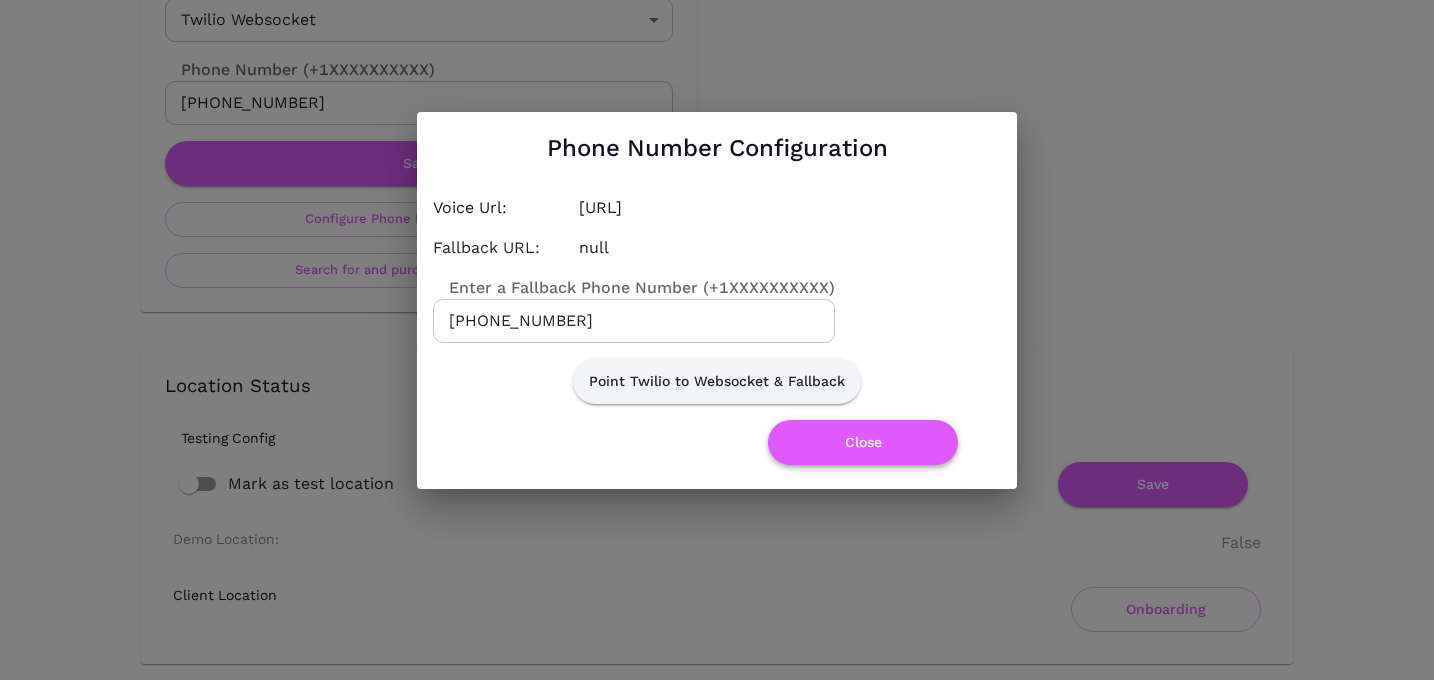 click on "Close" at bounding box center (863, 442) 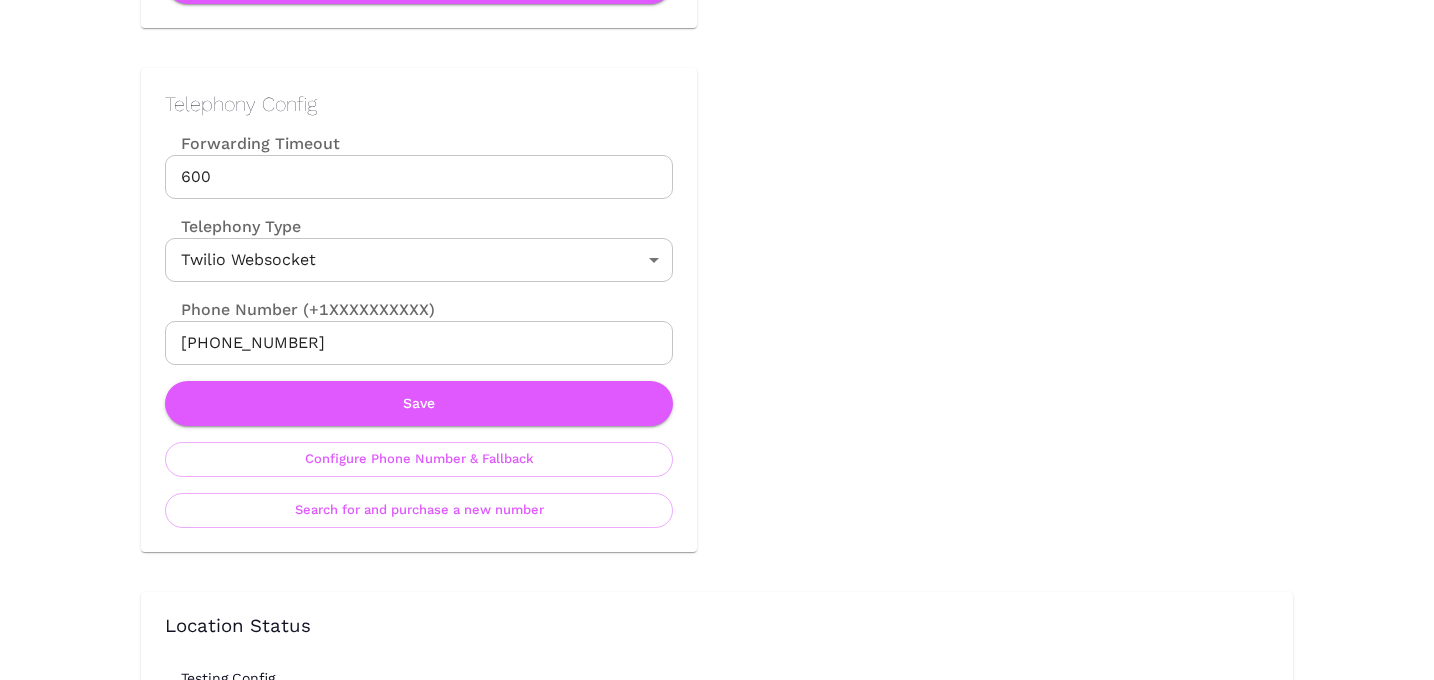 scroll, scrollTop: 899, scrollLeft: 0, axis: vertical 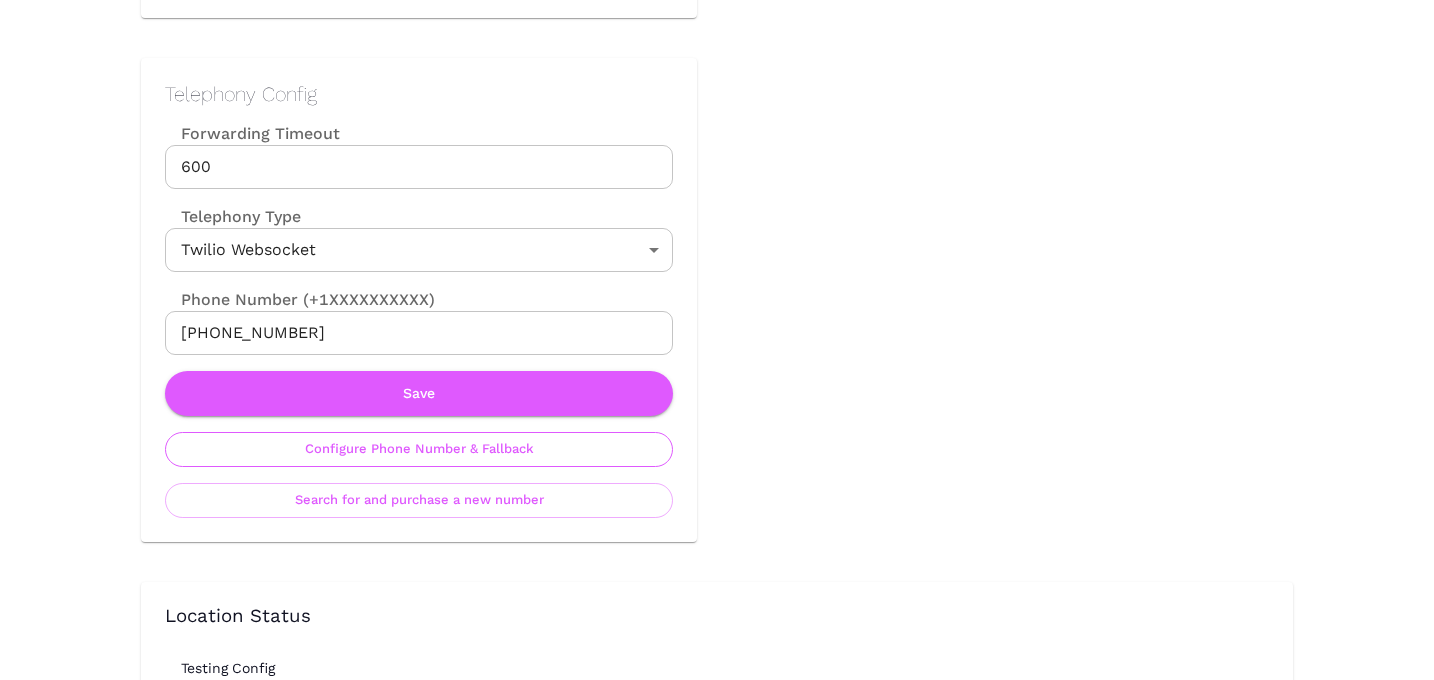 click on "Configure Phone Number & Fallback" at bounding box center (419, 449) 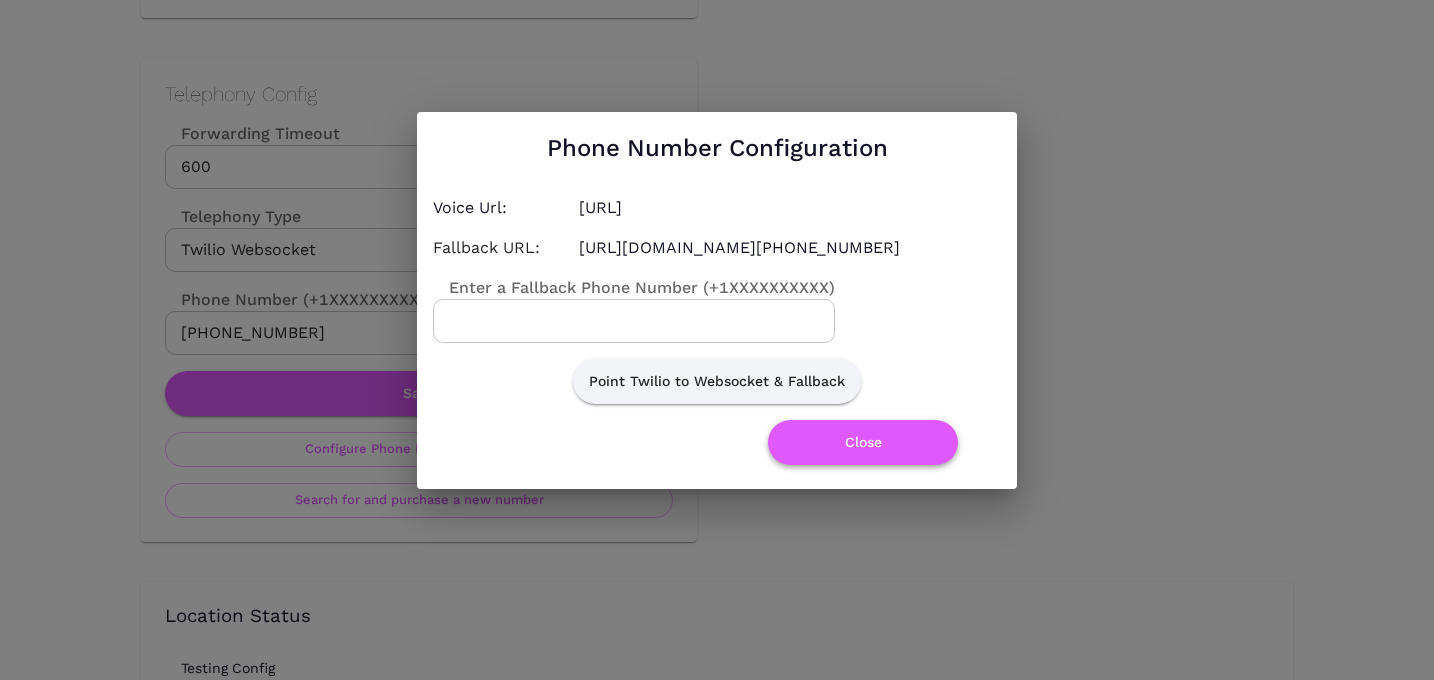 click on "Close" at bounding box center [863, 442] 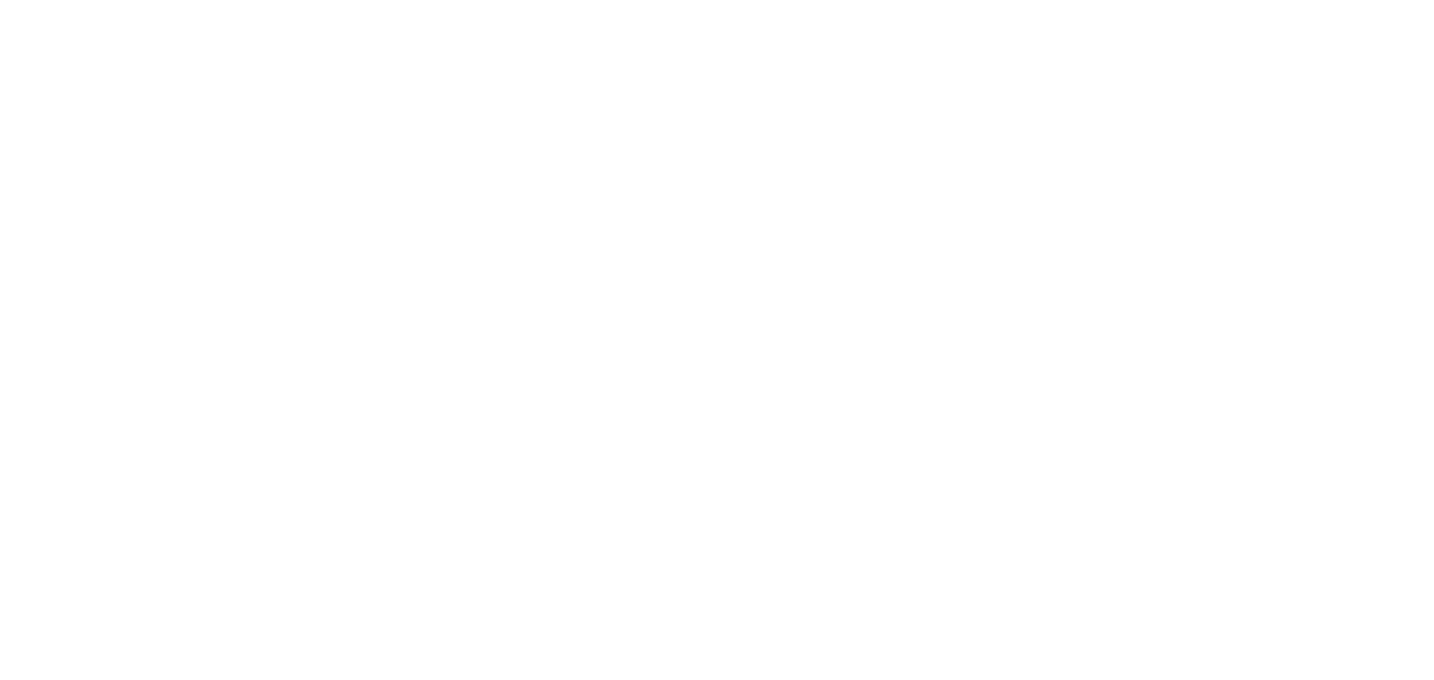 scroll, scrollTop: 0, scrollLeft: 0, axis: both 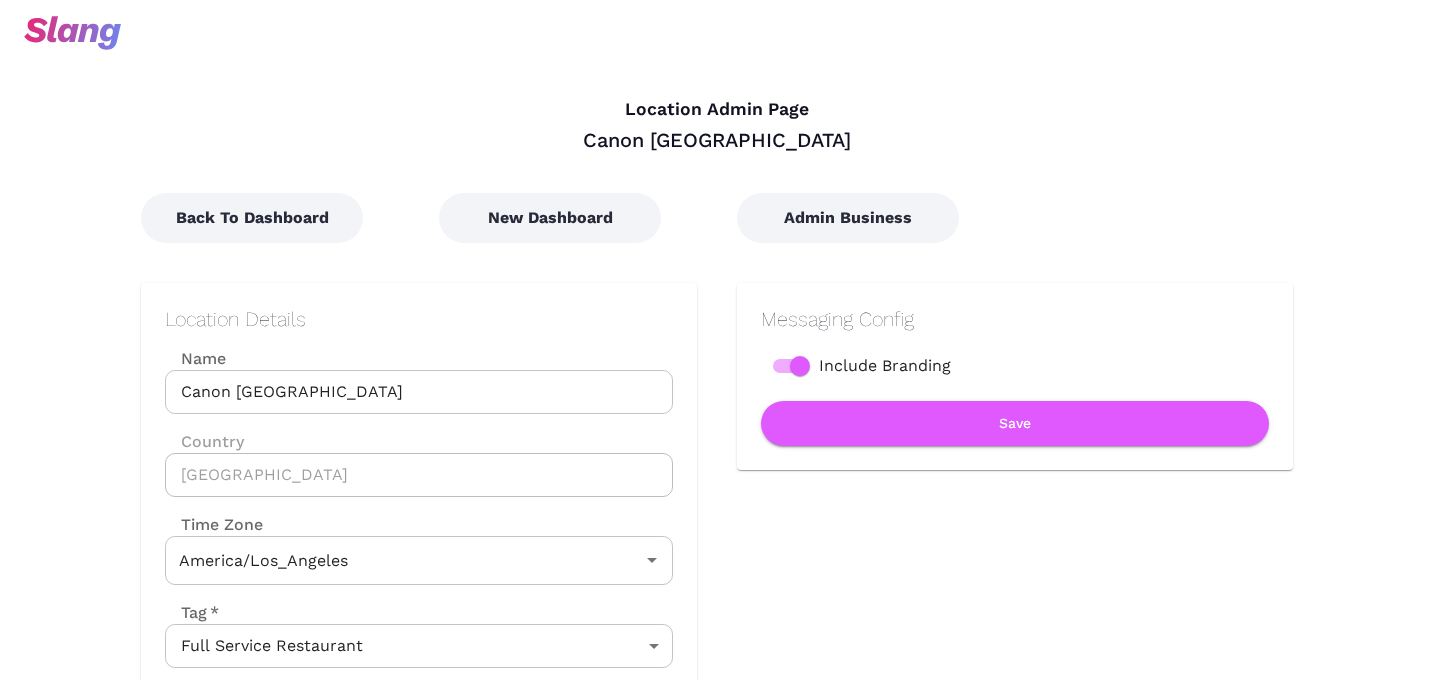 type on "Pacific Time" 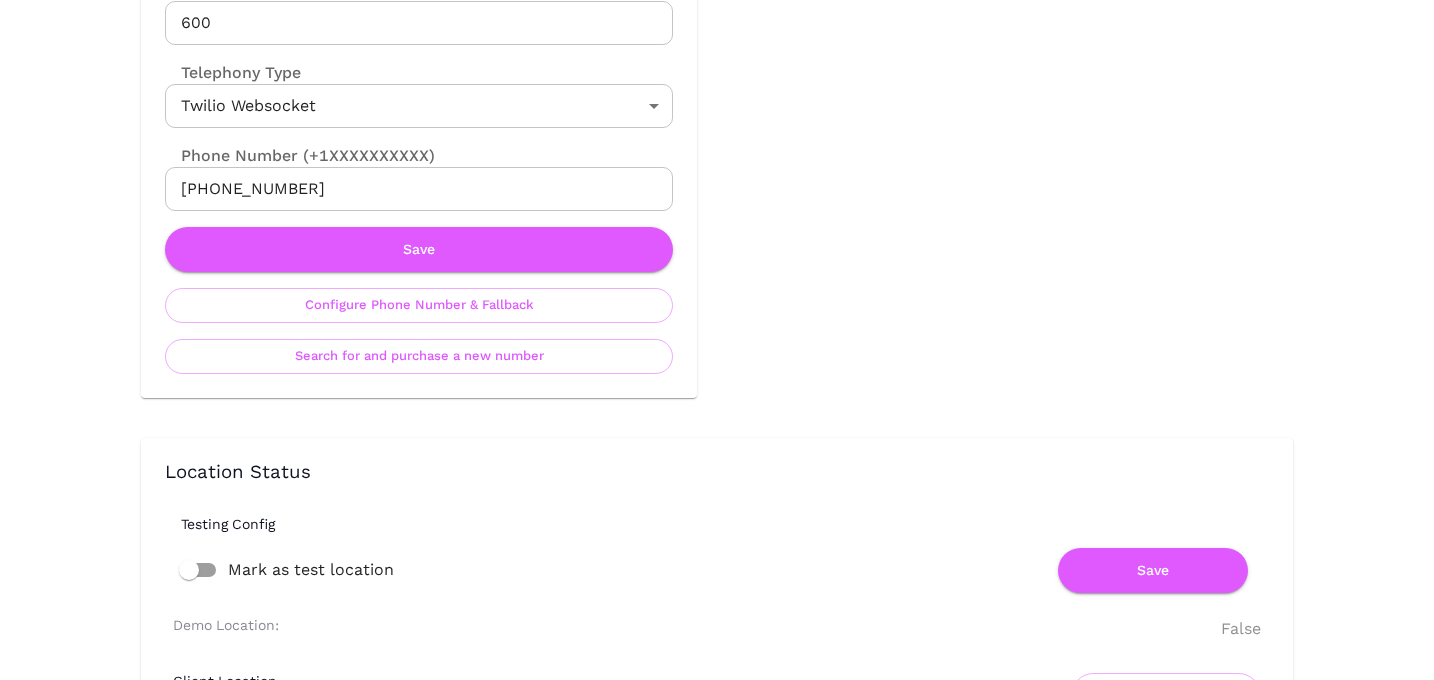 scroll, scrollTop: 1042, scrollLeft: 0, axis: vertical 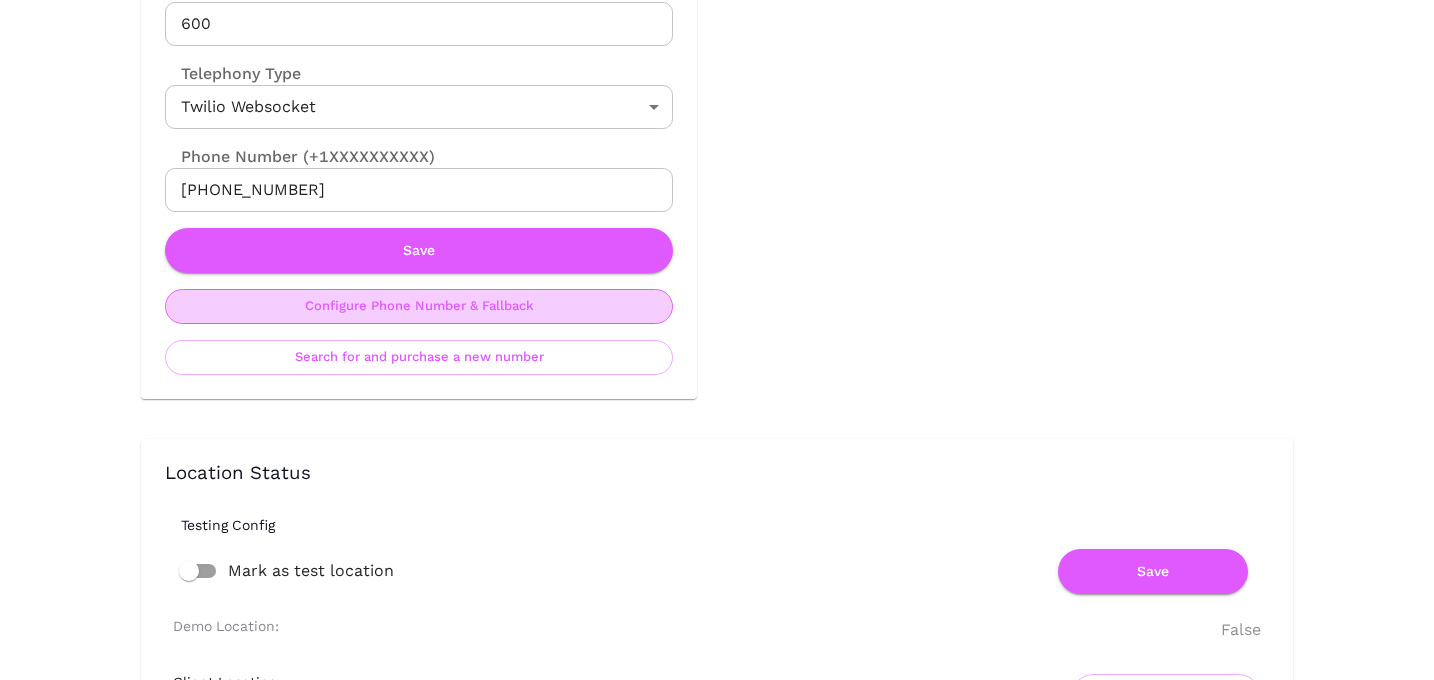 click on "Configure Phone Number & Fallback" at bounding box center (419, 306) 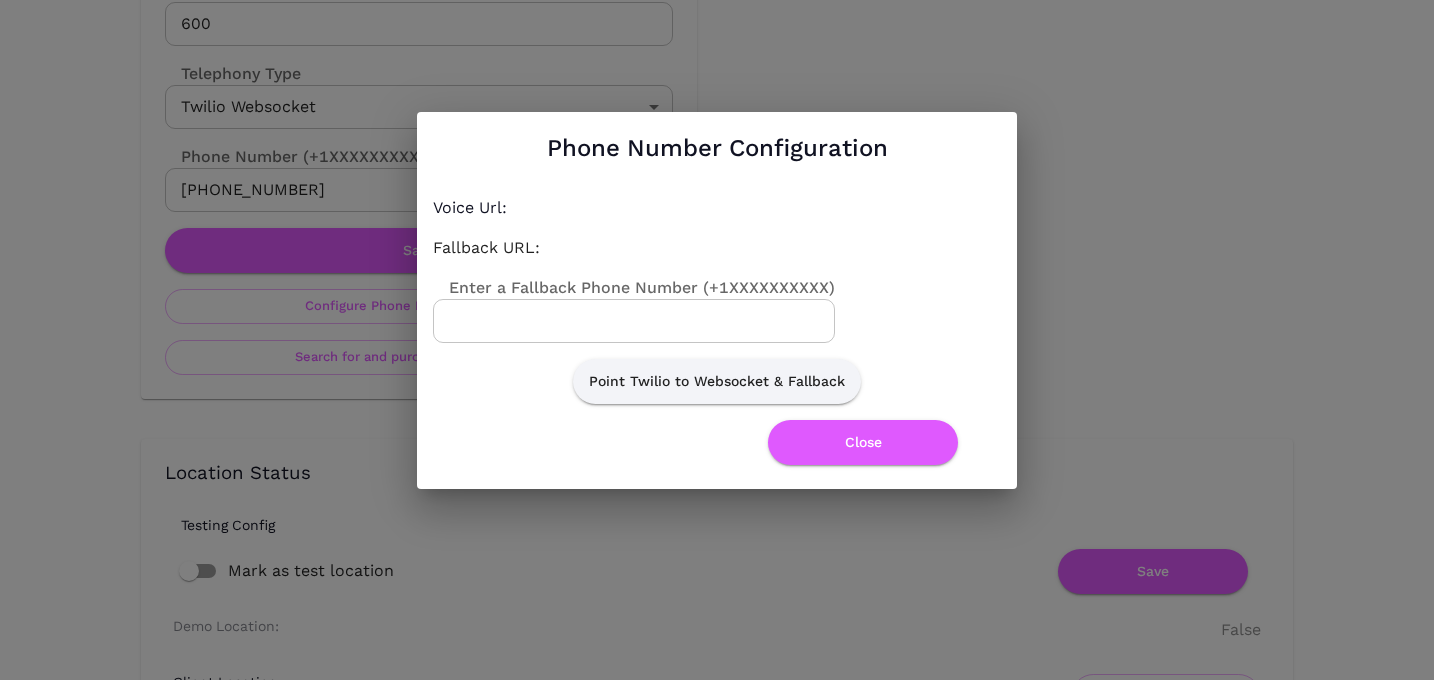 click on "Enter a Fallback Phone Number (+1XXXXXXXXXX)" at bounding box center [634, 321] 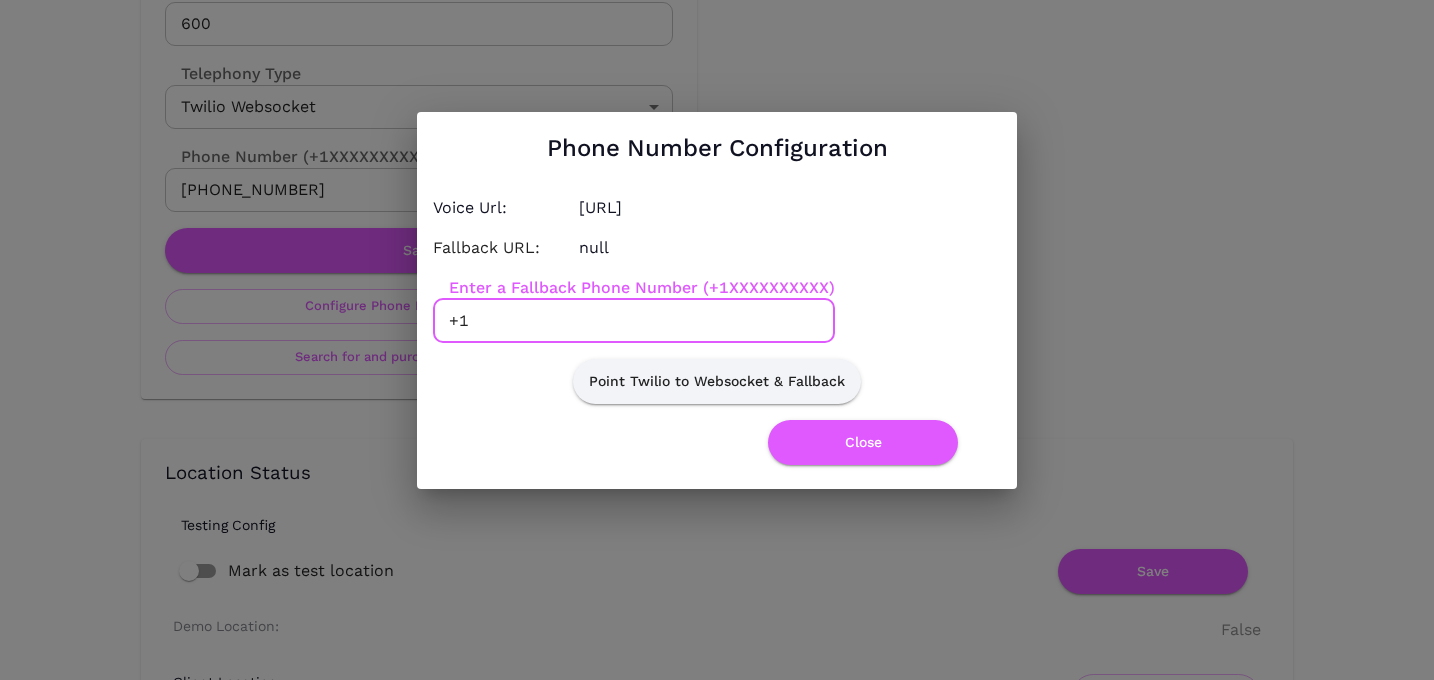 paste on "9165537107" 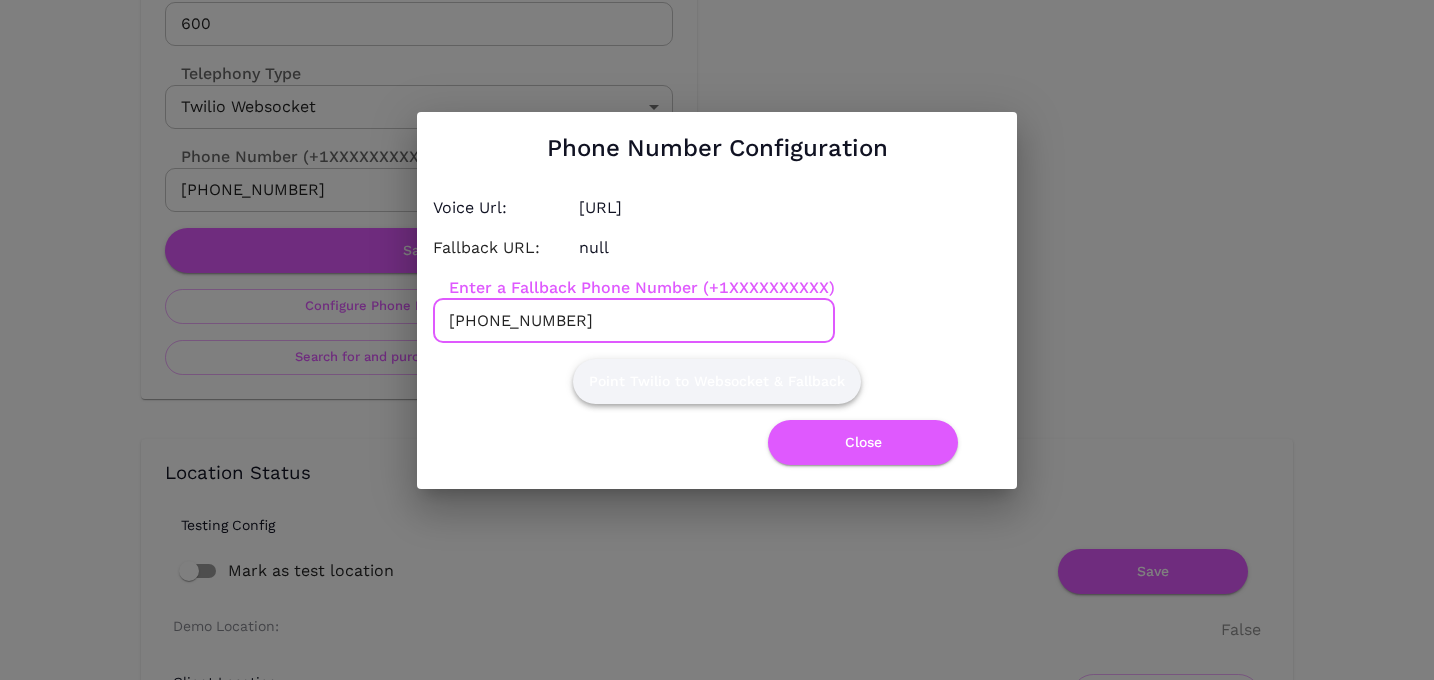 type on "+19165537107" 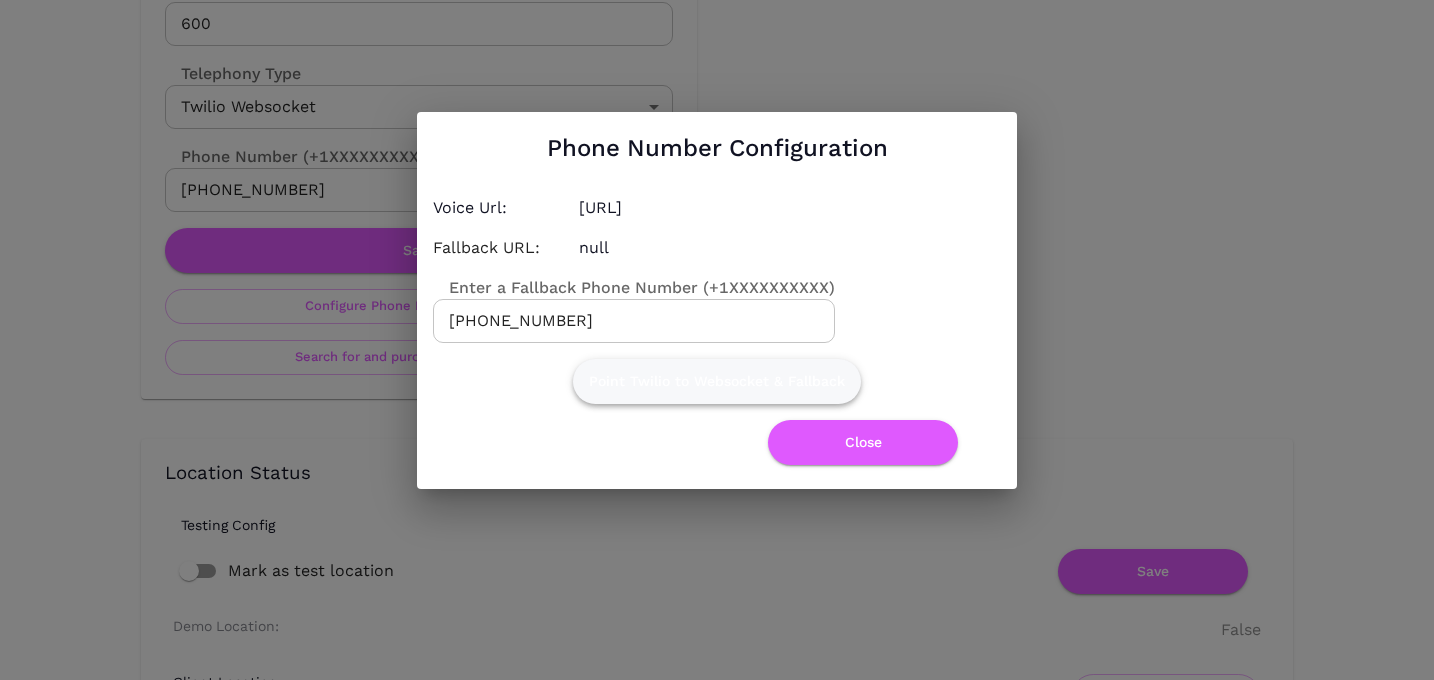 click on "Point Twilio to Websocket & Fallback" at bounding box center (717, 381) 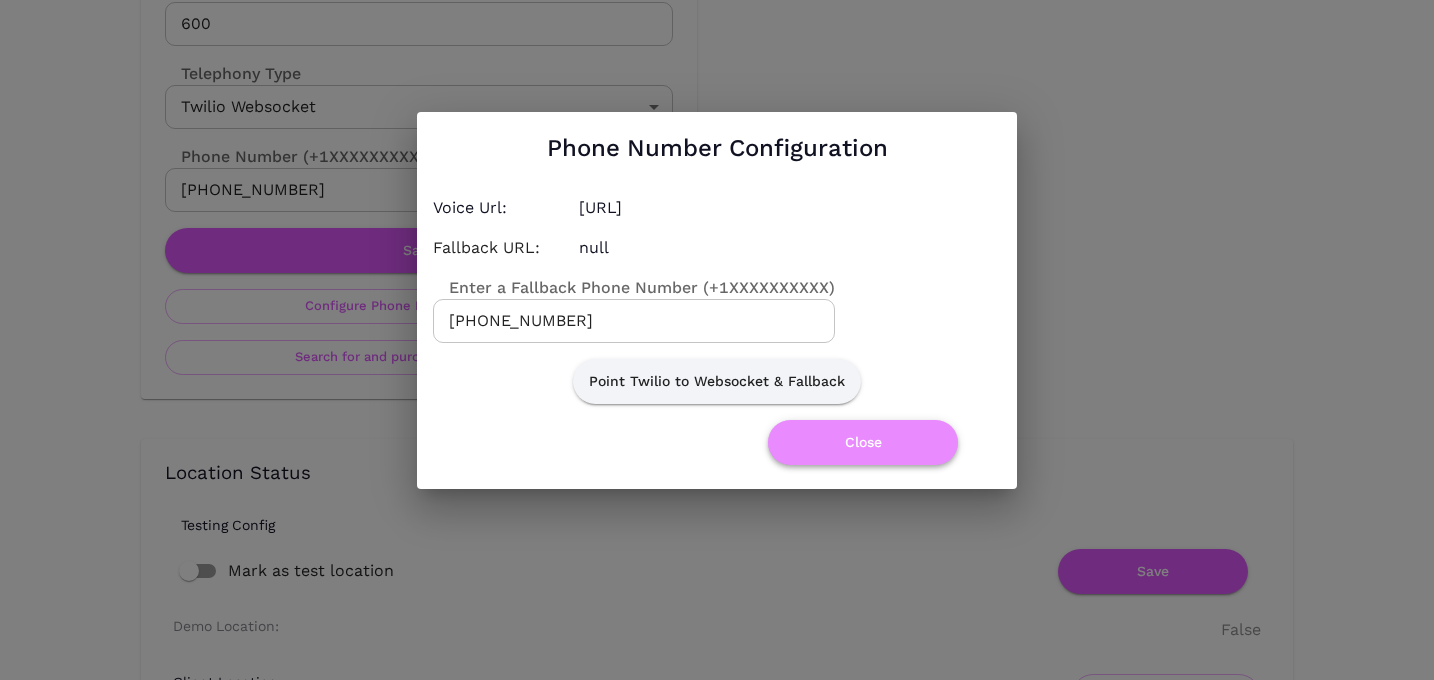 click on "Close" at bounding box center (863, 442) 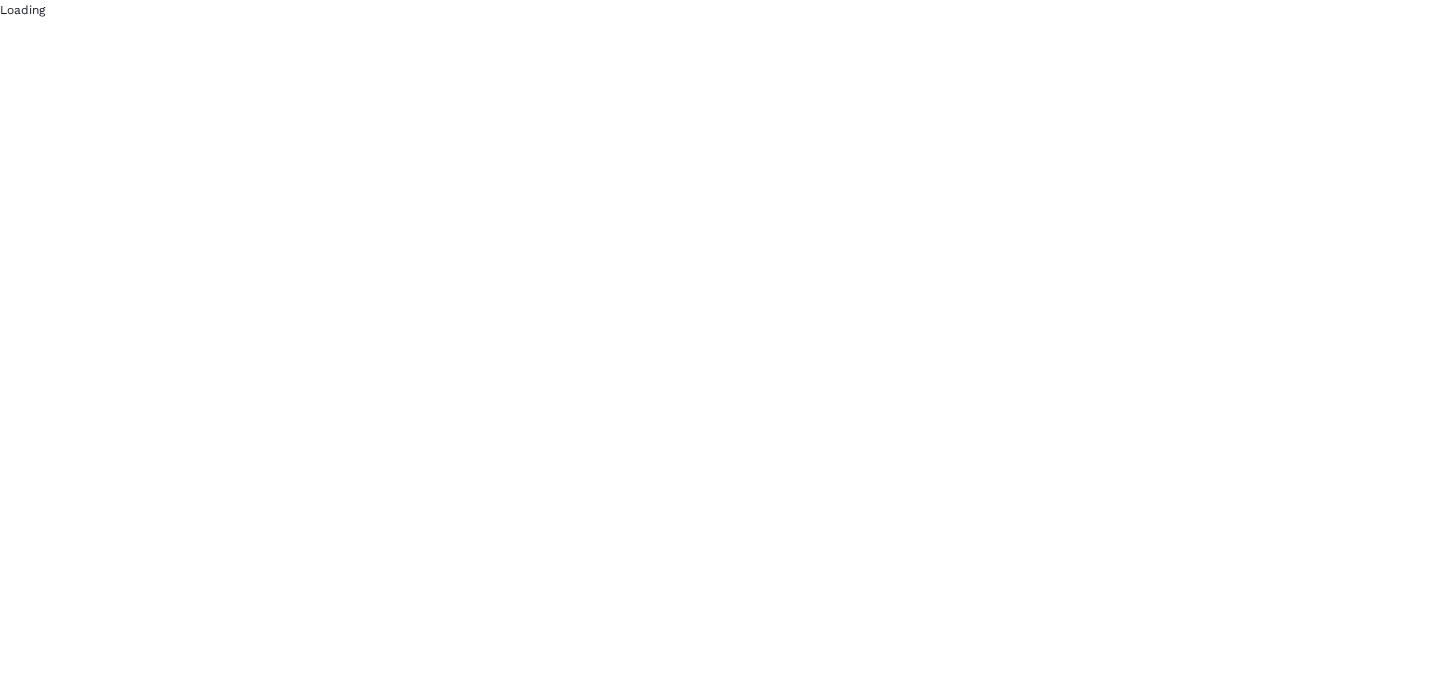 scroll, scrollTop: 0, scrollLeft: 0, axis: both 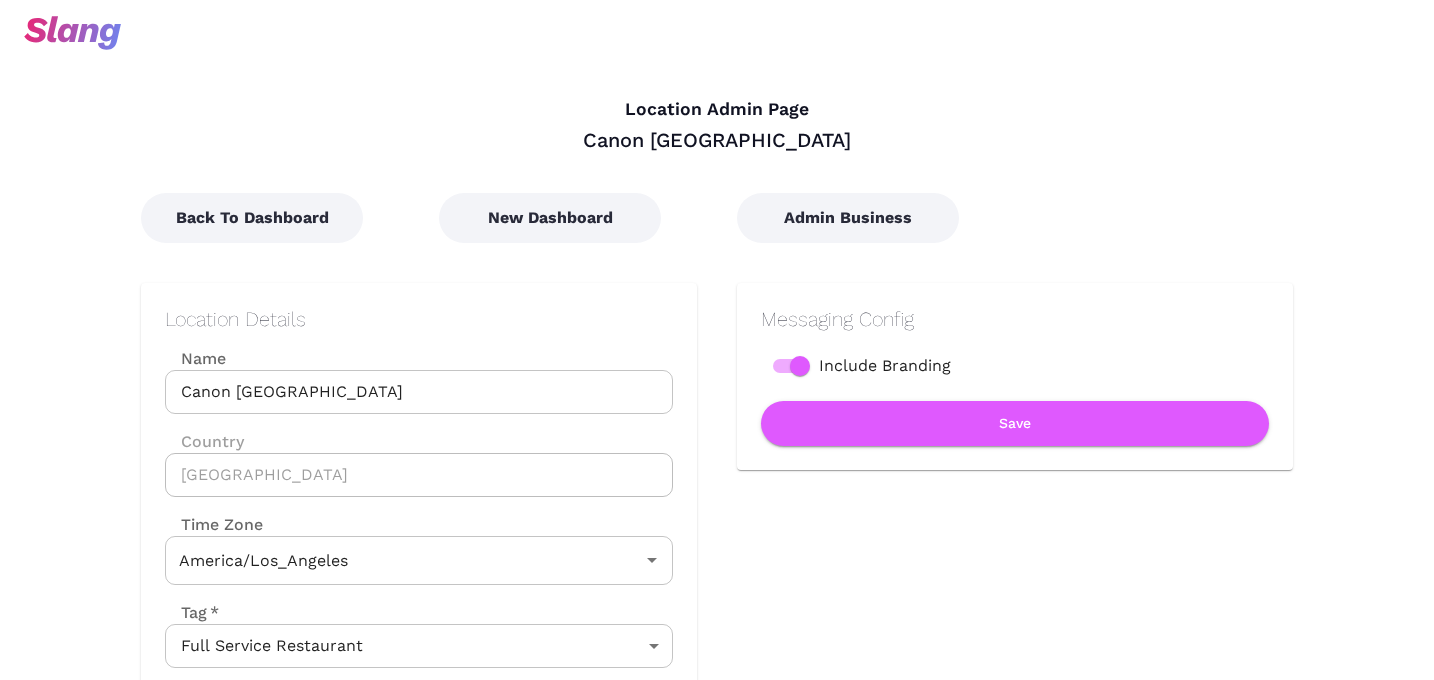 type on "Pacific Time" 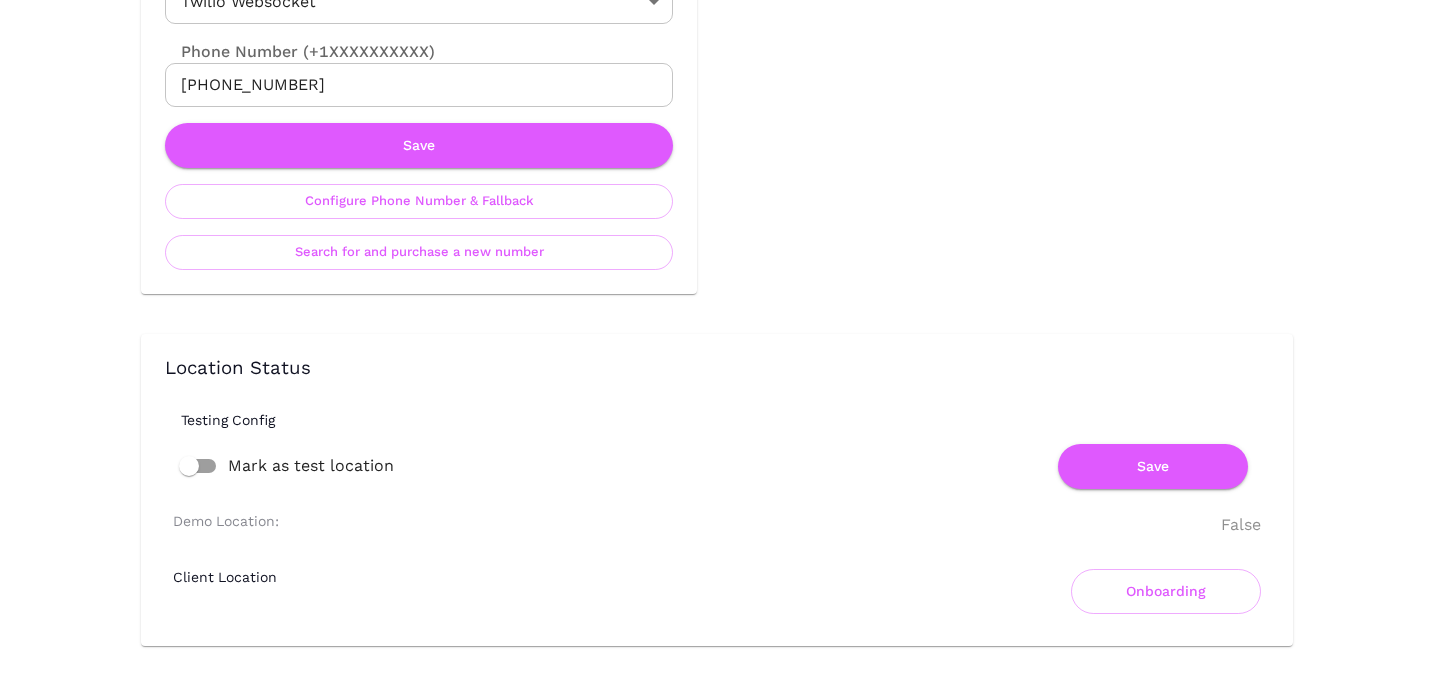 scroll, scrollTop: 1153, scrollLeft: 0, axis: vertical 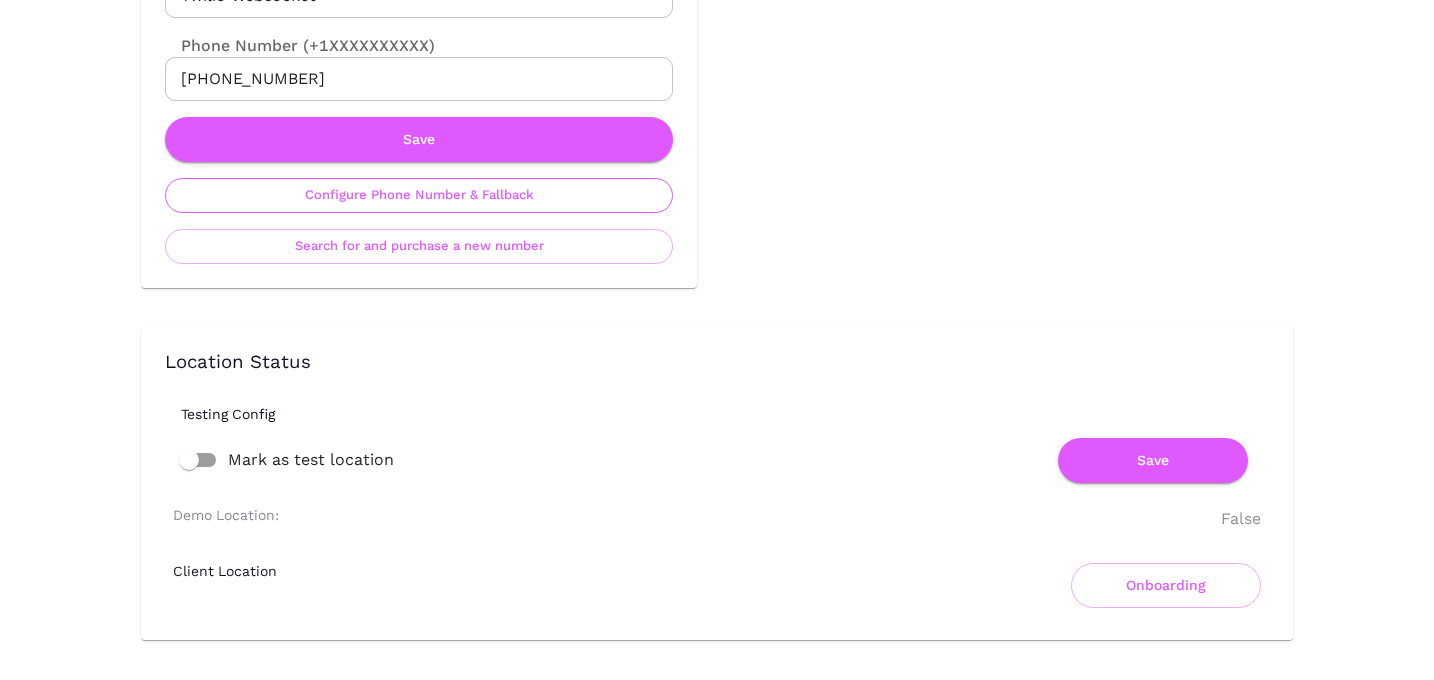 click on "Configure Phone Number & Fallback" at bounding box center (419, 195) 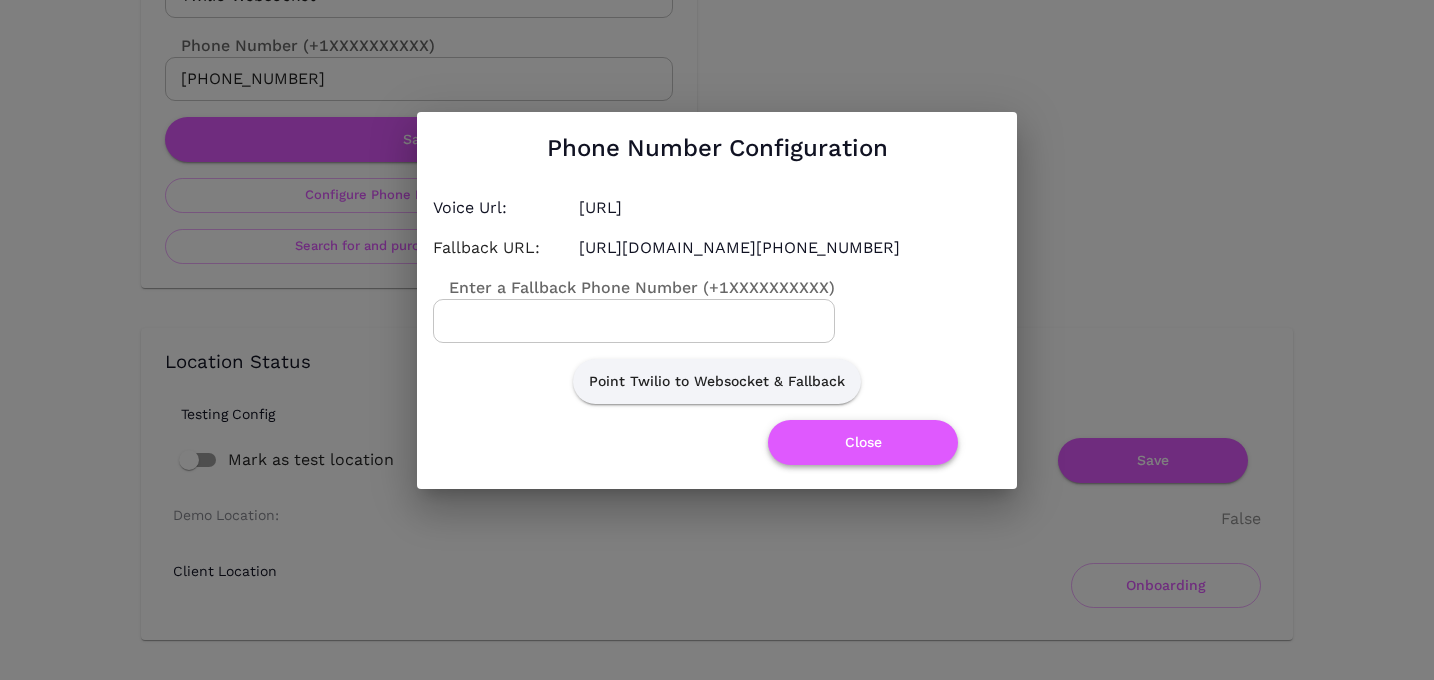 click on "Close" at bounding box center (863, 442) 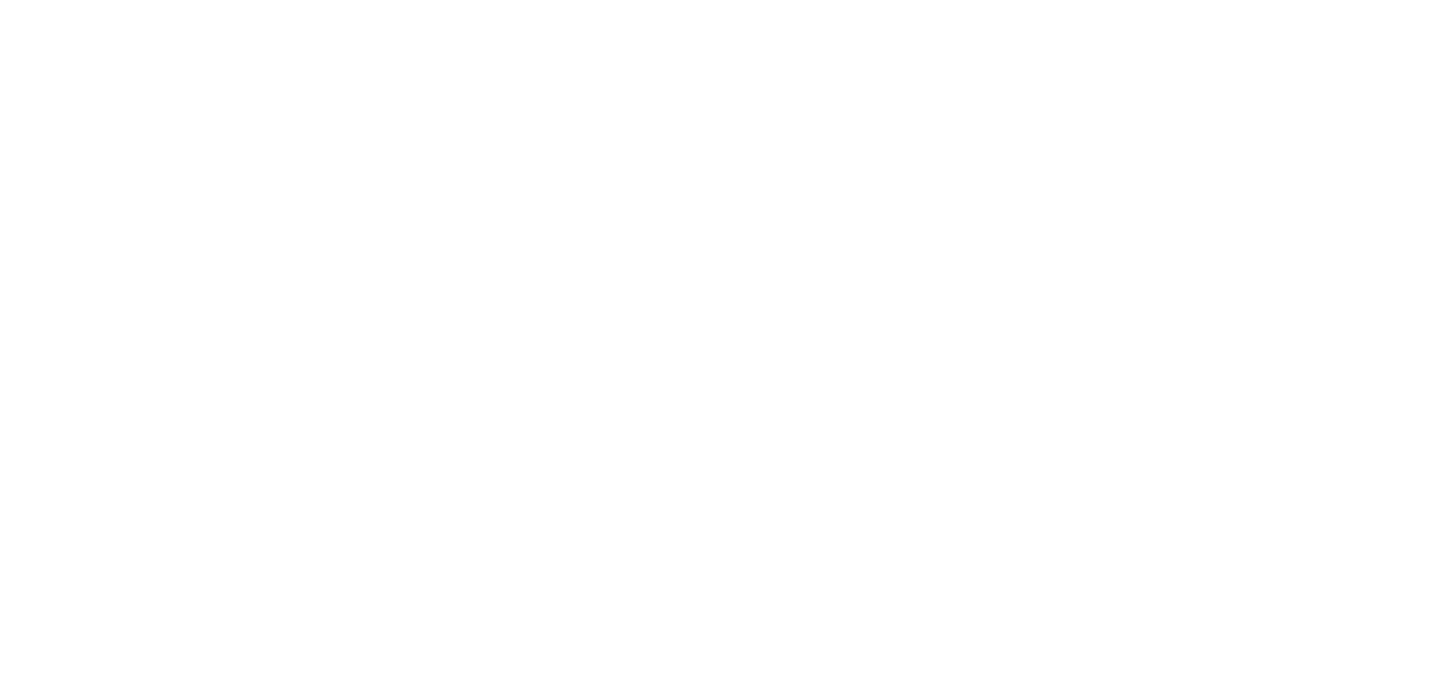 scroll, scrollTop: 0, scrollLeft: 0, axis: both 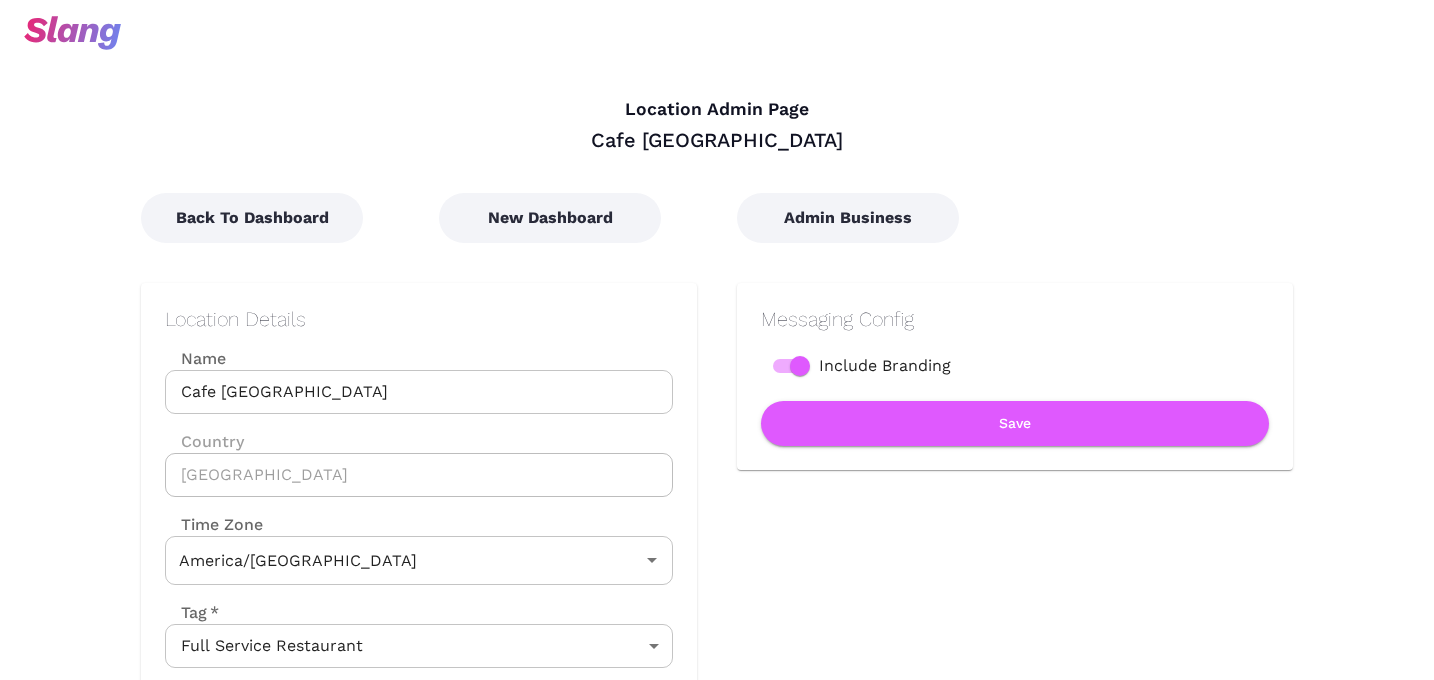type on "Central Time" 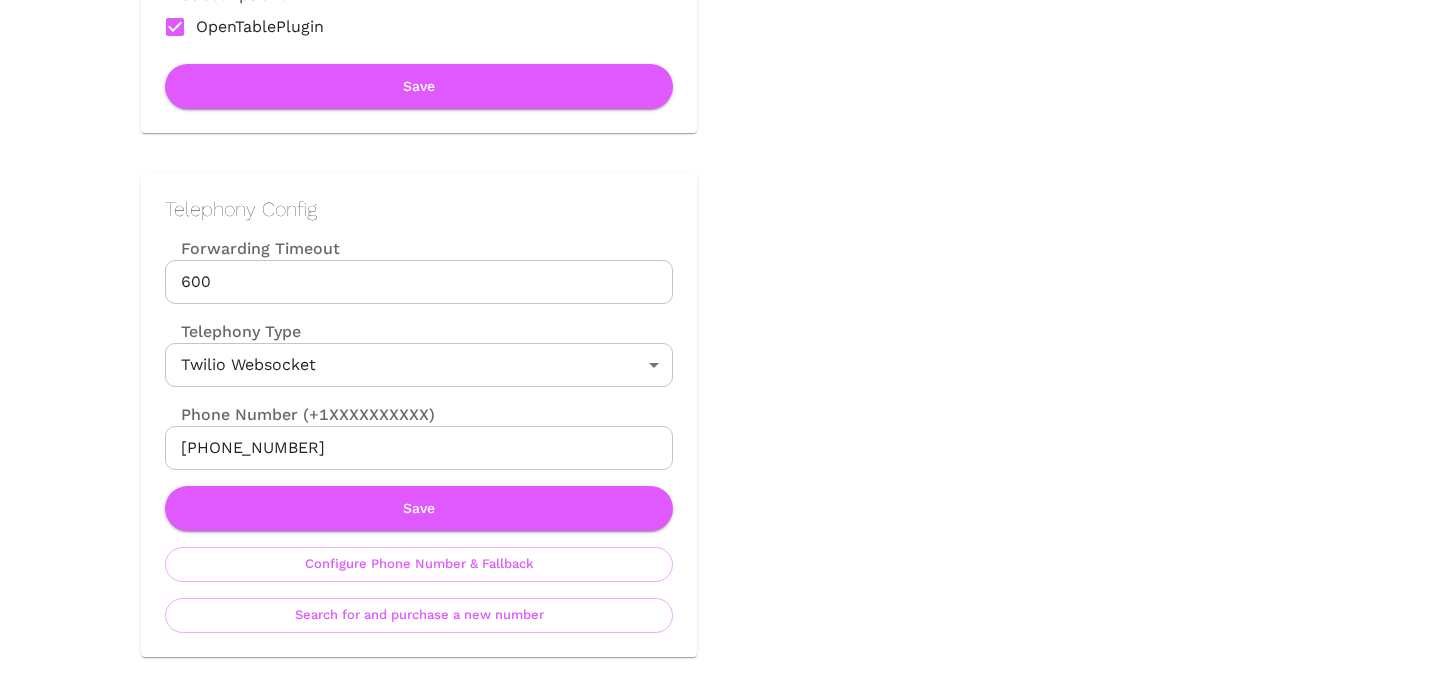scroll, scrollTop: 799, scrollLeft: 0, axis: vertical 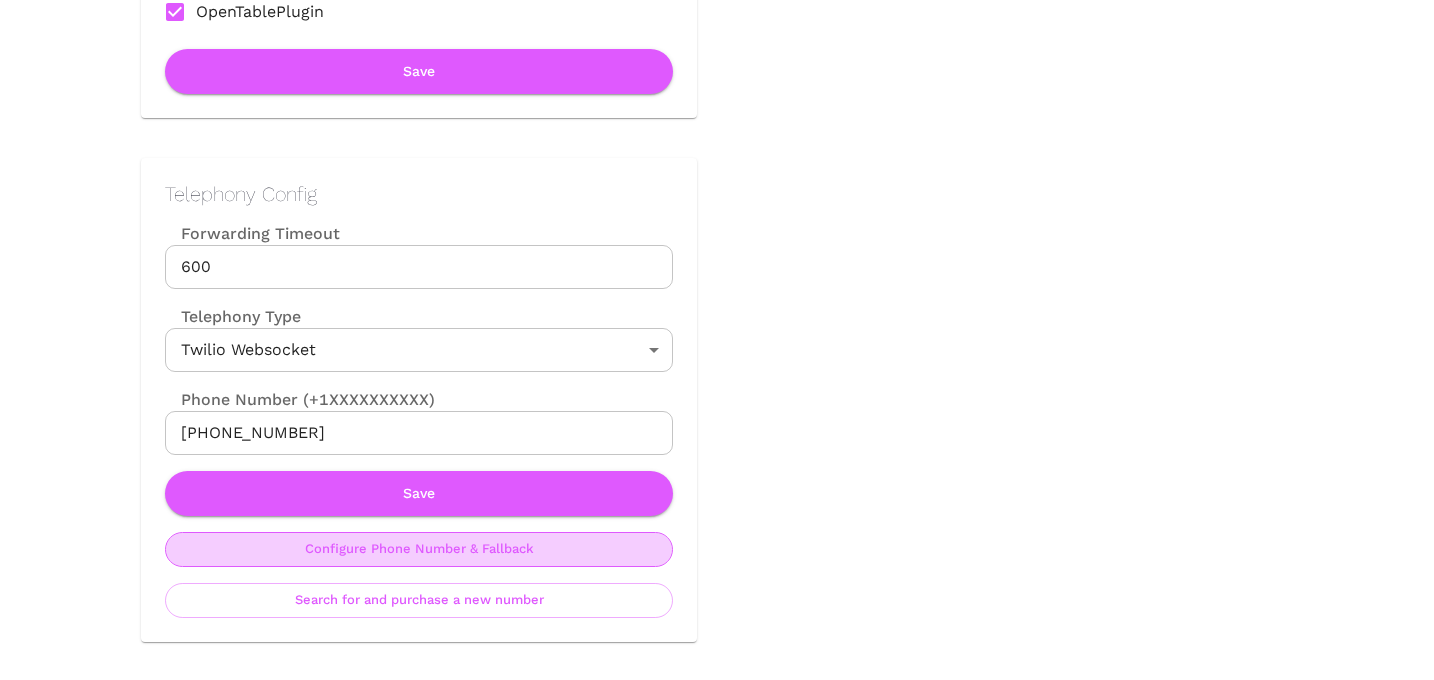 click on "Configure Phone Number & Fallback" at bounding box center [419, 549] 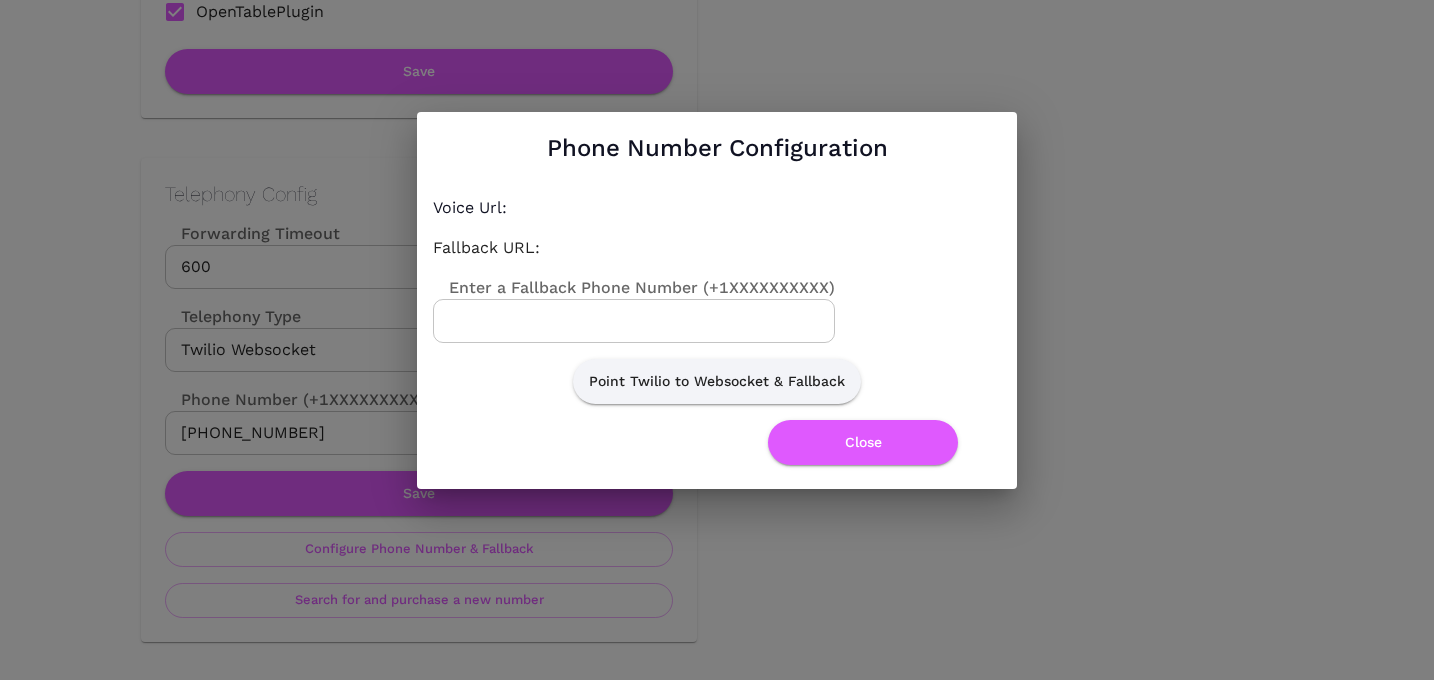click on "Enter a Fallback Phone Number (+1XXXXXXXXXX)" at bounding box center [634, 321] 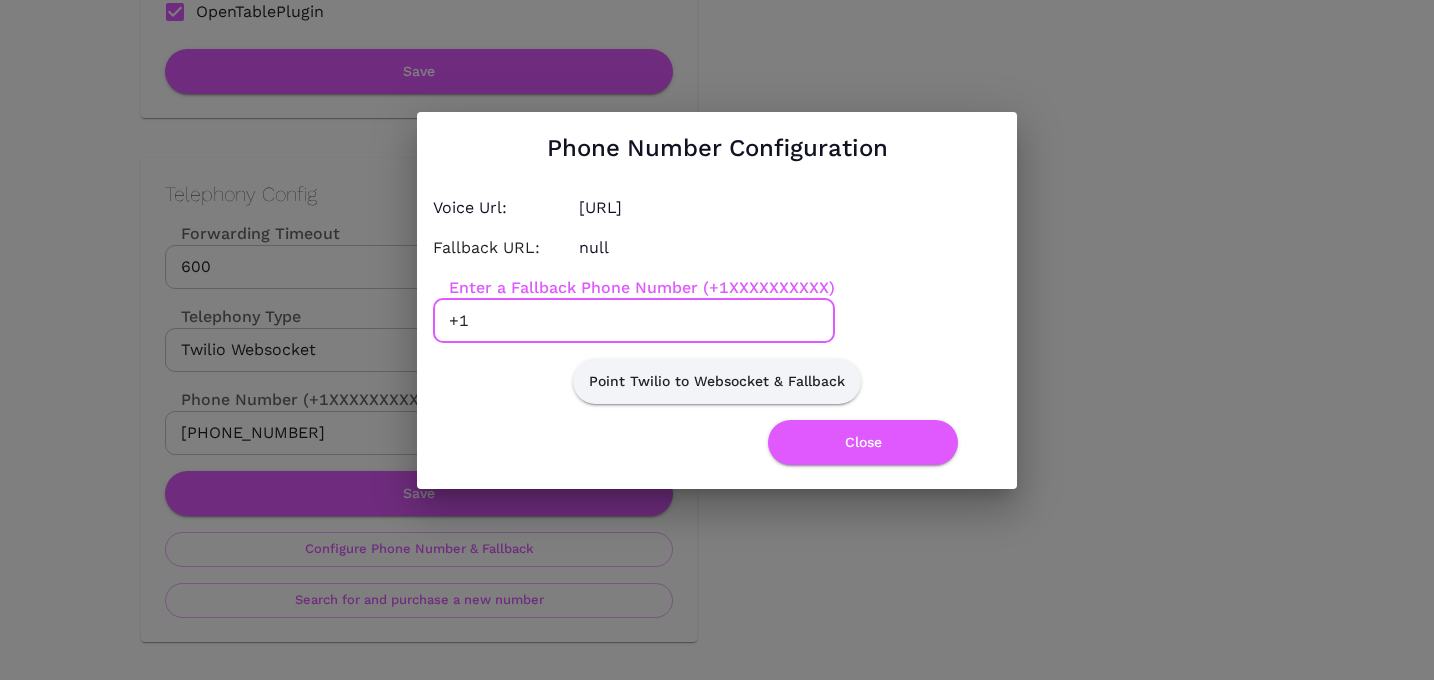 paste on "4698926796" 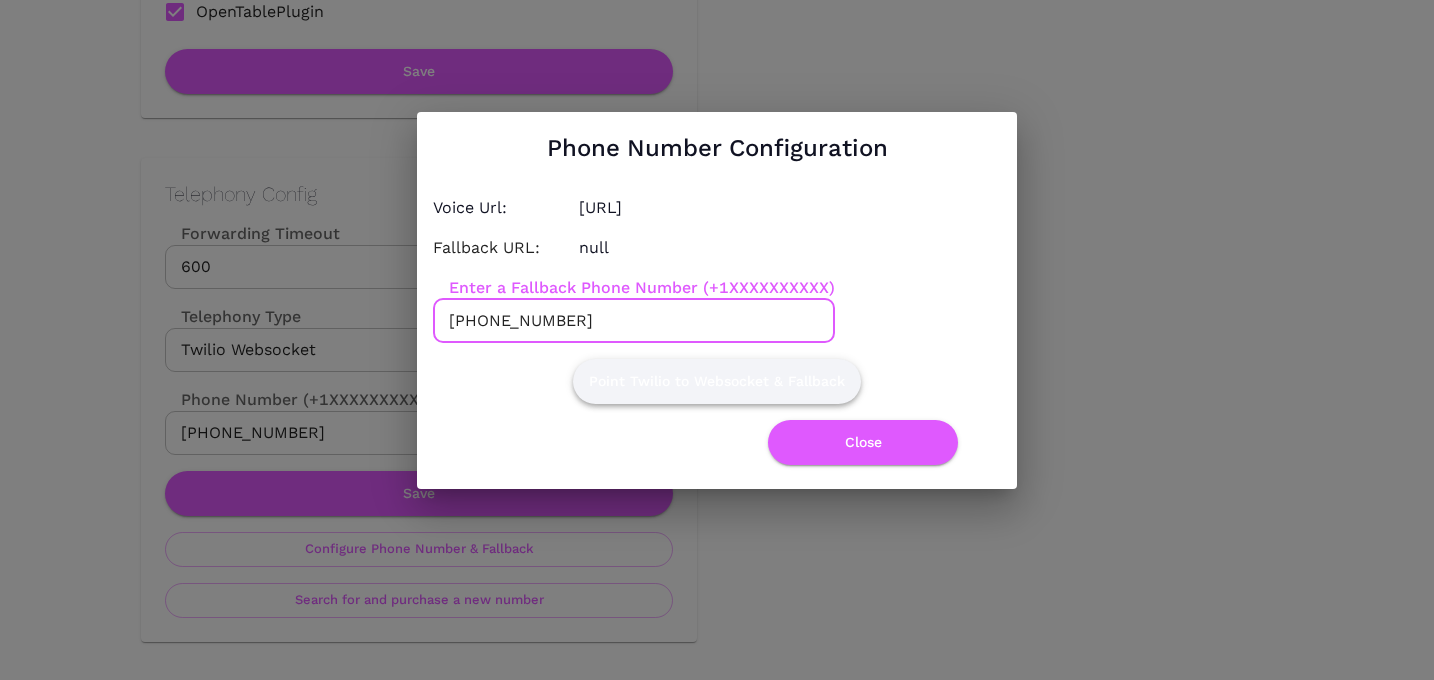 type on "+14698926796" 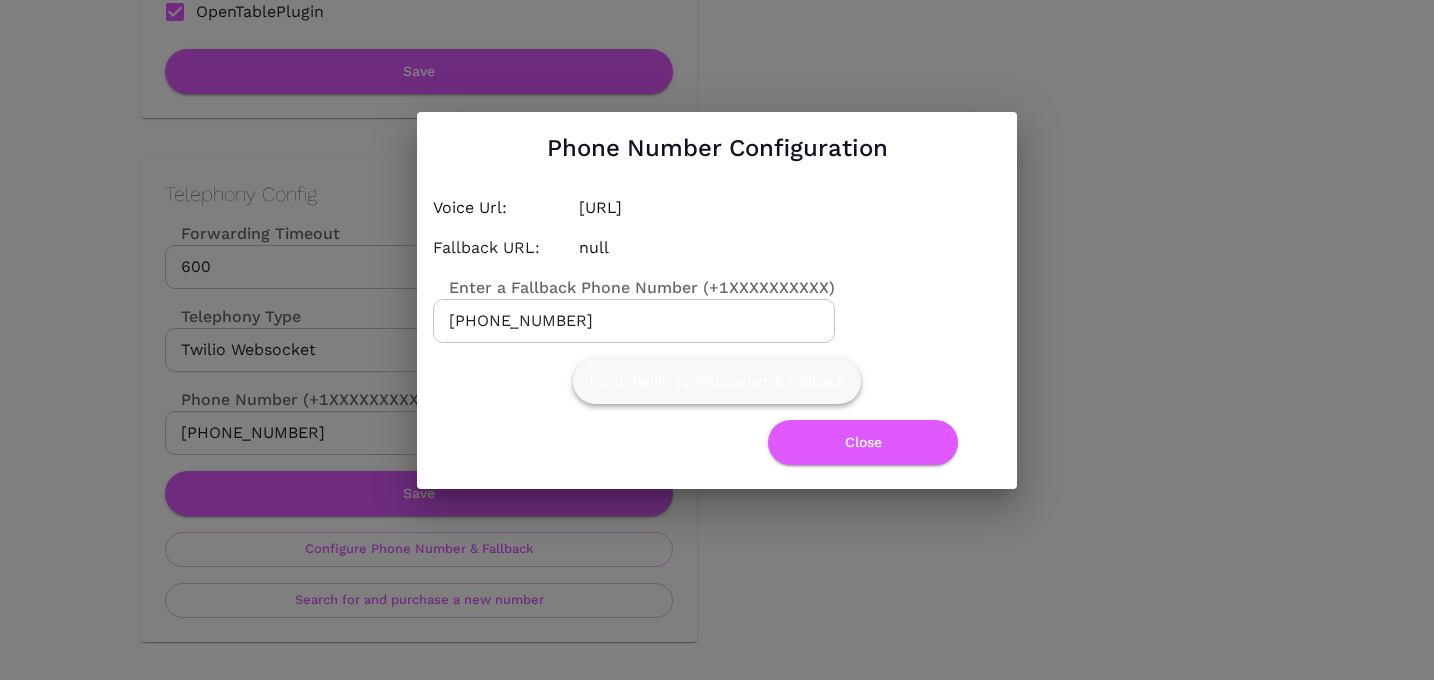 click on "Point Twilio to Websocket & Fallback" at bounding box center [717, 381] 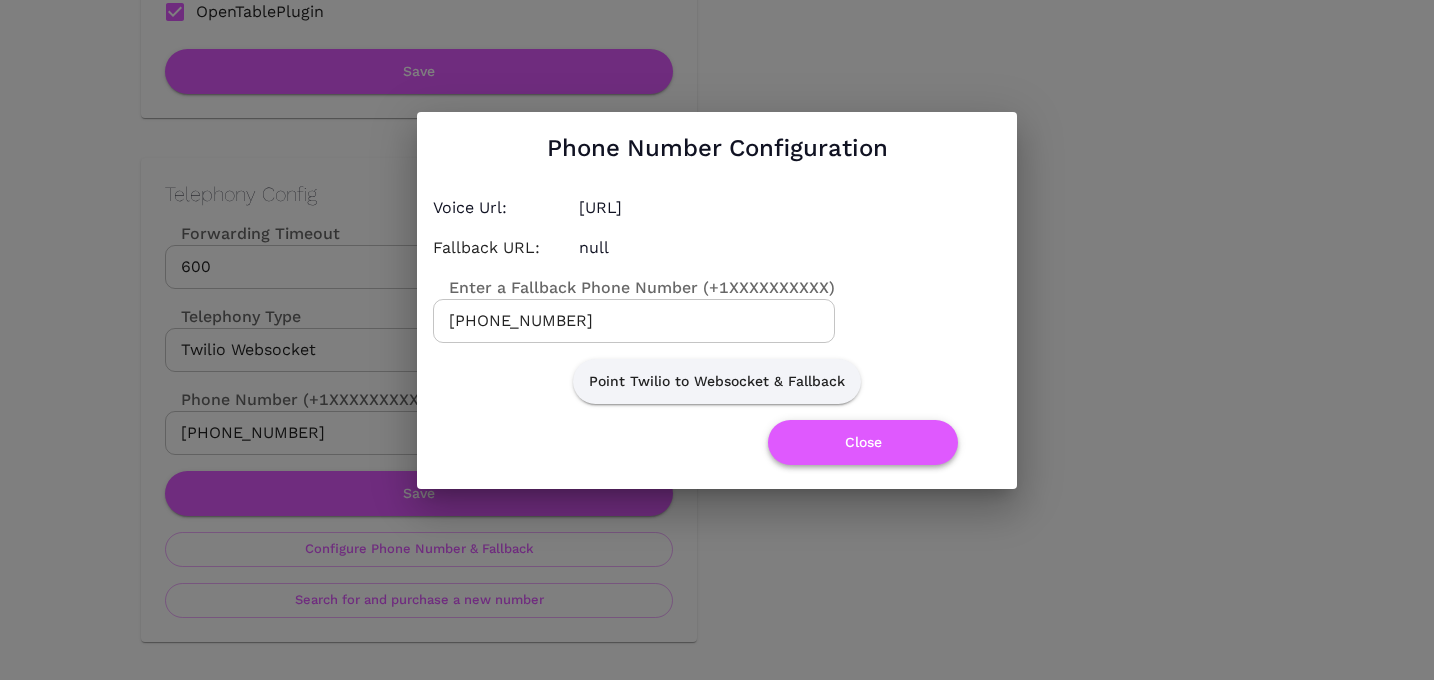 click on "Close" at bounding box center [863, 442] 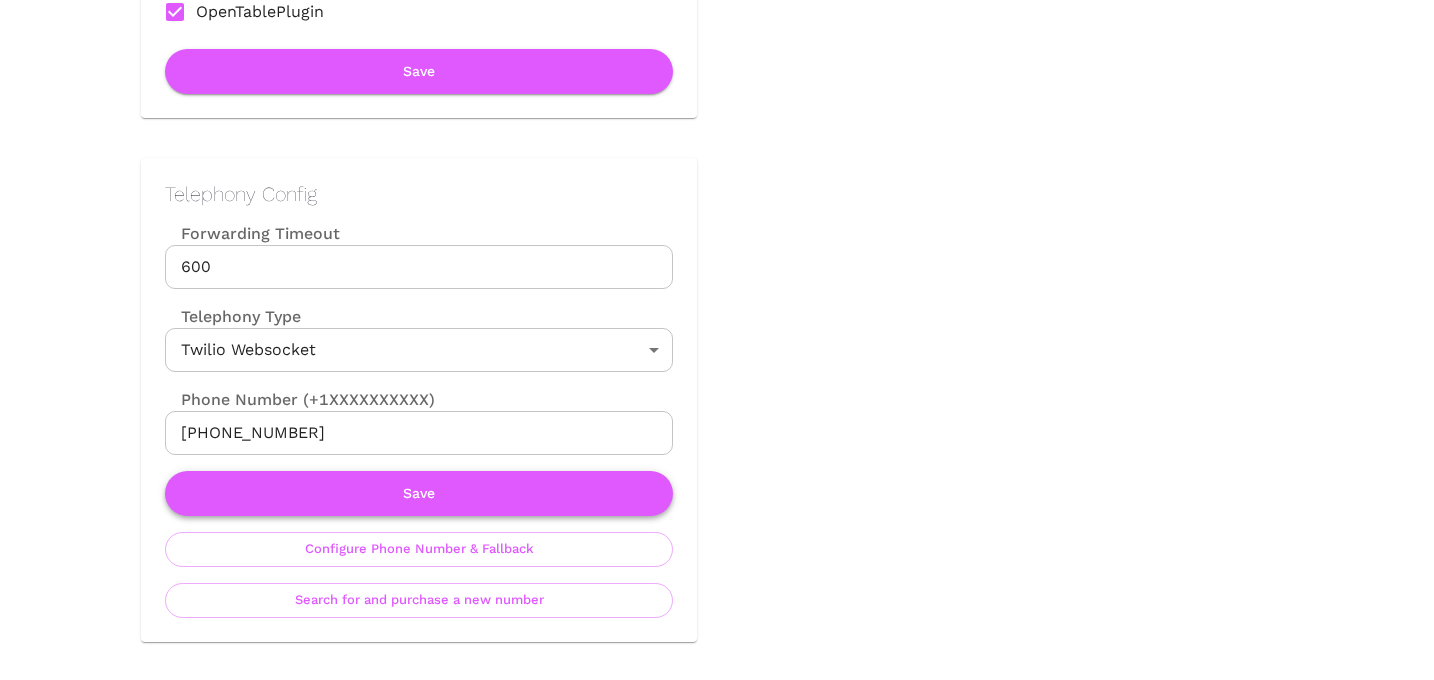 click on "Save" at bounding box center (419, 493) 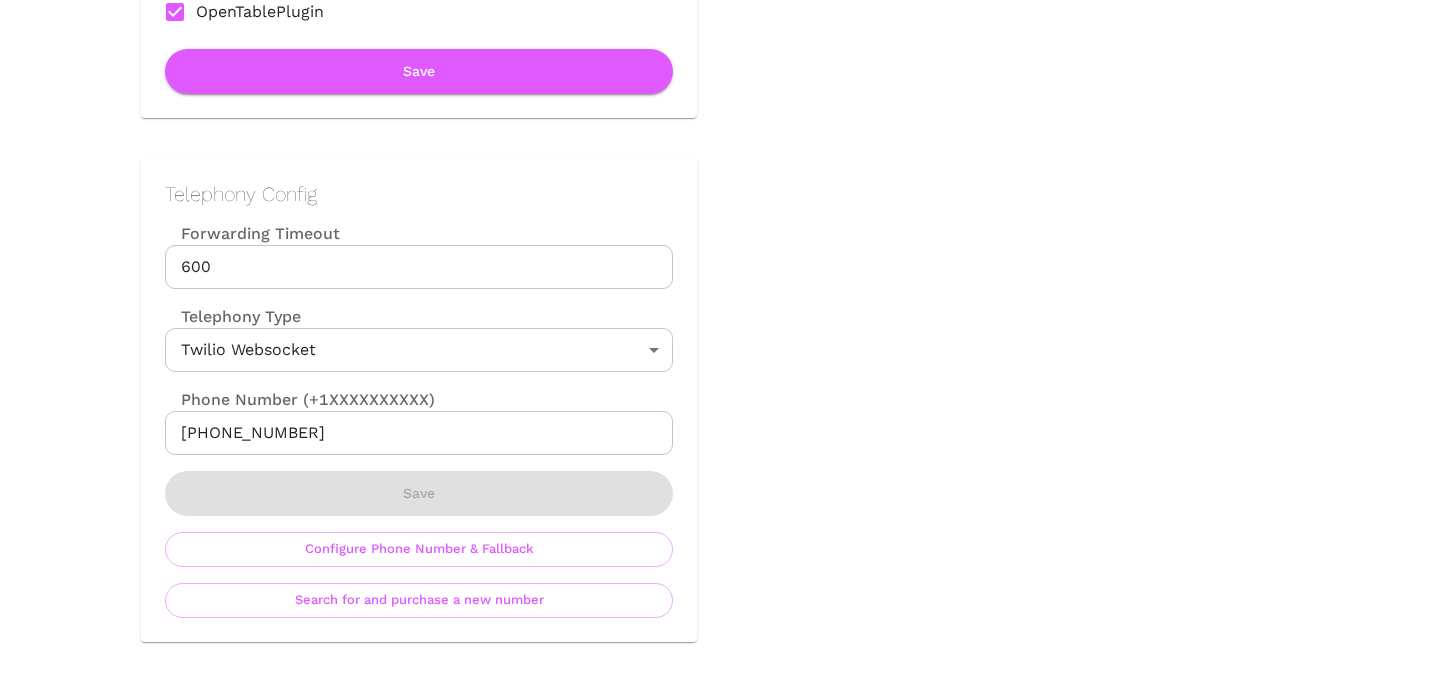 scroll, scrollTop: 0, scrollLeft: 0, axis: both 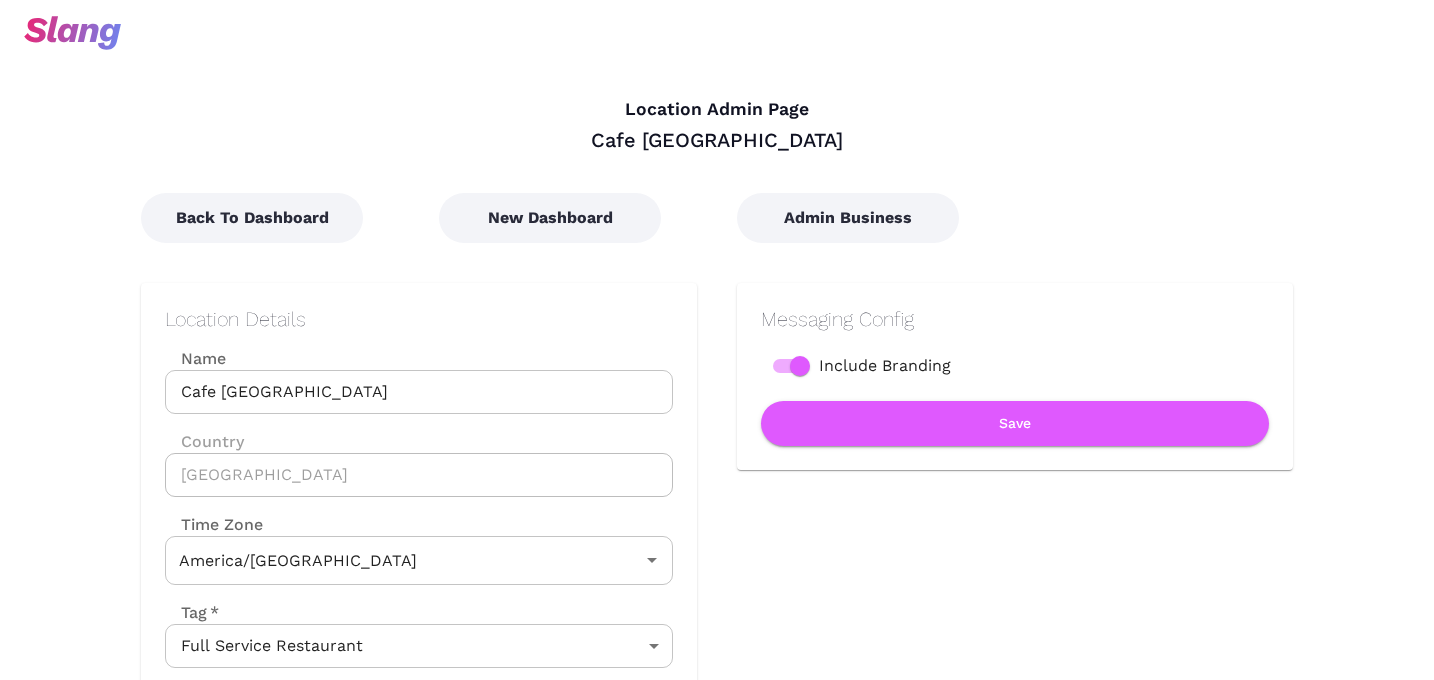 type on "Central Time" 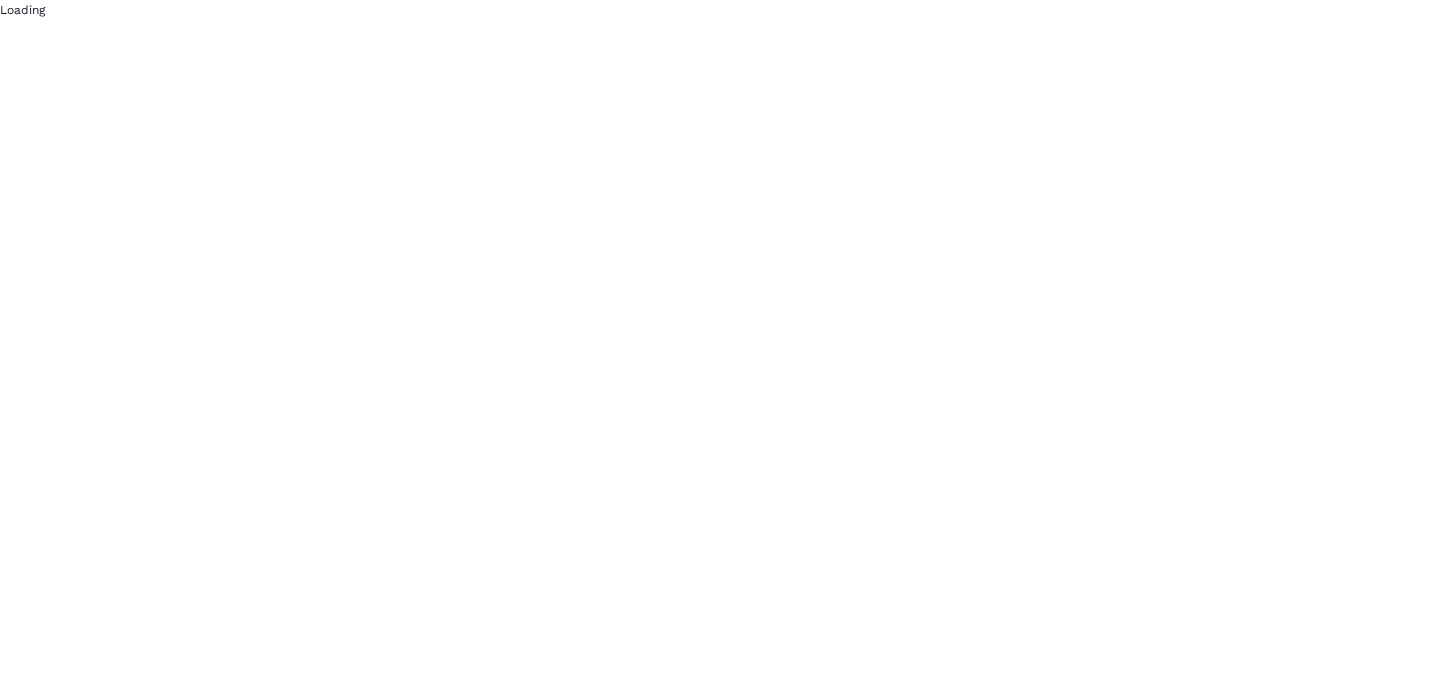 scroll, scrollTop: 0, scrollLeft: 0, axis: both 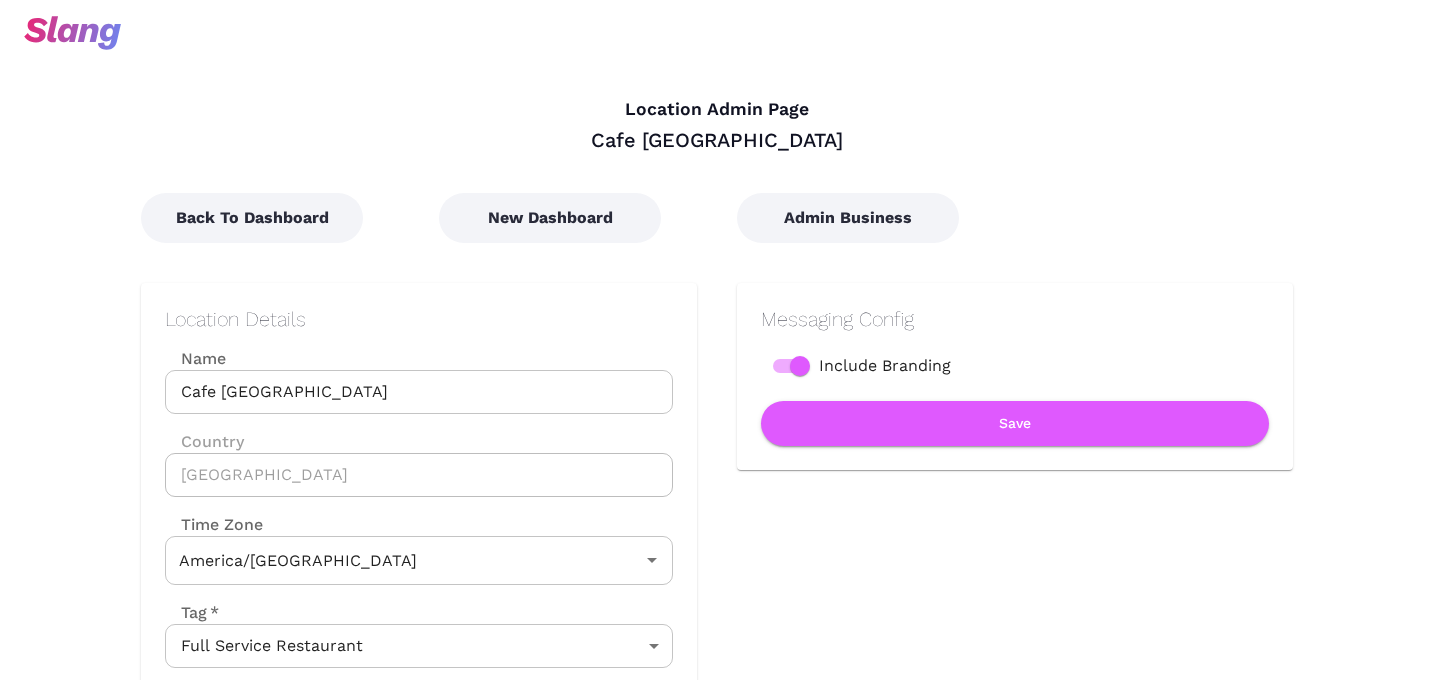 type on "Central Time" 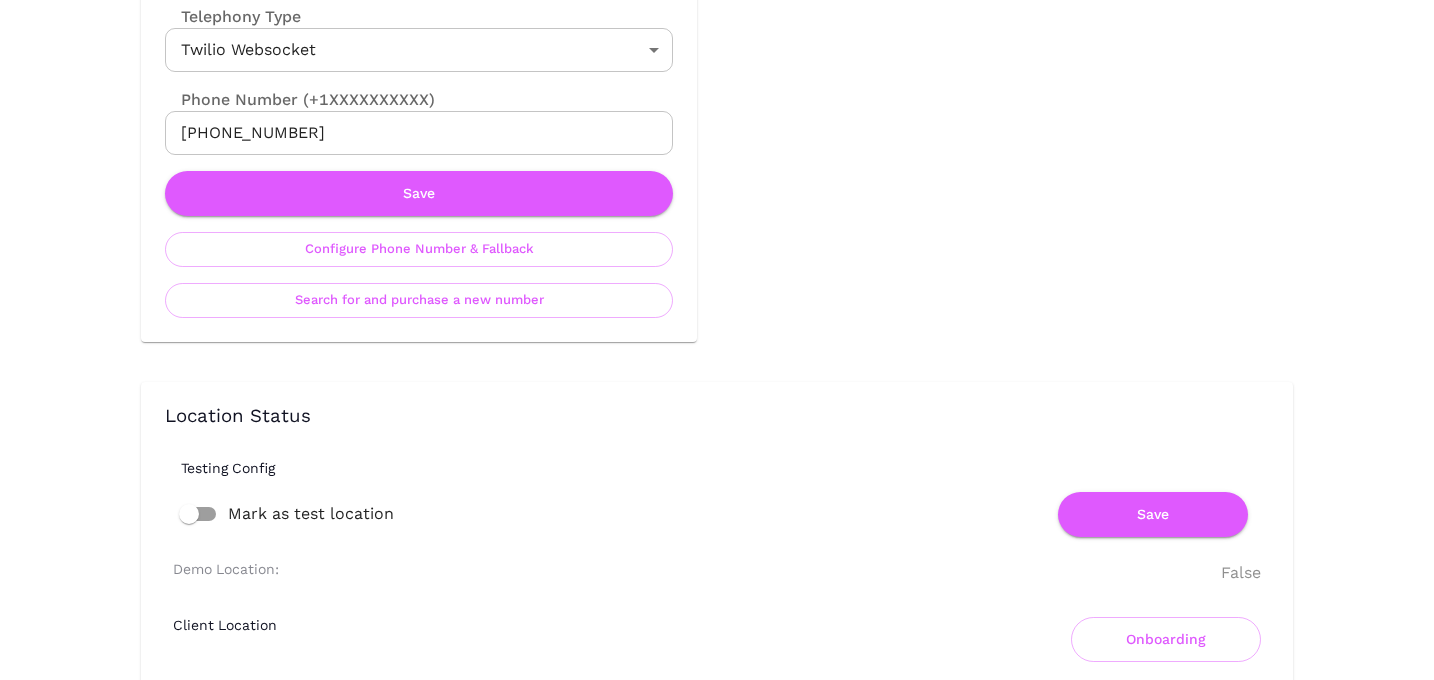 scroll, scrollTop: 1097, scrollLeft: 0, axis: vertical 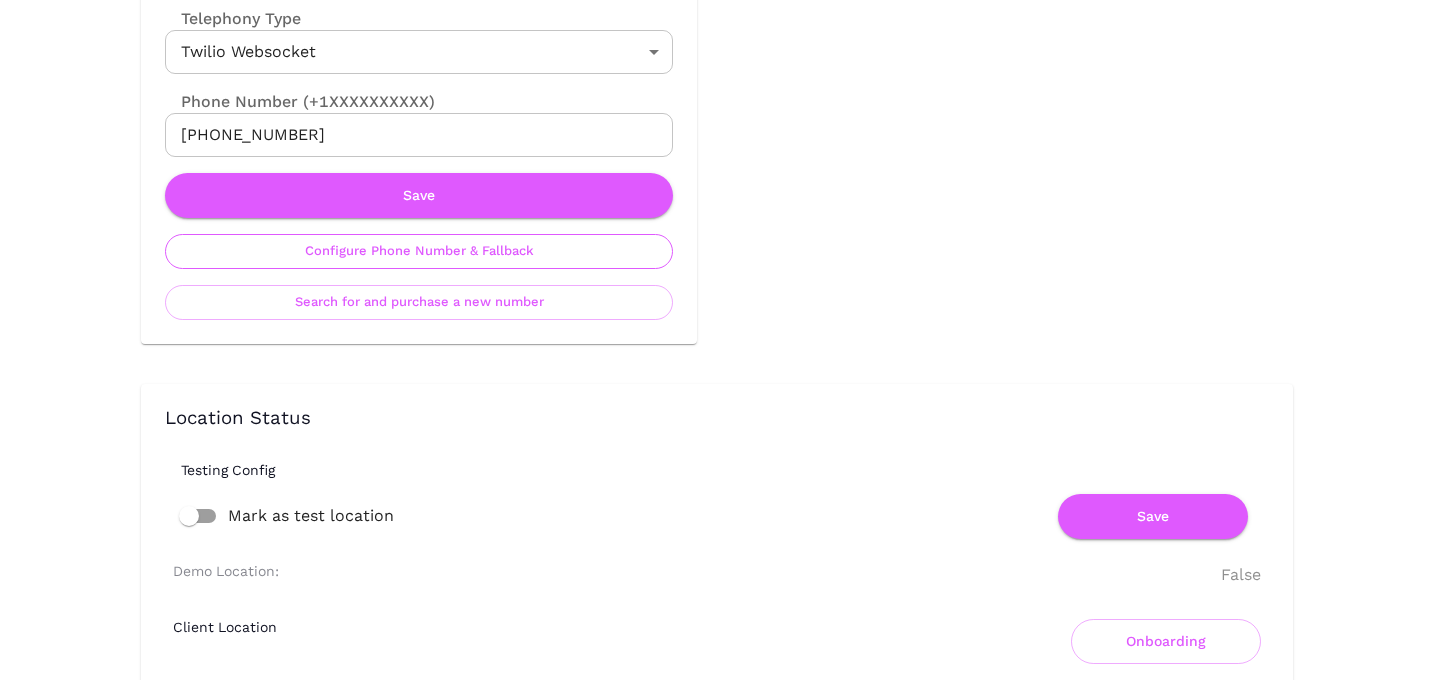 click on "Configure Phone Number & Fallback" at bounding box center (419, 251) 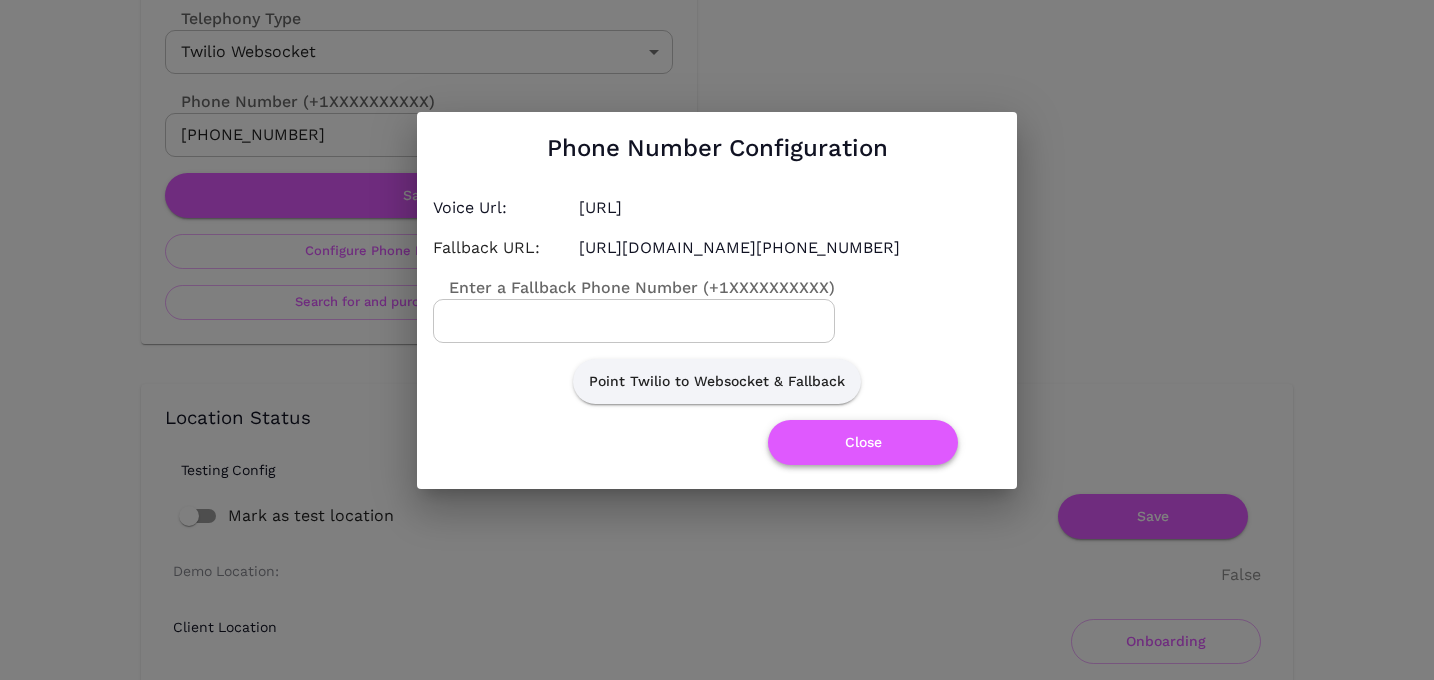 click on "Close" at bounding box center (863, 442) 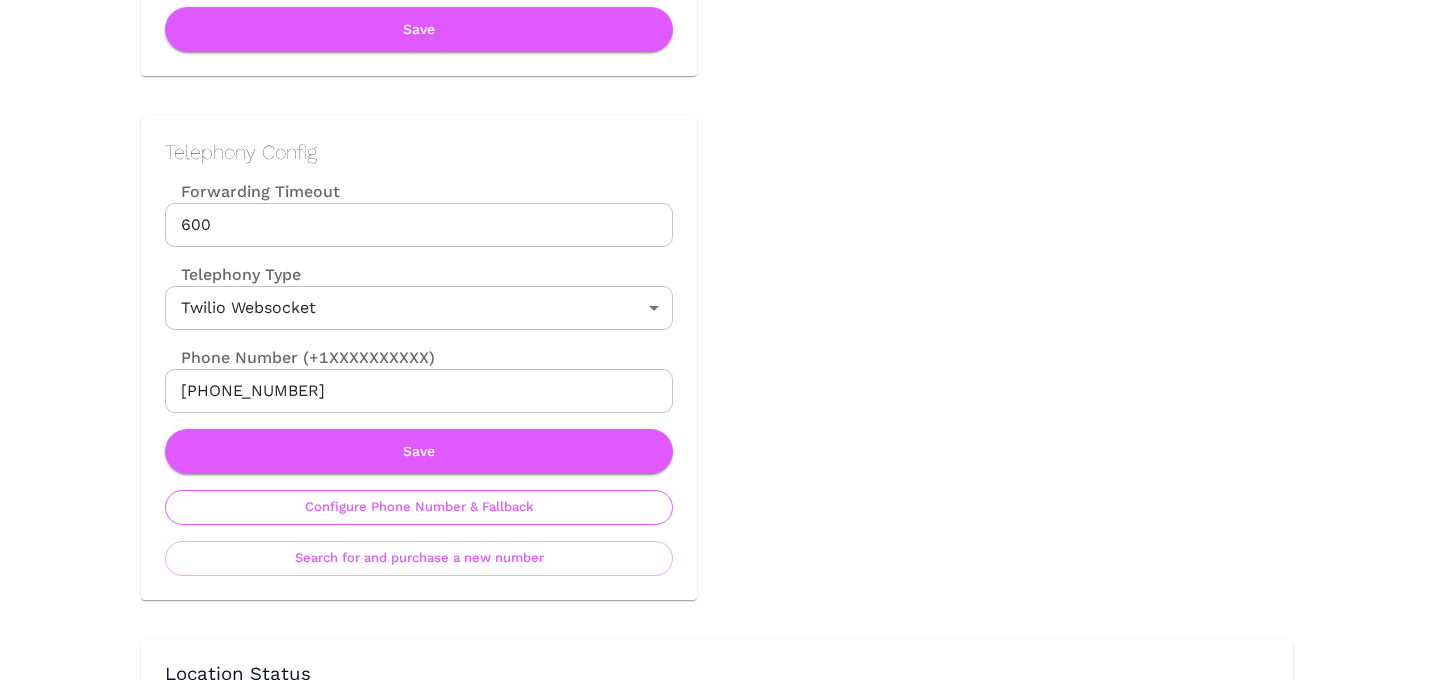 scroll, scrollTop: 860, scrollLeft: 0, axis: vertical 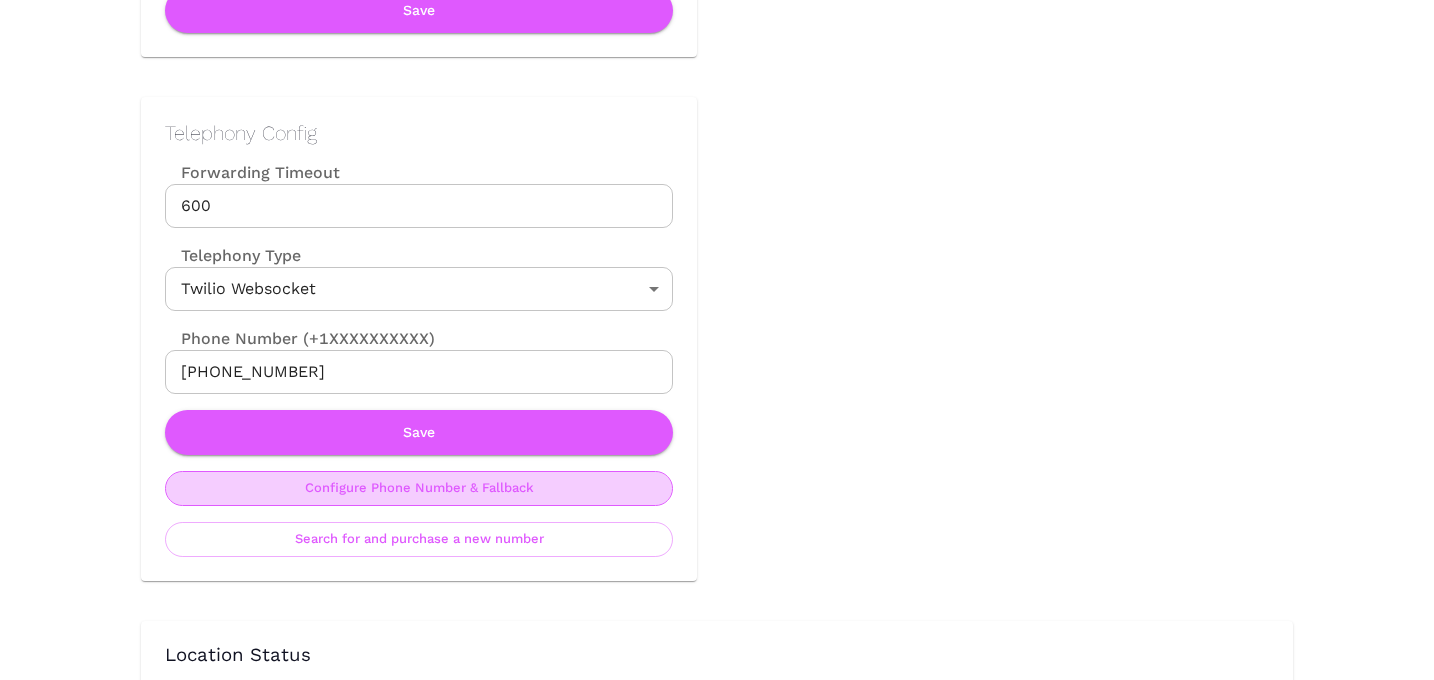 click on "Configure Phone Number & Fallback" at bounding box center [419, 488] 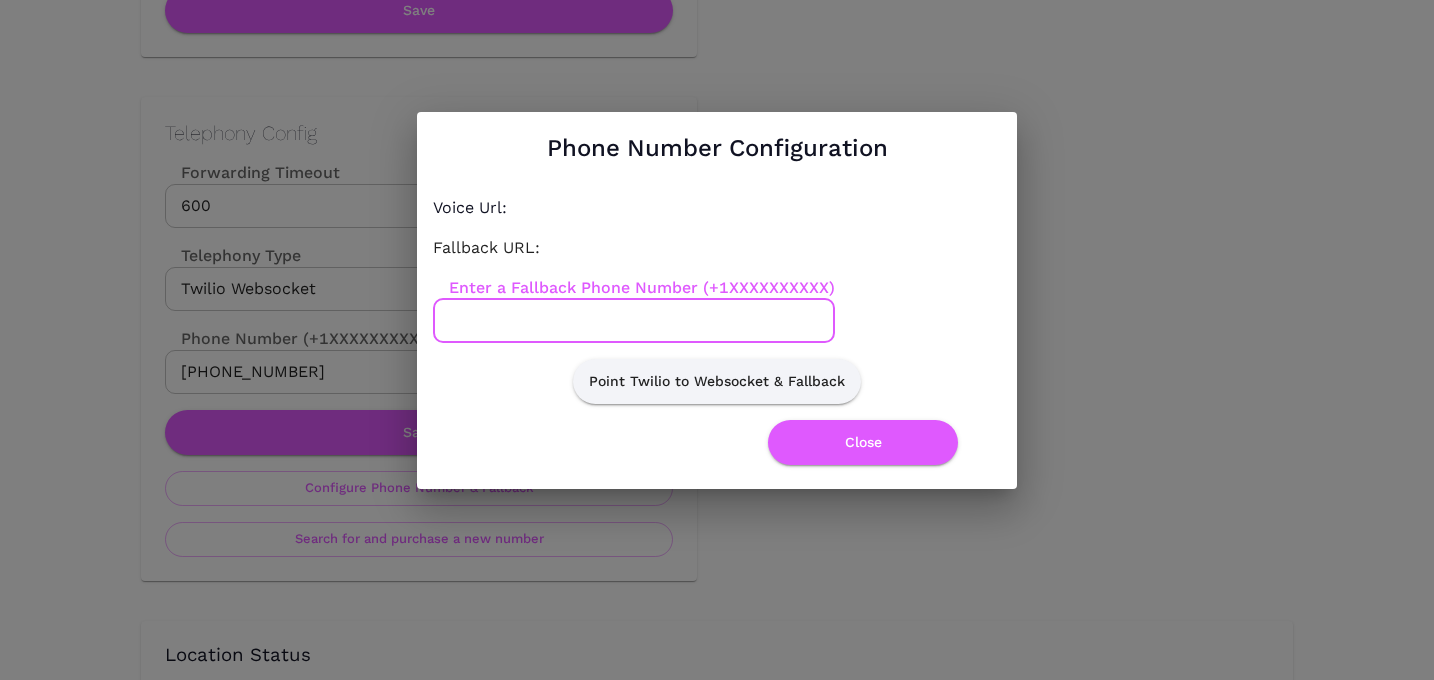 click on "Enter a Fallback Phone Number (+1XXXXXXXXXX)" at bounding box center [634, 321] 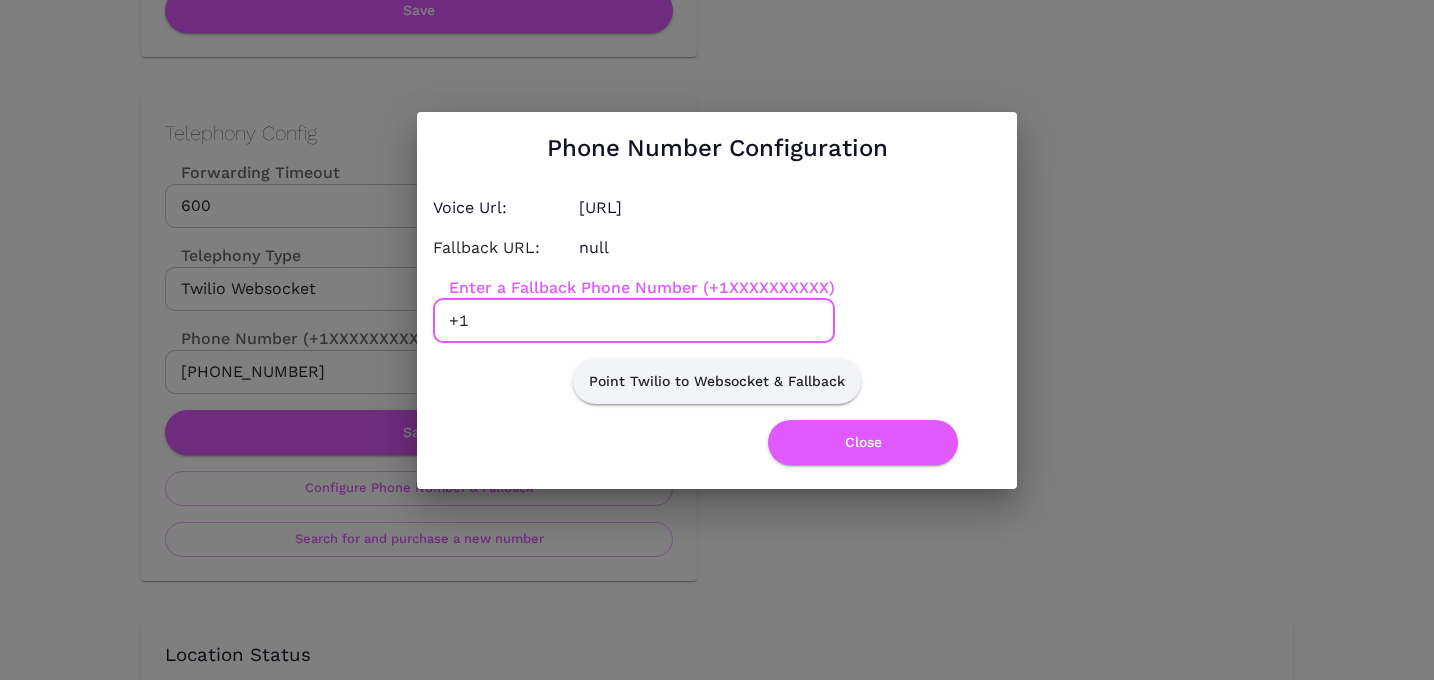 paste on "8085562435" 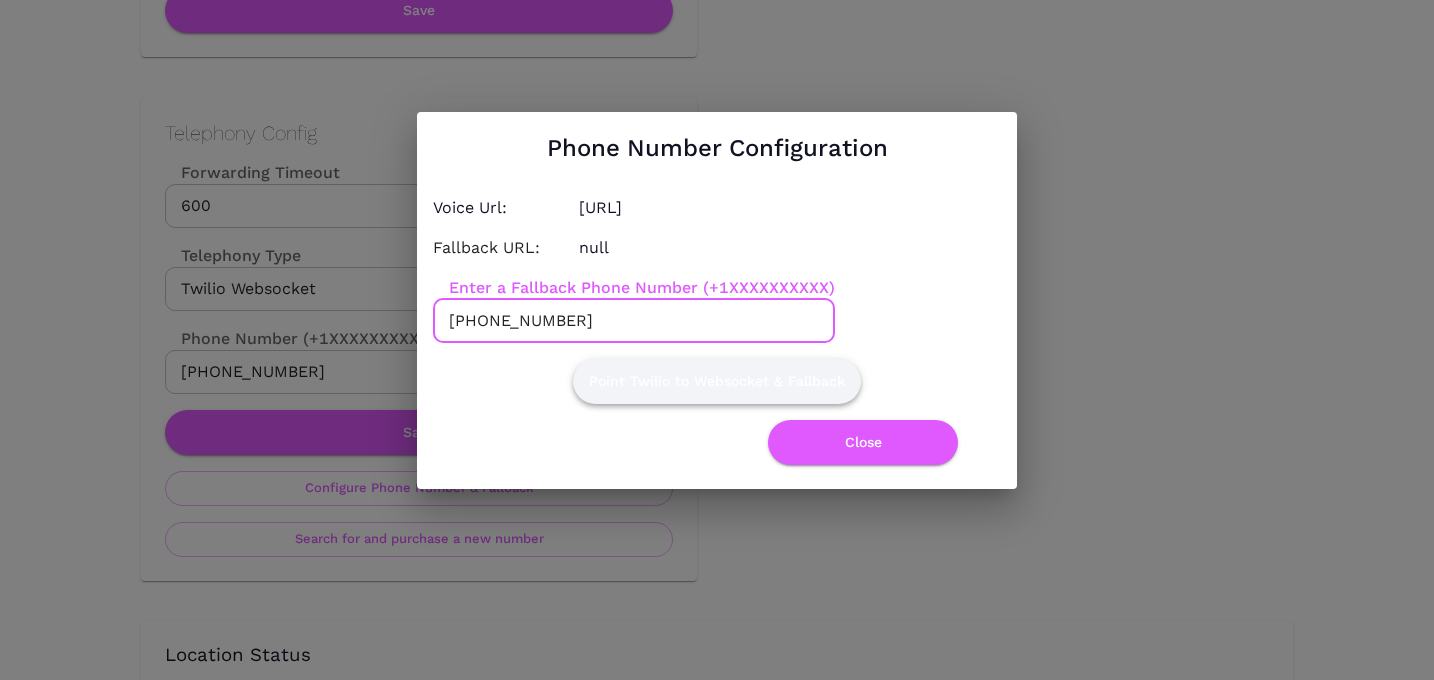 type on "+18085562435" 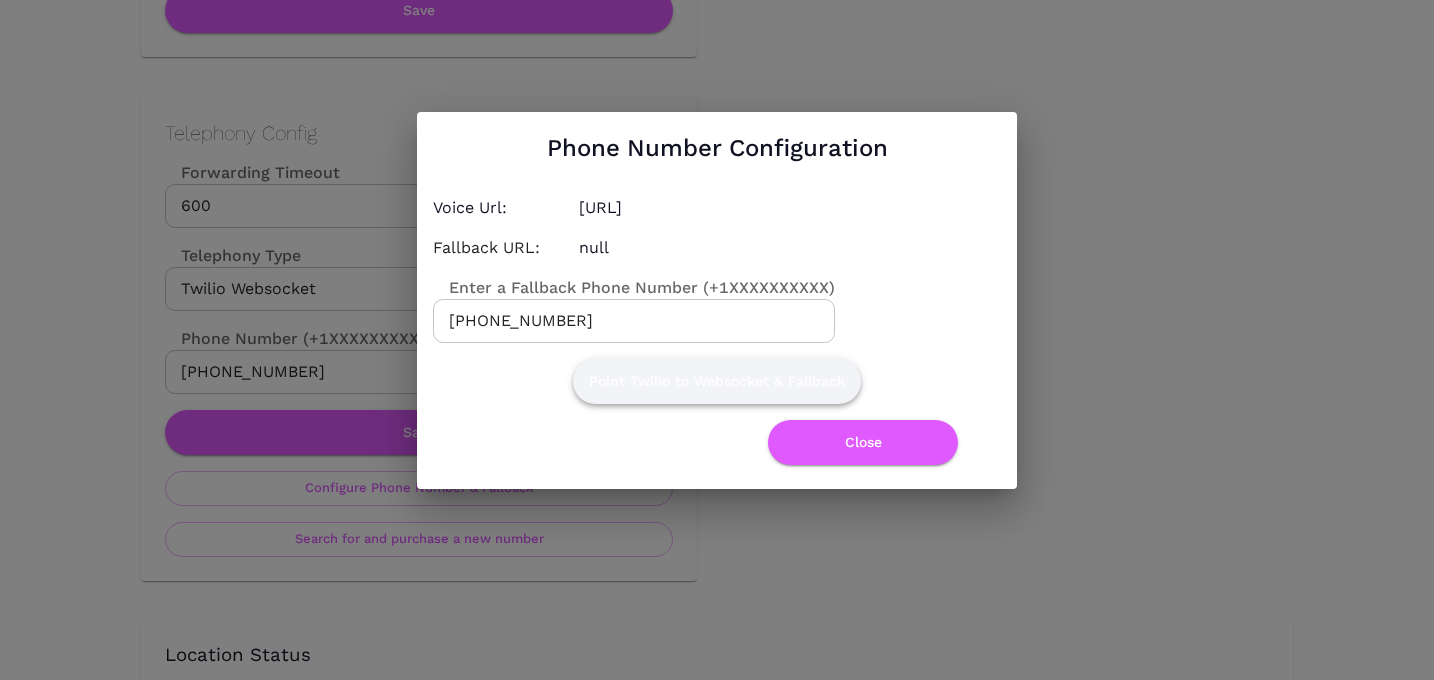 click on "Point Twilio to Websocket & Fallback" at bounding box center [717, 381] 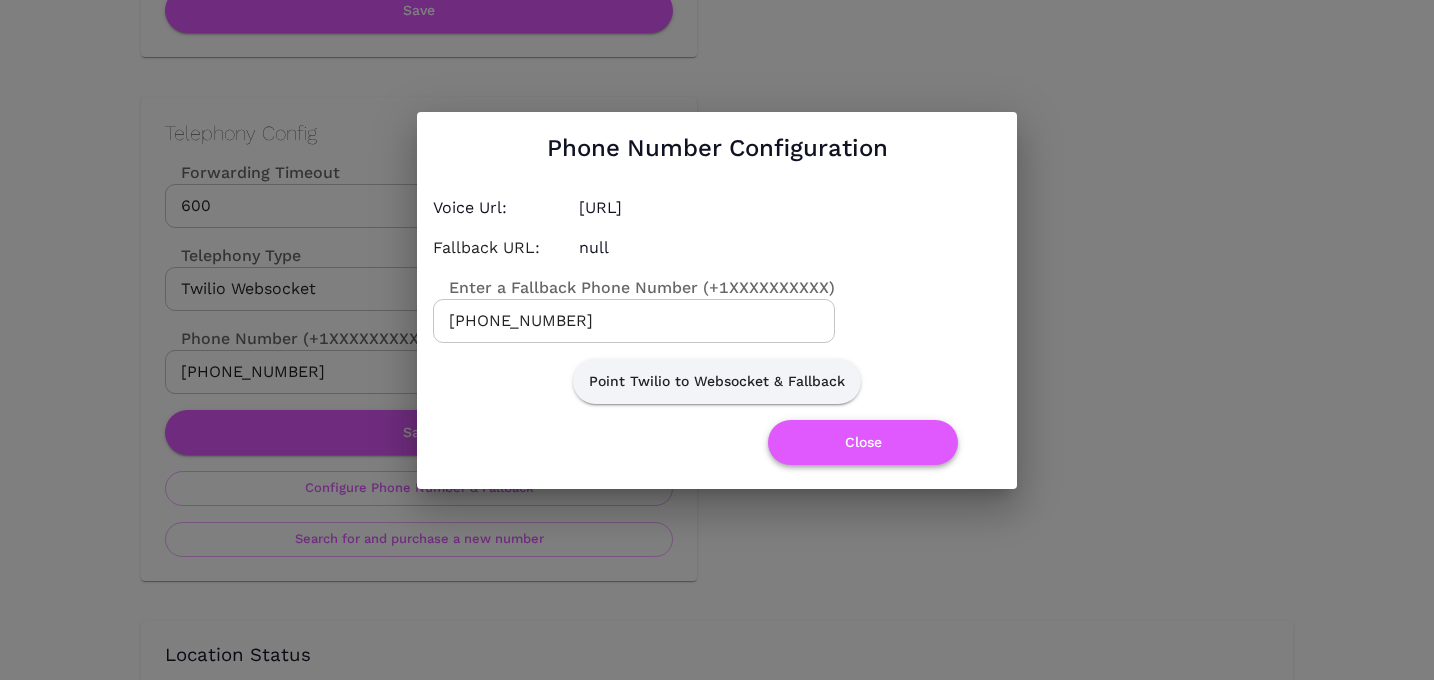click on "Close" 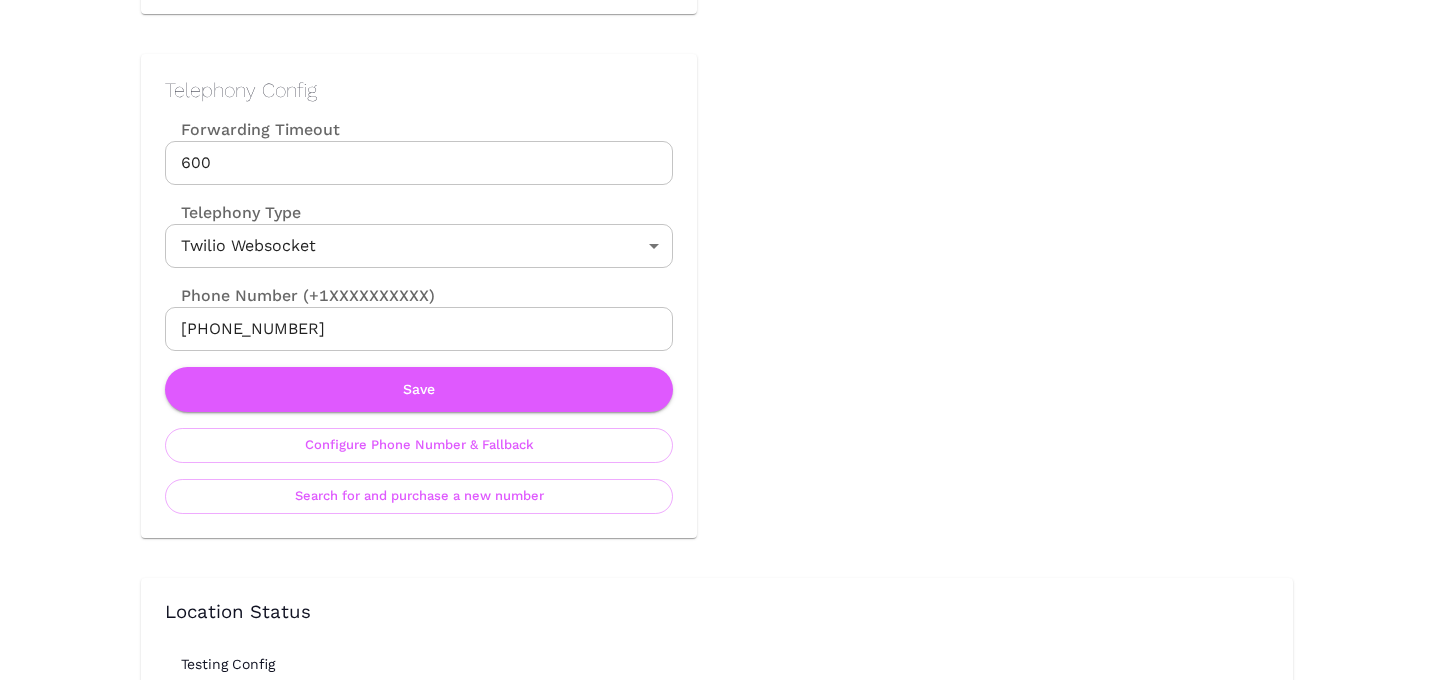 scroll, scrollTop: 924, scrollLeft: 0, axis: vertical 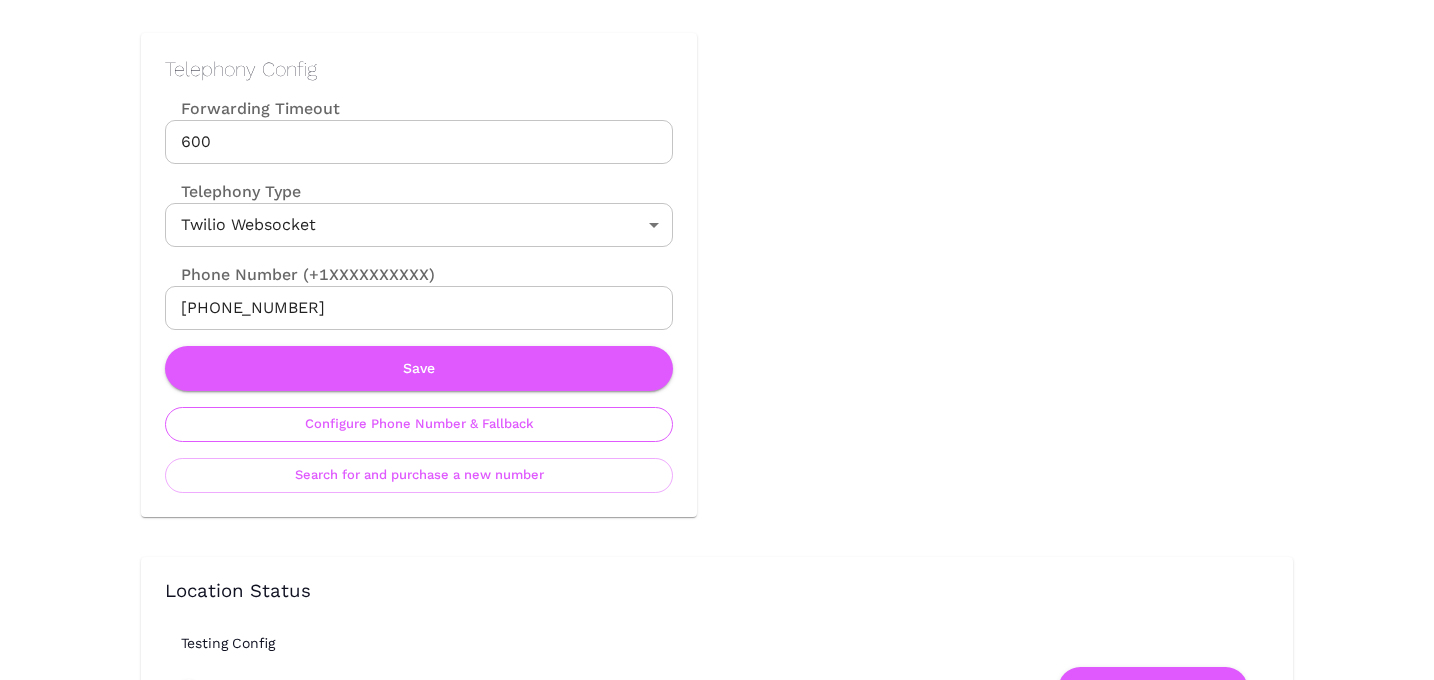 click on "Configure Phone Number & Fallback" at bounding box center [419, 424] 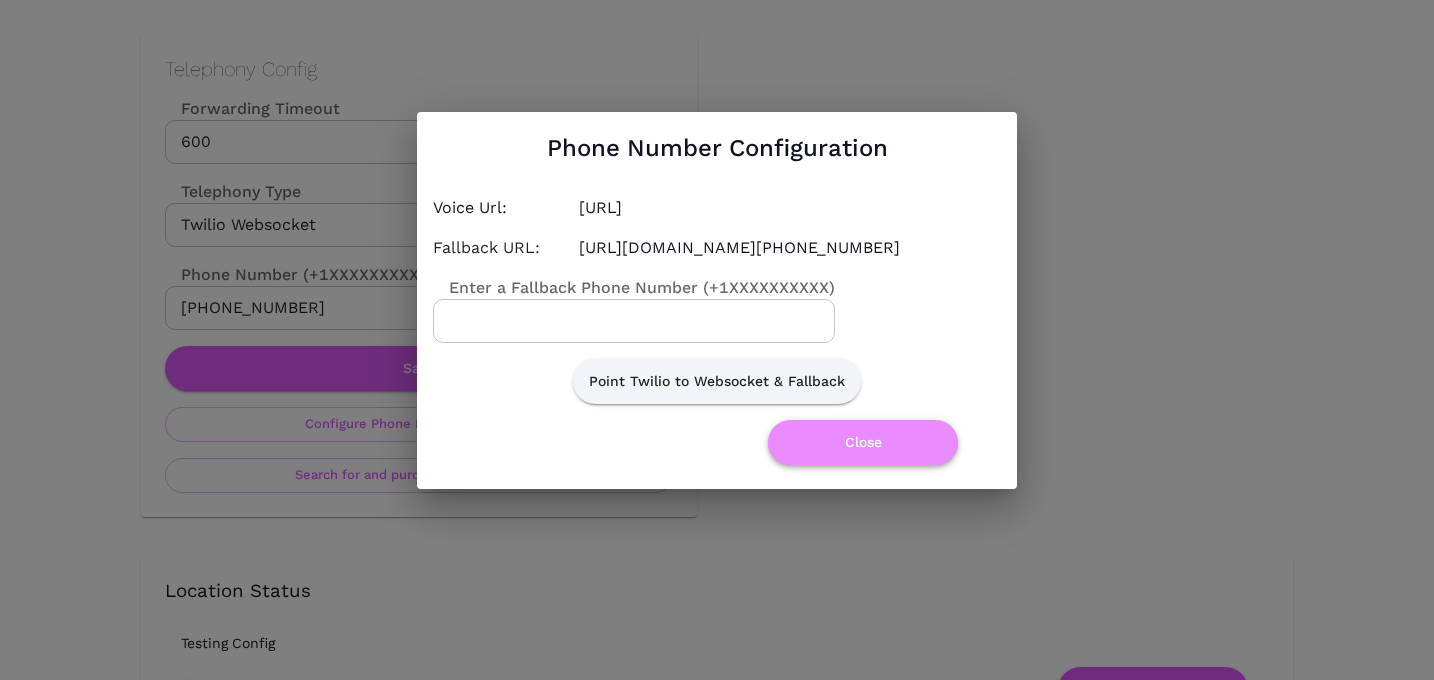 click on "Close" at bounding box center (863, 442) 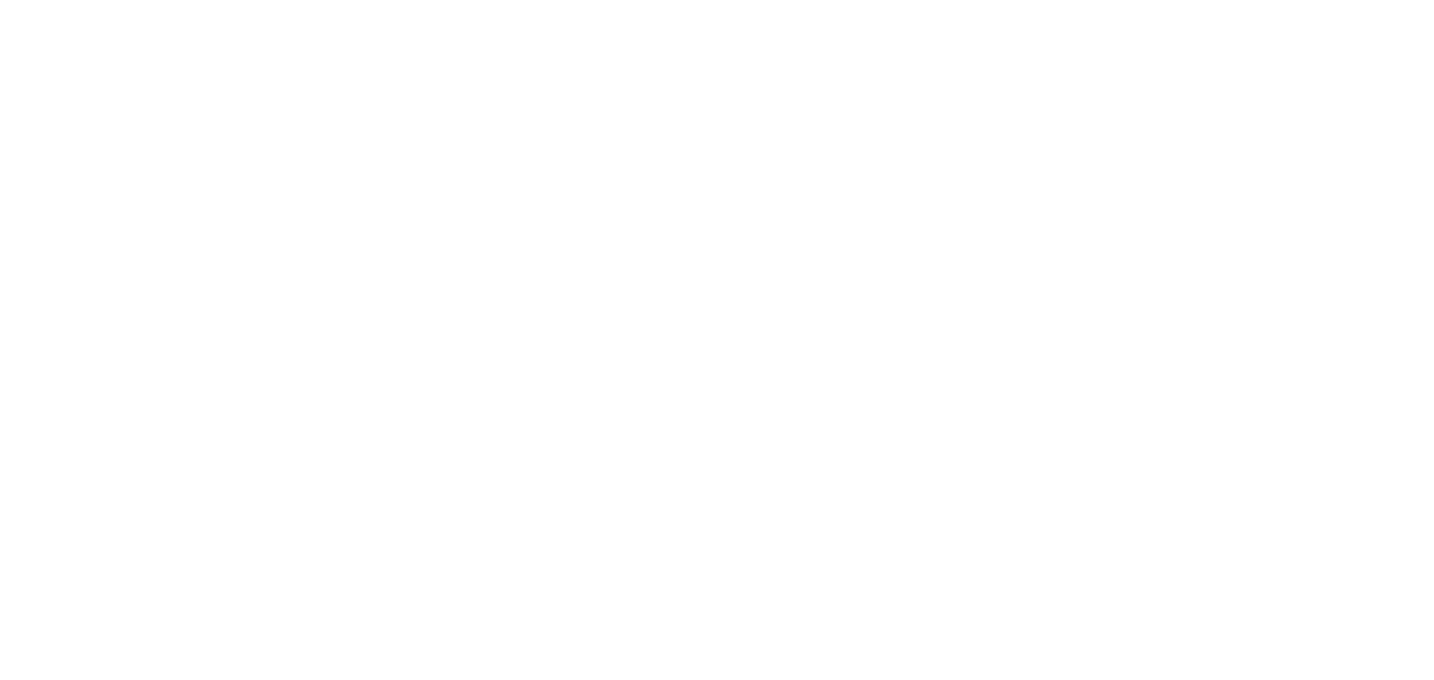 scroll, scrollTop: 0, scrollLeft: 0, axis: both 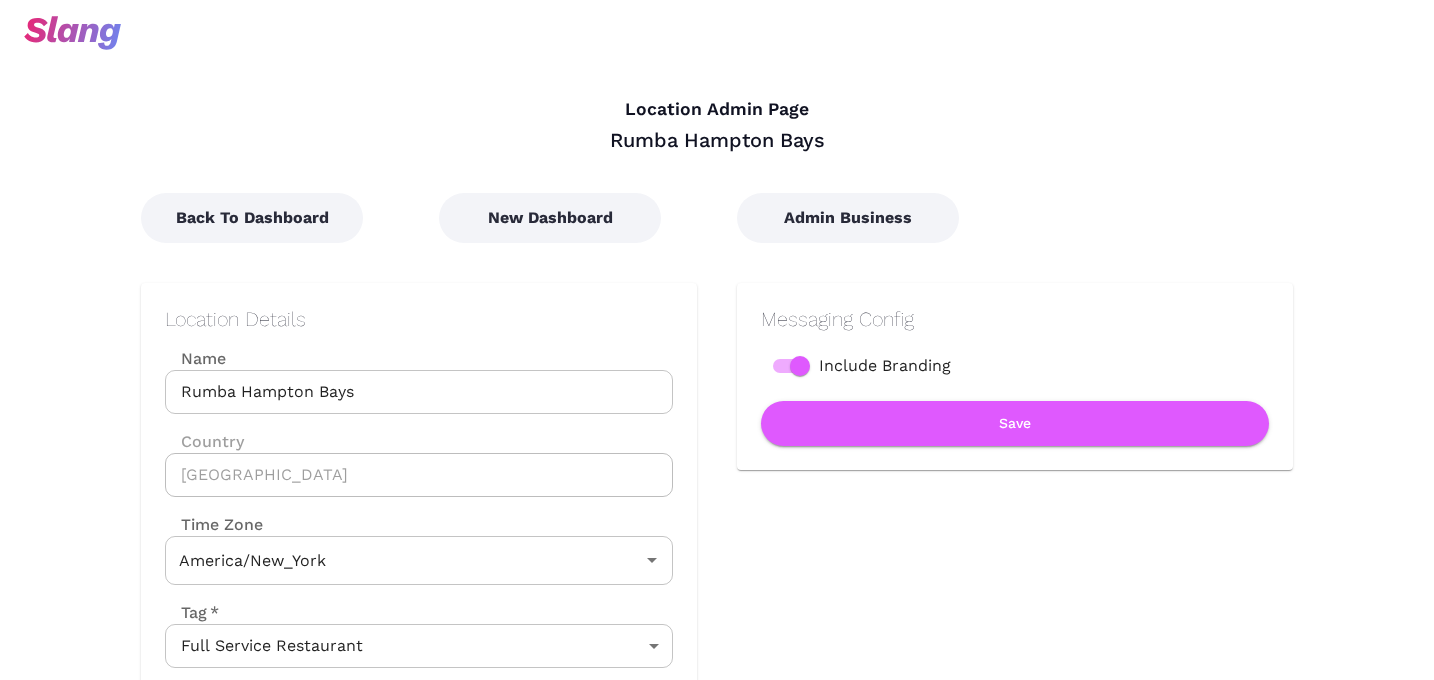 type on "Eastern Time" 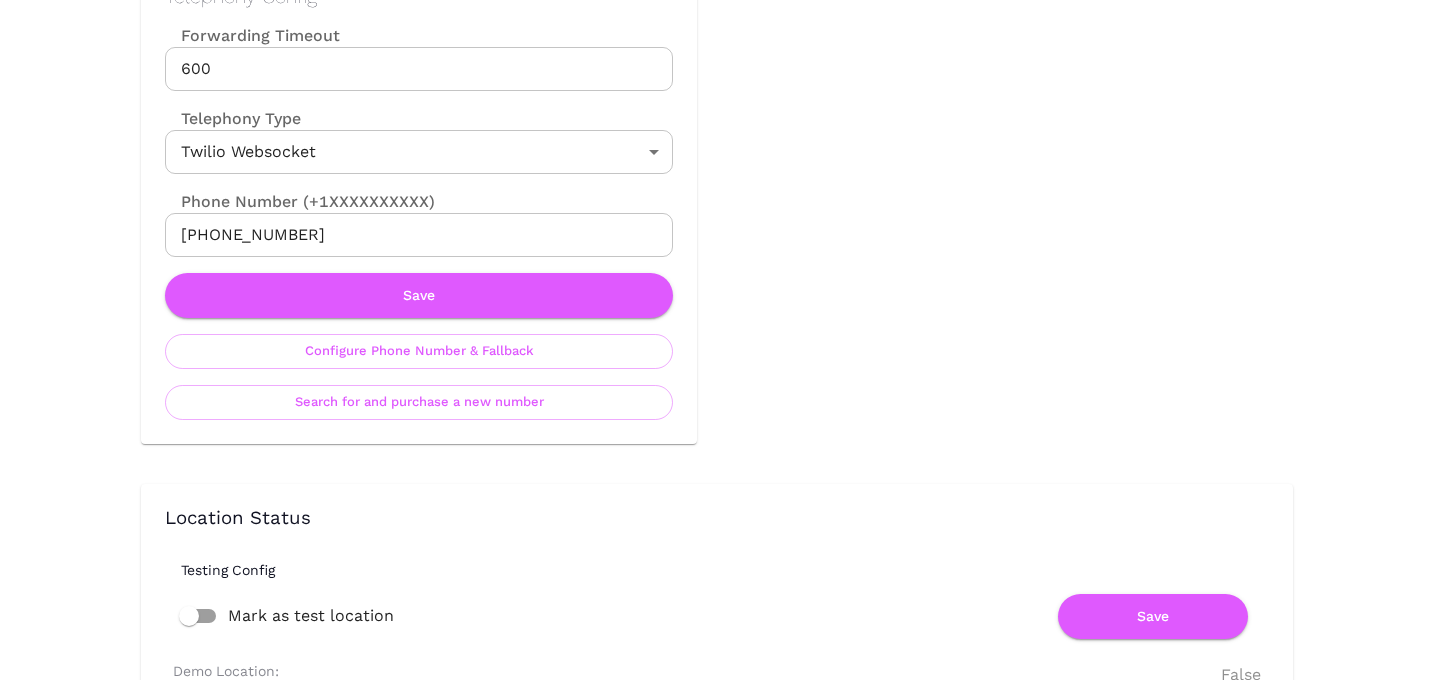 scroll, scrollTop: 1050, scrollLeft: 0, axis: vertical 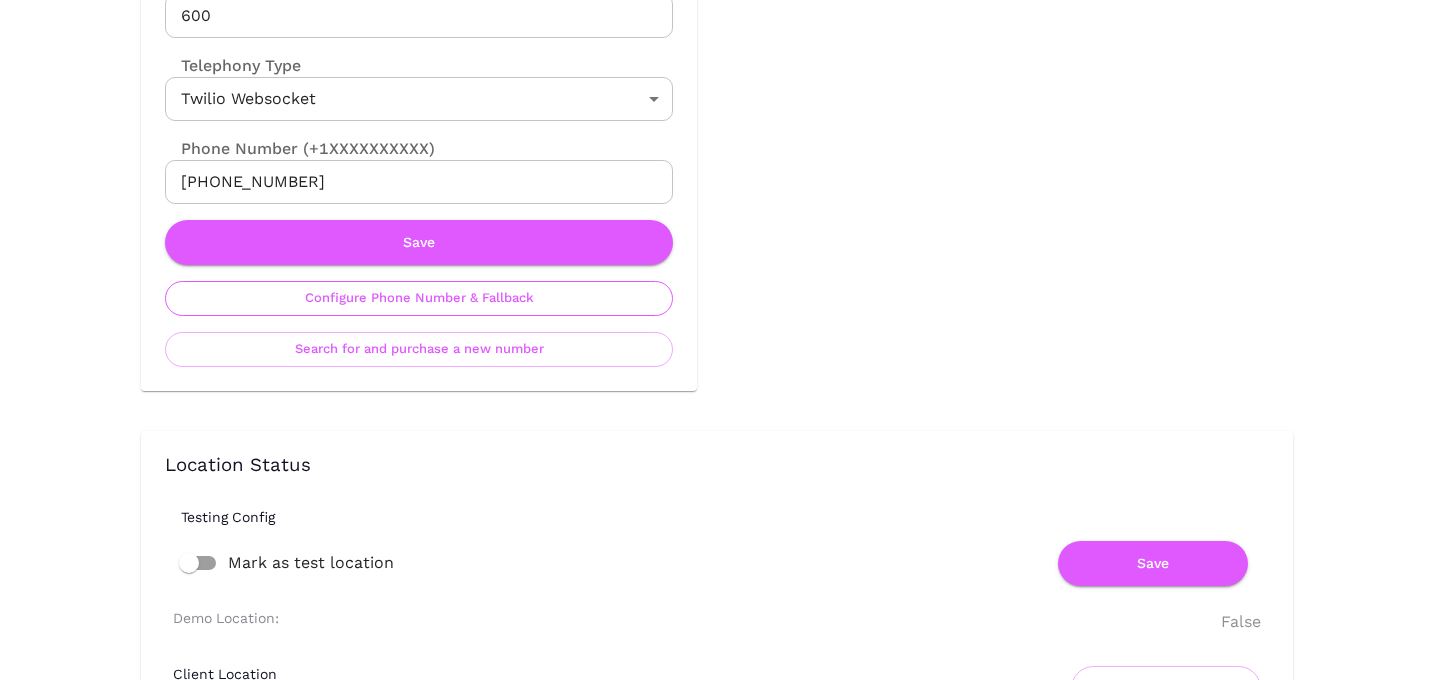 click on "Configure Phone Number & Fallback" at bounding box center [419, 298] 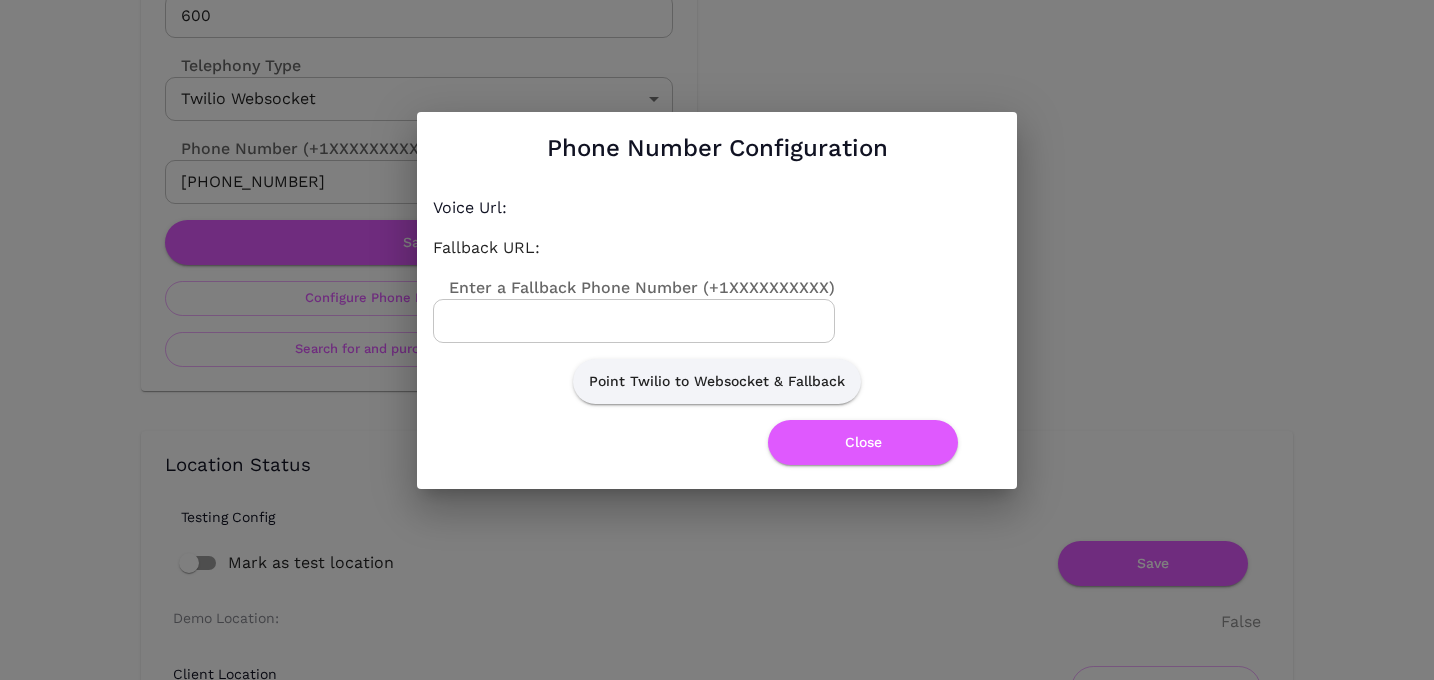 click on "Enter a Fallback Phone Number (+1XXXXXXXXXX)" at bounding box center [634, 321] 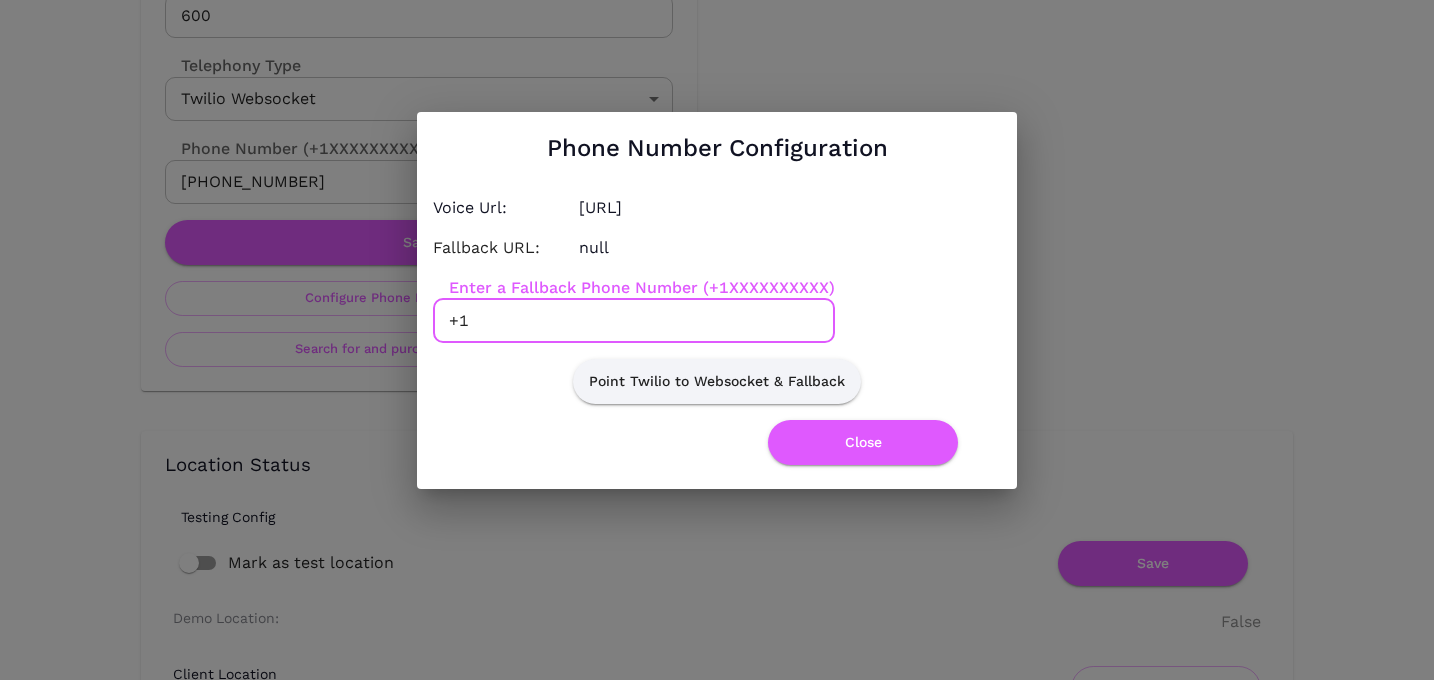 paste on "6315948114" 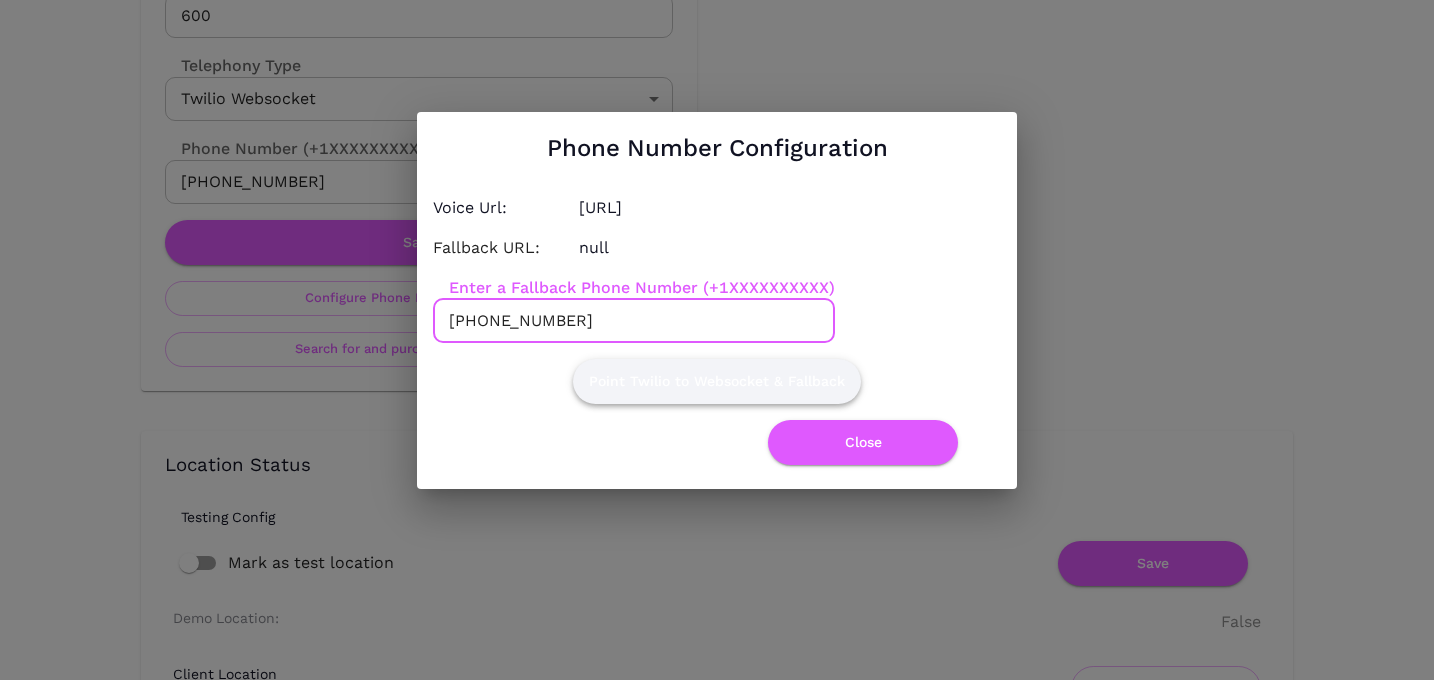 type on "[PHONE_NUMBER]" 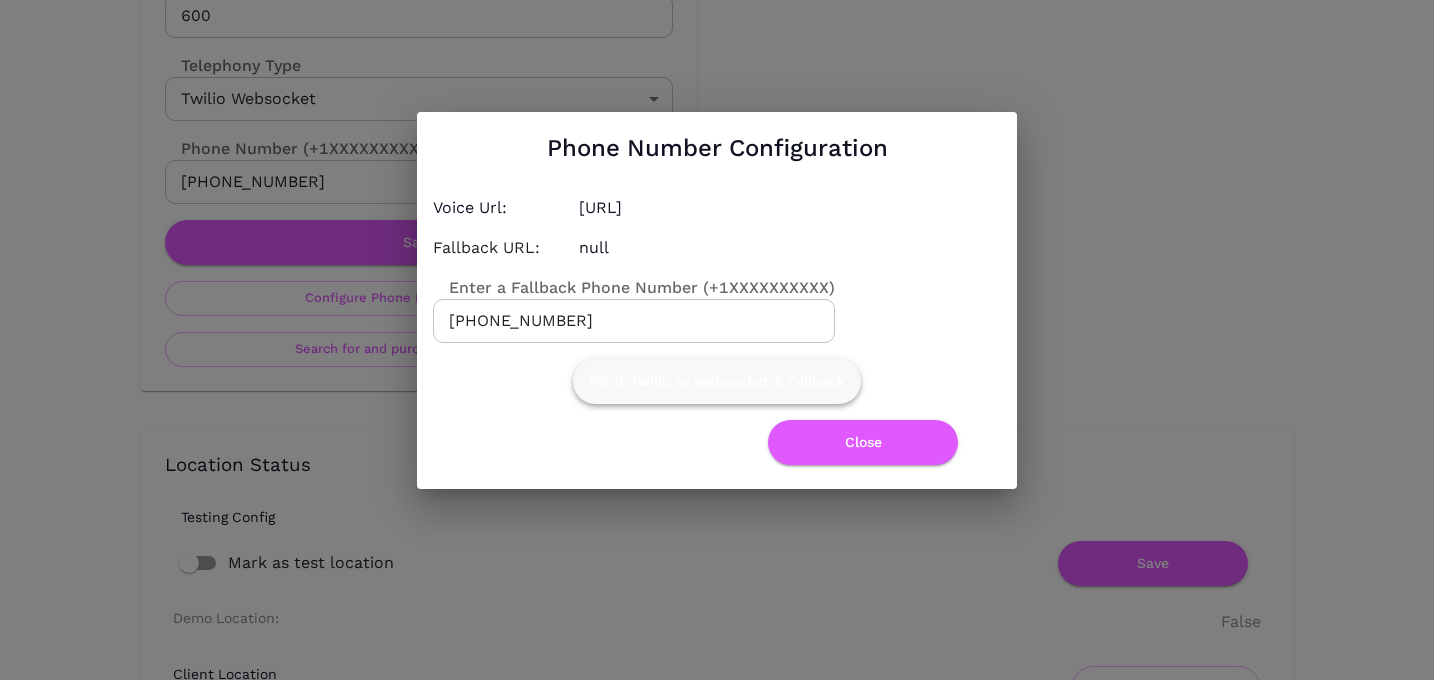 click on "Point Twilio to Websocket & Fallback" at bounding box center [717, 381] 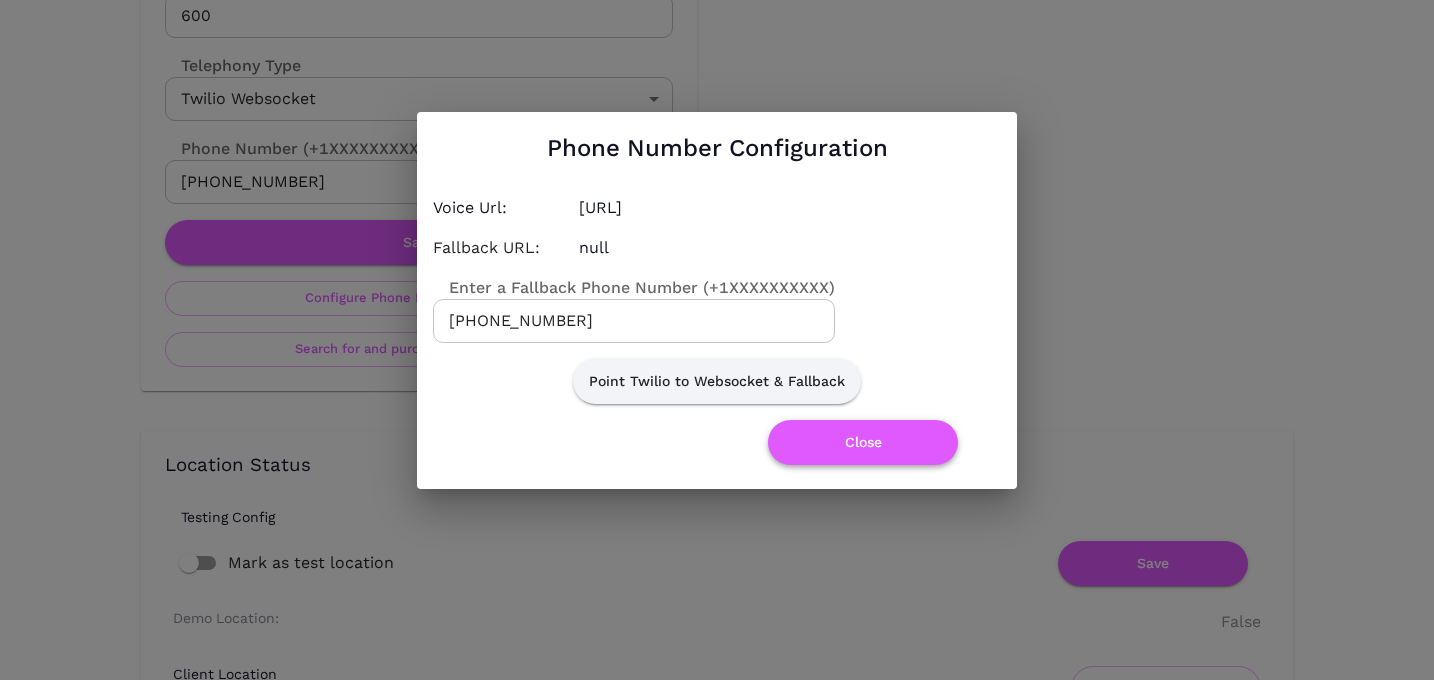 click on "Close" at bounding box center (863, 442) 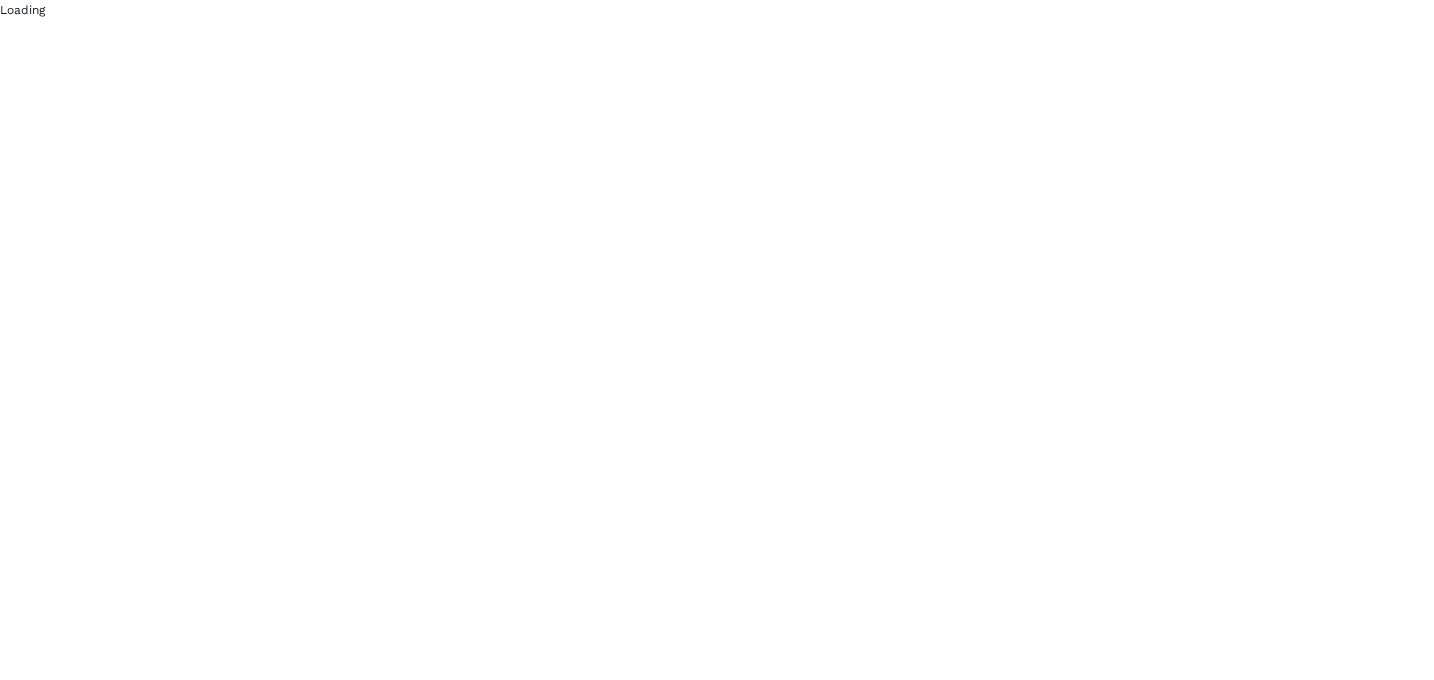 scroll, scrollTop: 0, scrollLeft: 0, axis: both 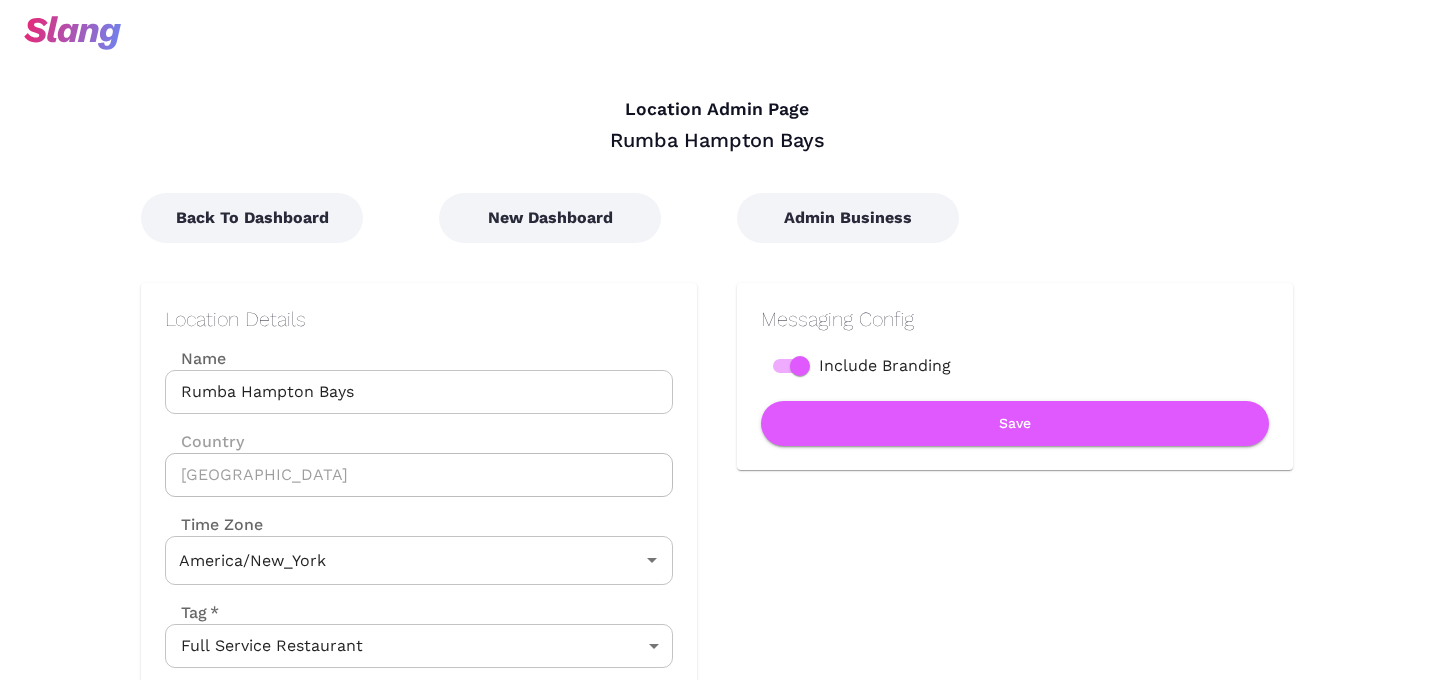 type on "Eastern Time" 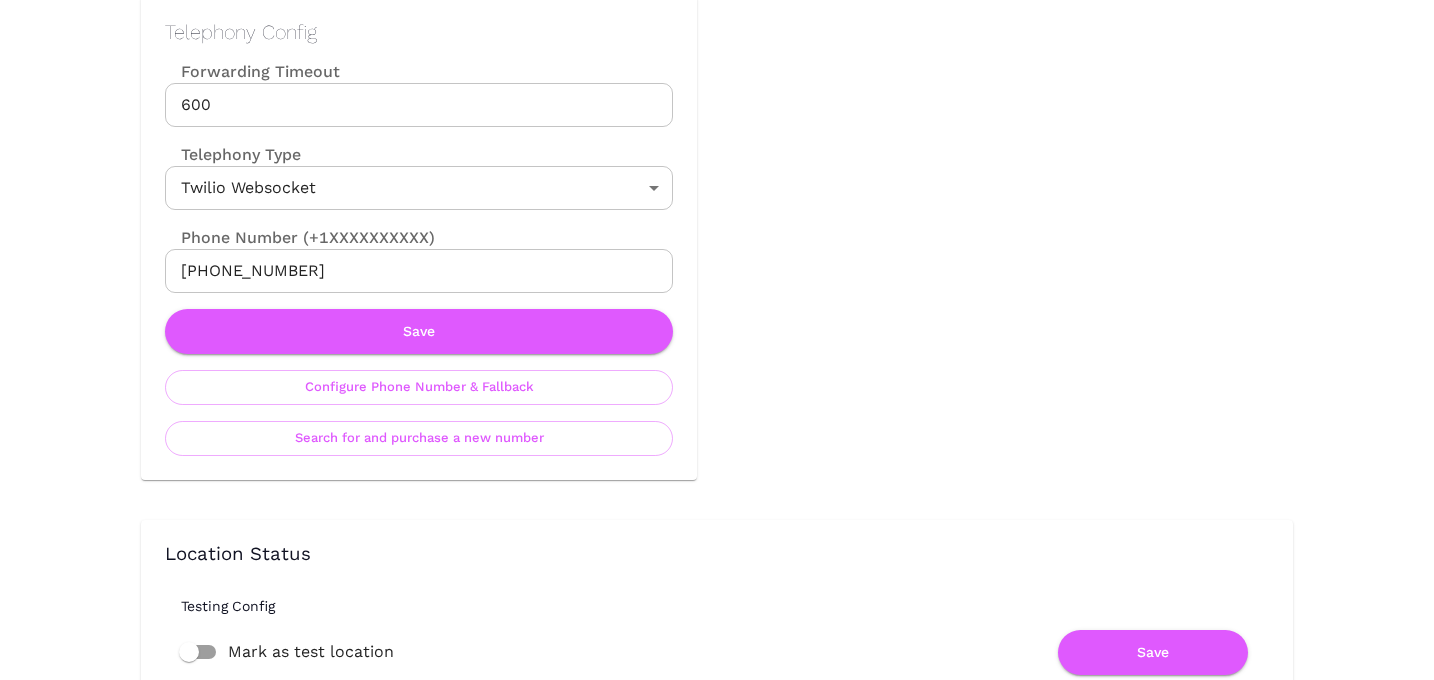 scroll, scrollTop: 994, scrollLeft: 0, axis: vertical 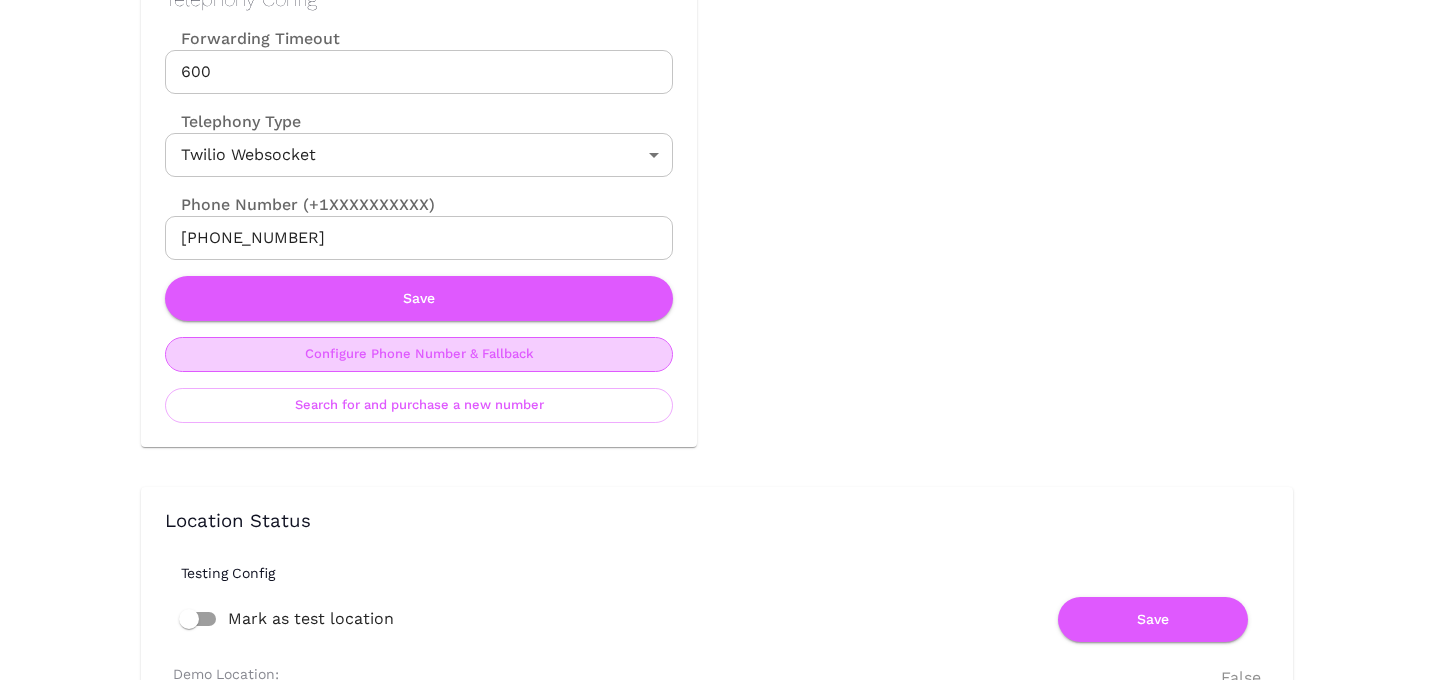 click on "Configure Phone Number & Fallback" at bounding box center (419, 354) 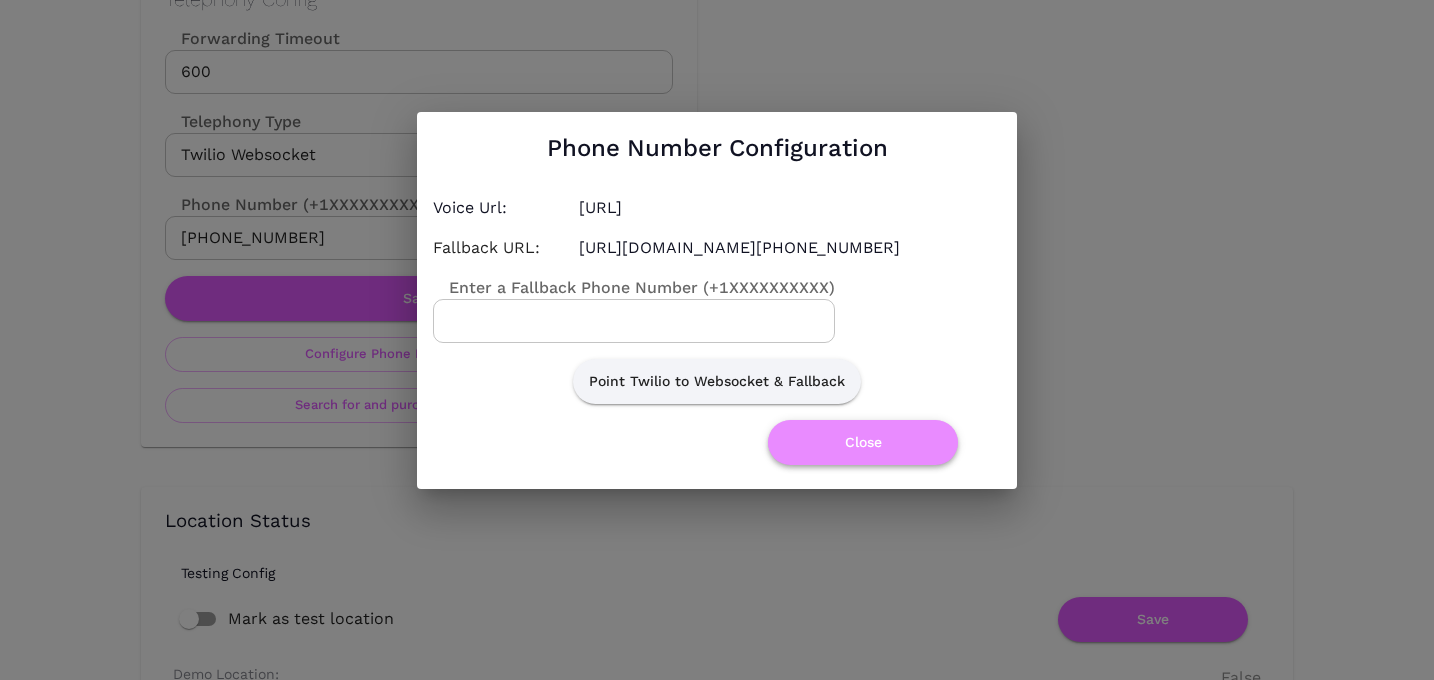 click on "Close" at bounding box center [863, 442] 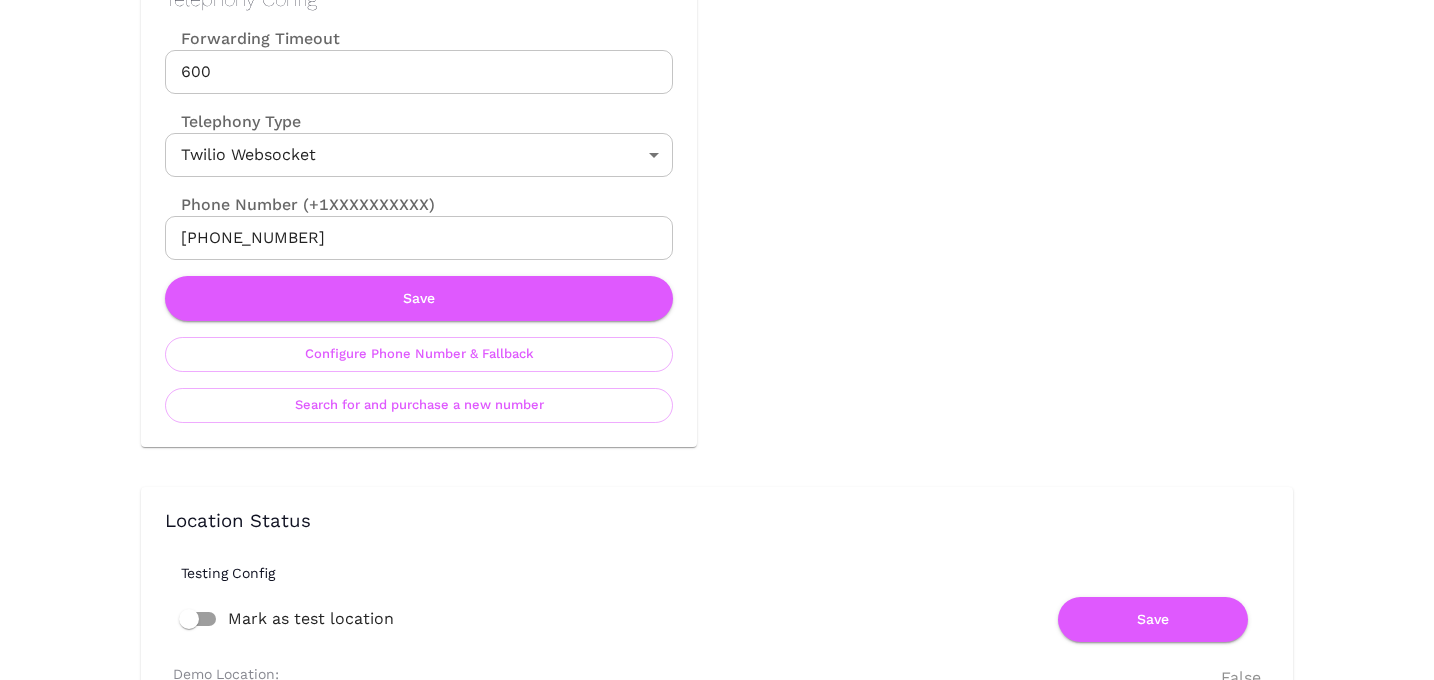 scroll, scrollTop: 0, scrollLeft: 0, axis: both 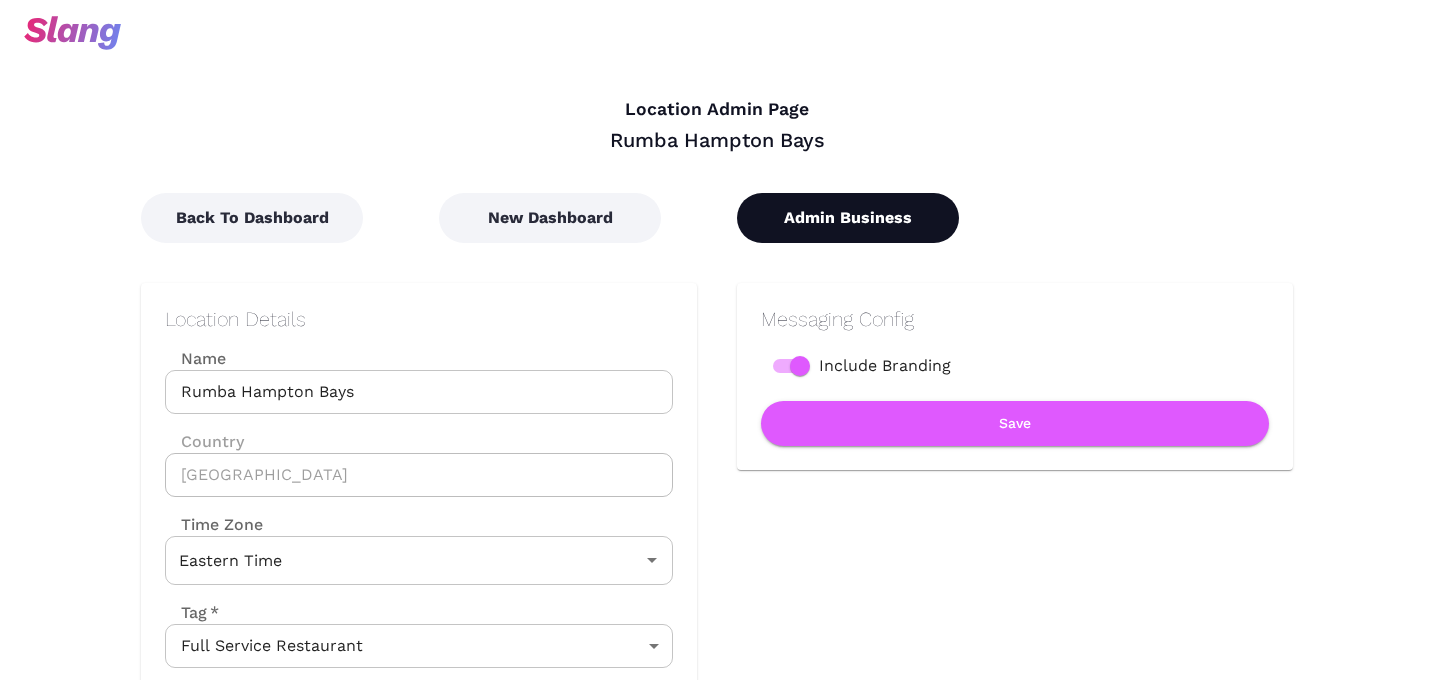 click on "Admin Business" at bounding box center [848, 218] 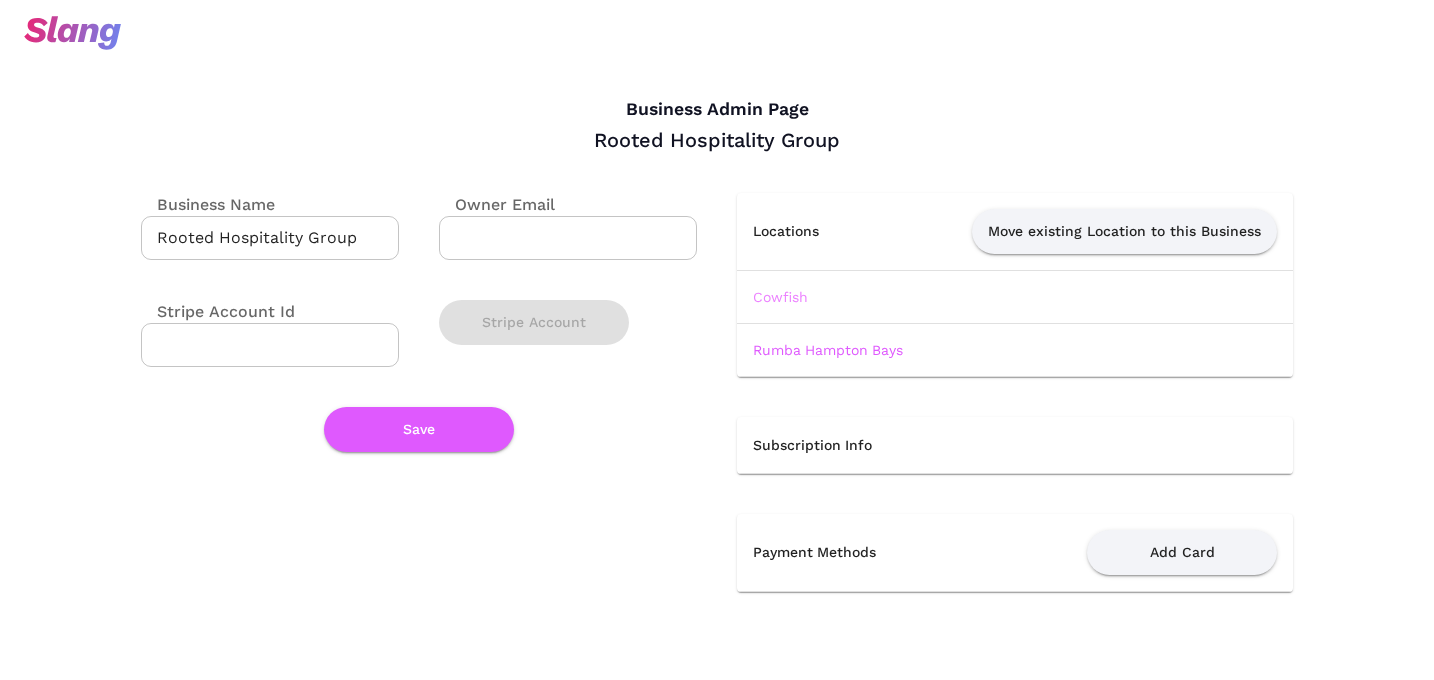 click on "Cowfish" at bounding box center [780, 297] 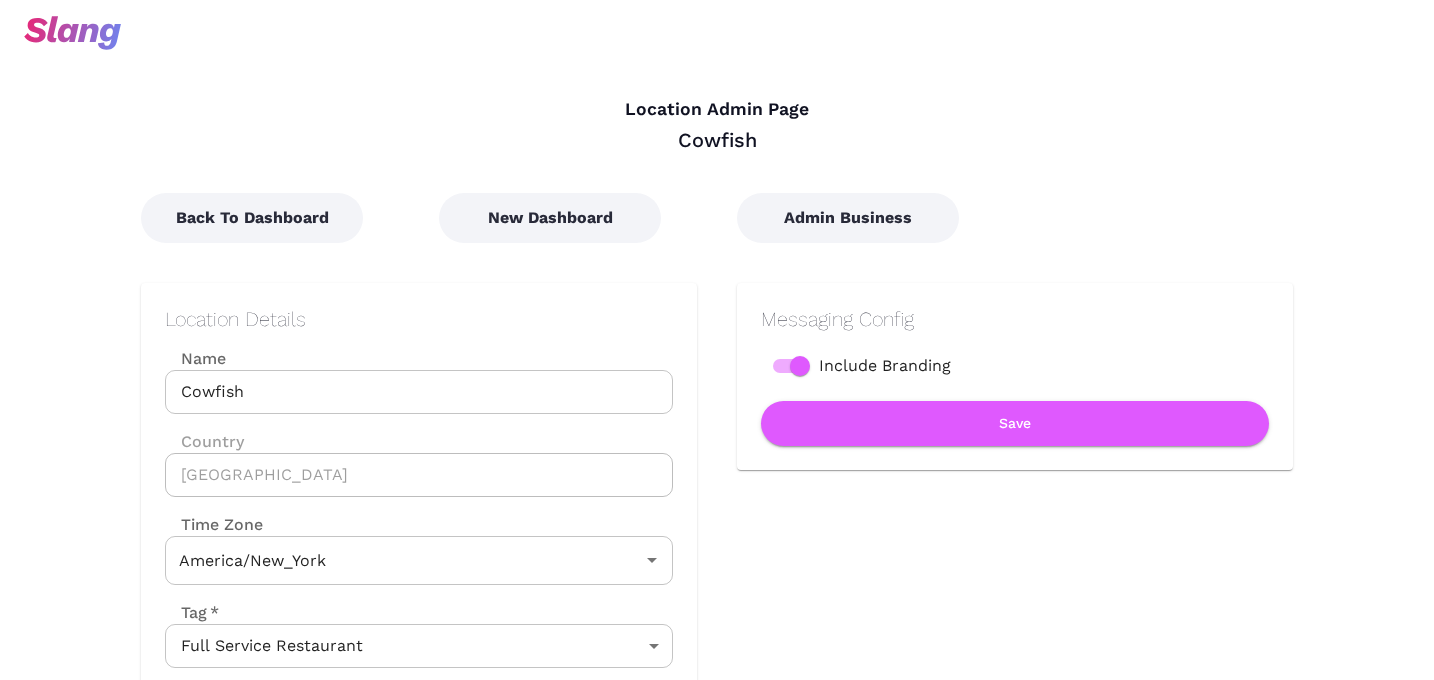 type on "Eastern Time" 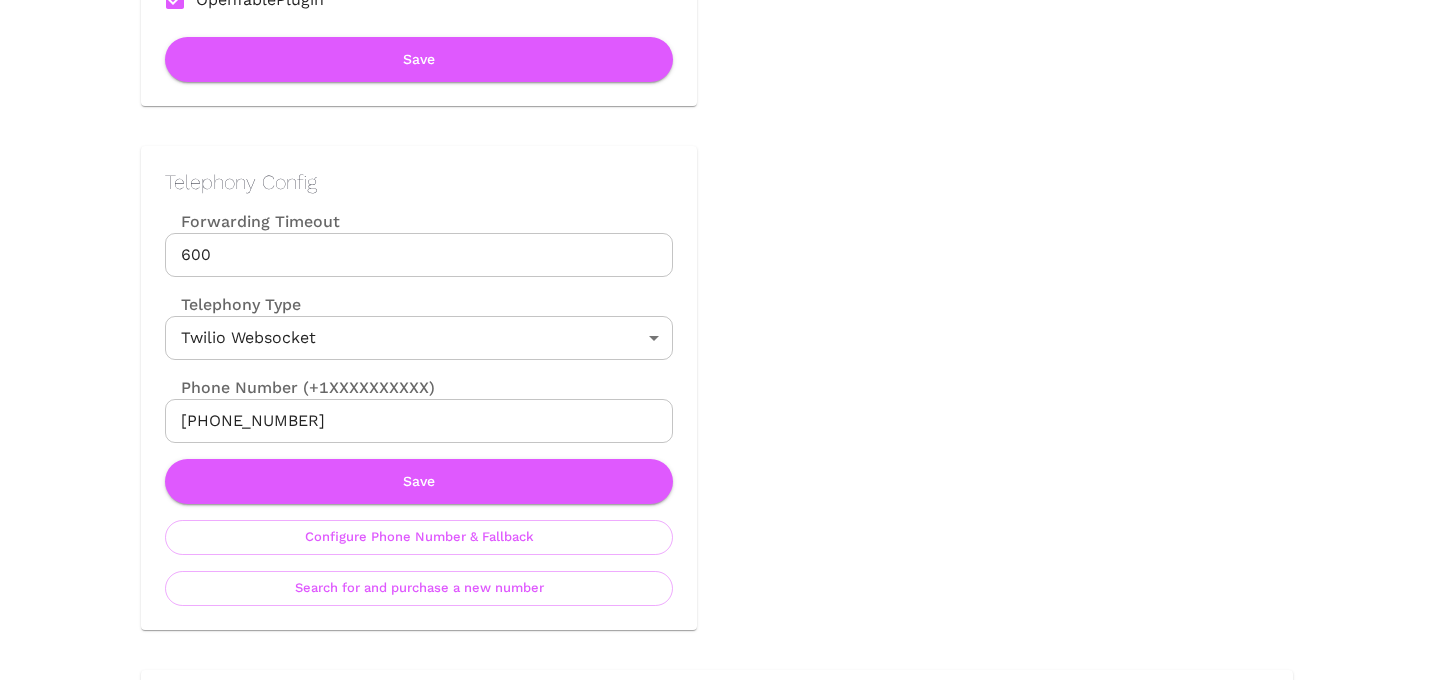 scroll, scrollTop: 826, scrollLeft: 0, axis: vertical 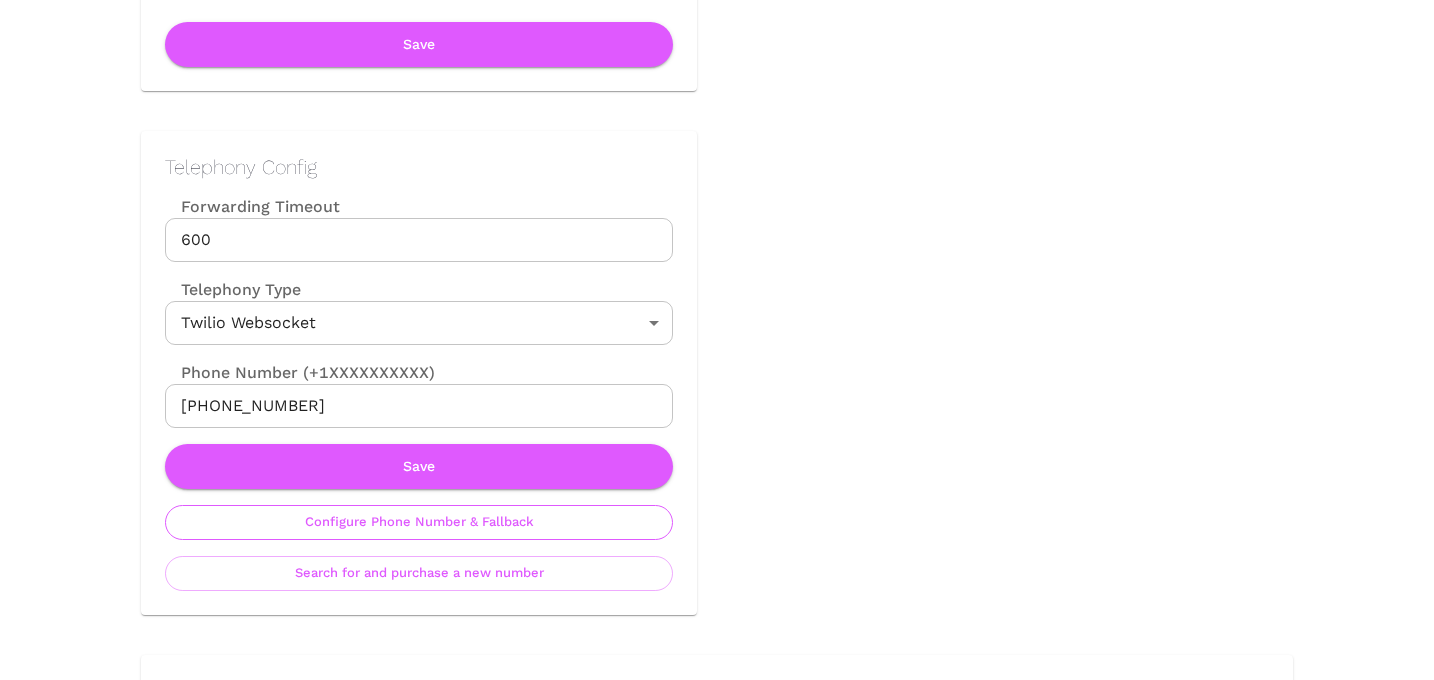 click on "Configure Phone Number & Fallback" at bounding box center (419, 522) 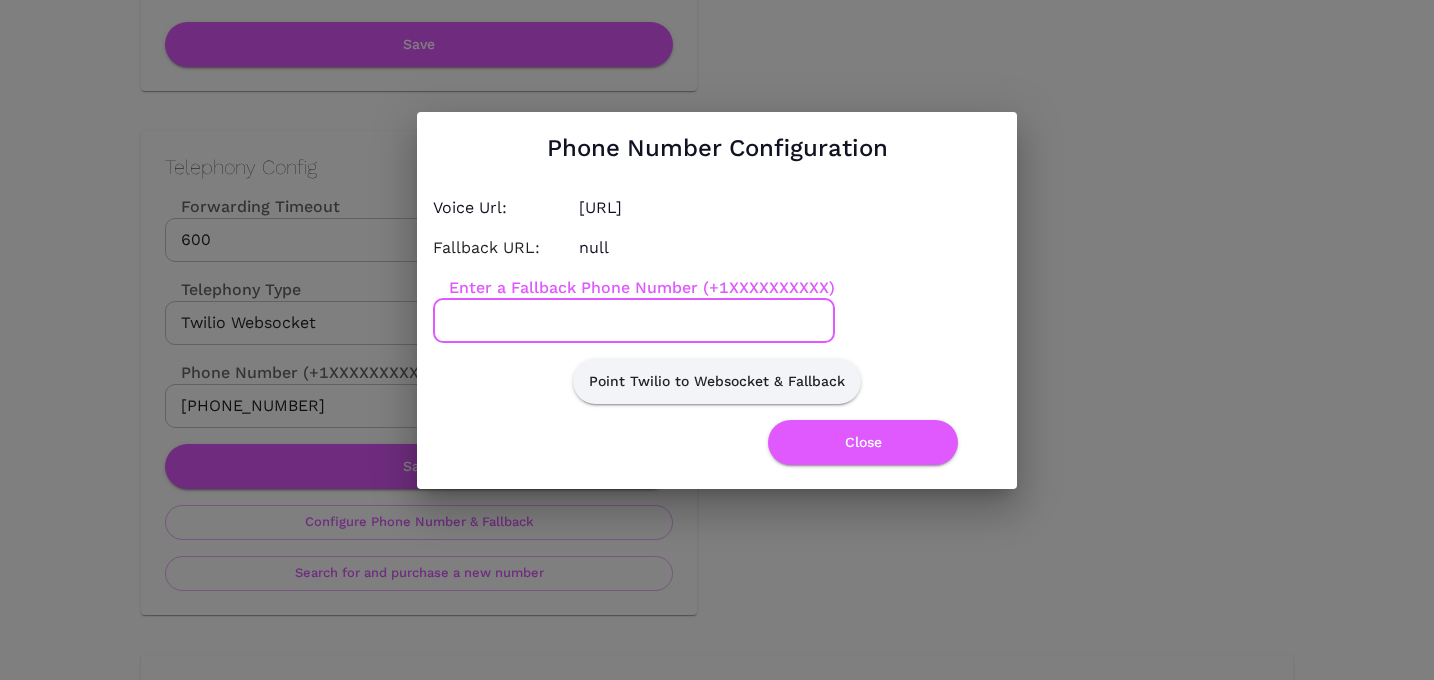 click on "Enter a Fallback Phone Number (+1XXXXXXXXXX)" at bounding box center (634, 321) 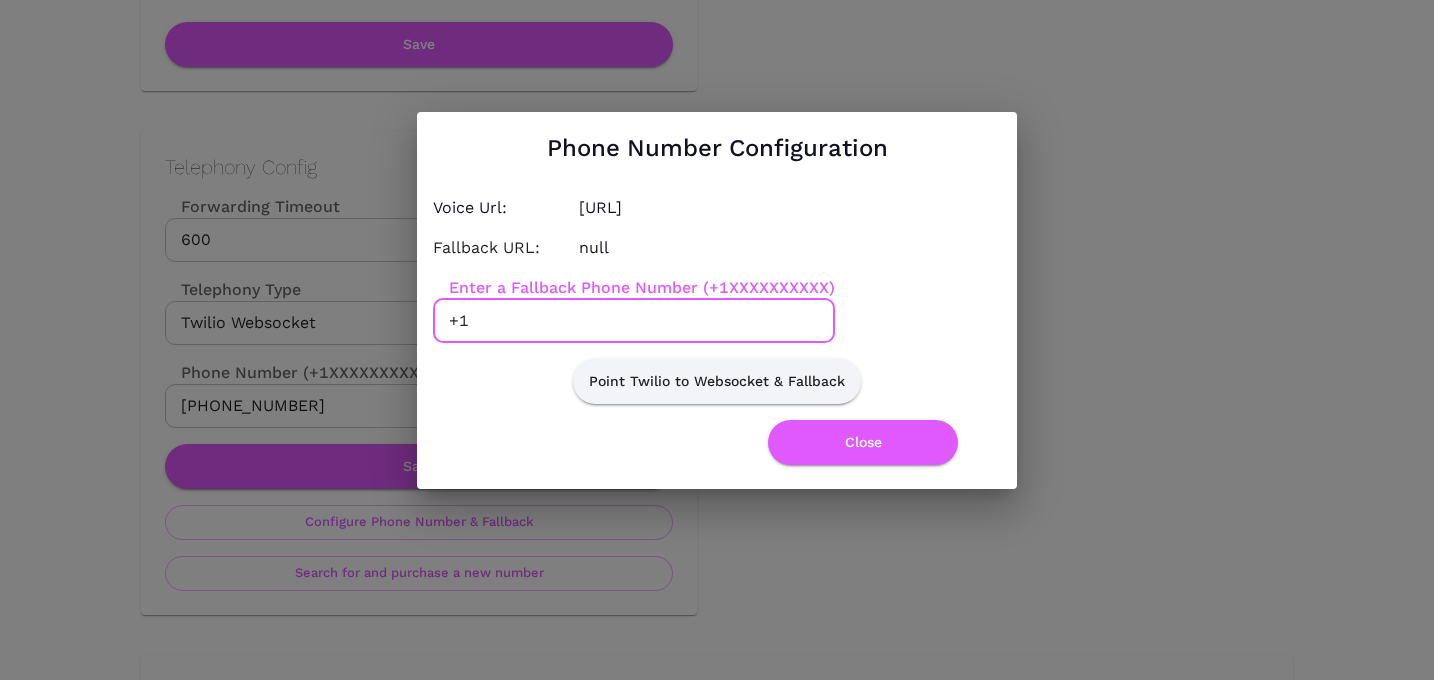 paste on "6315948113" 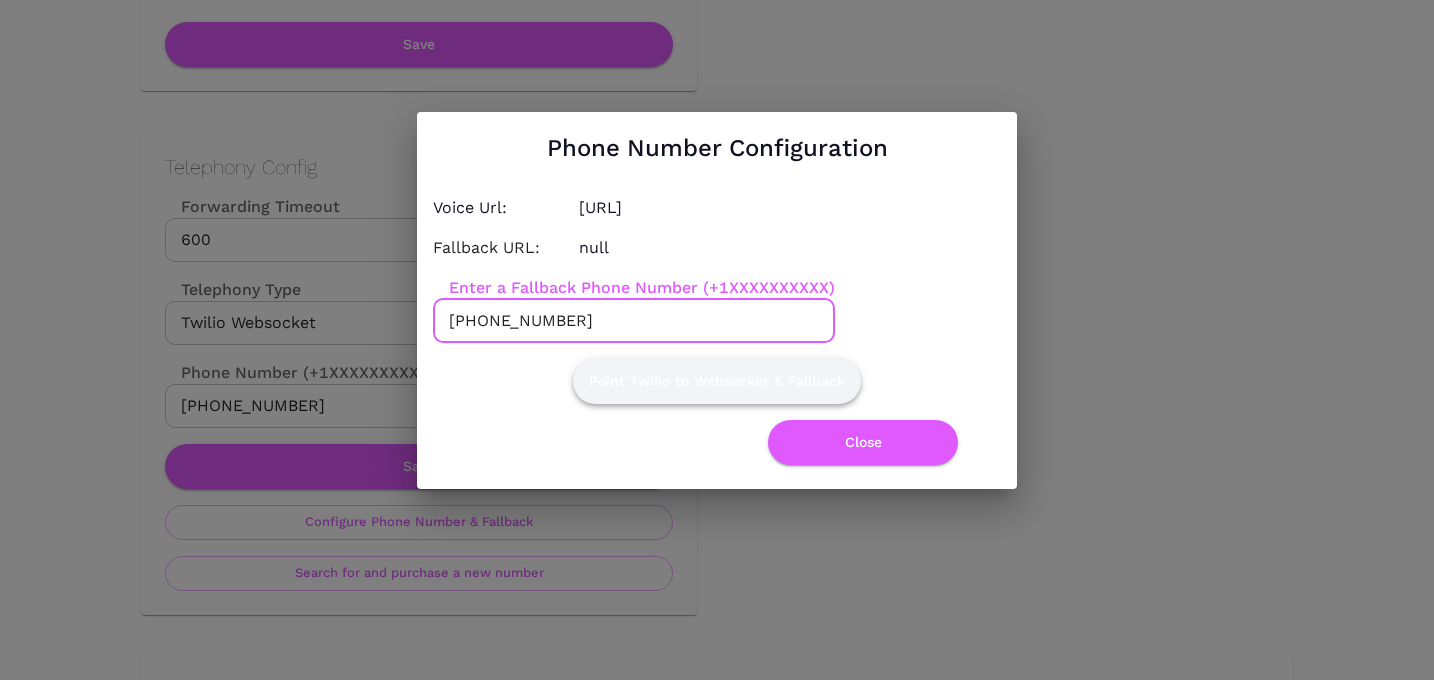 type on "+16315948113" 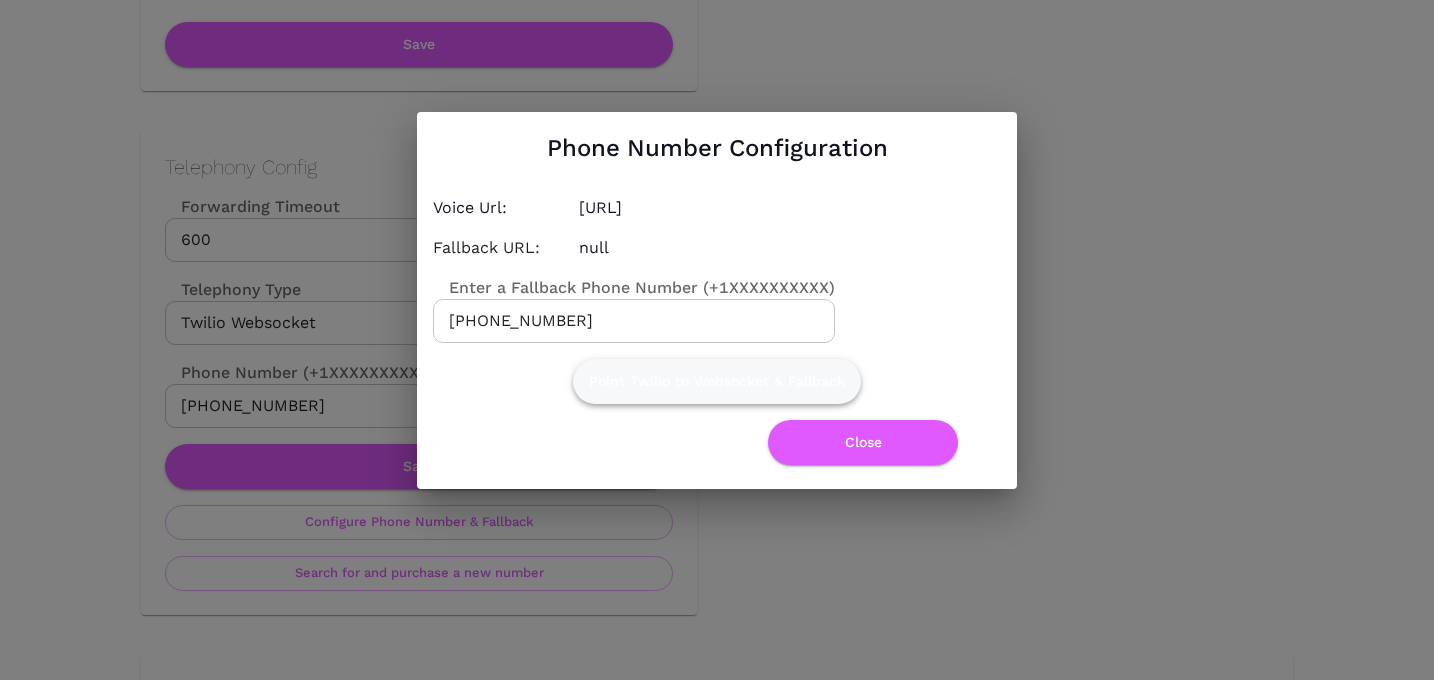 click on "Point Twilio to Websocket & Fallback" at bounding box center (717, 381) 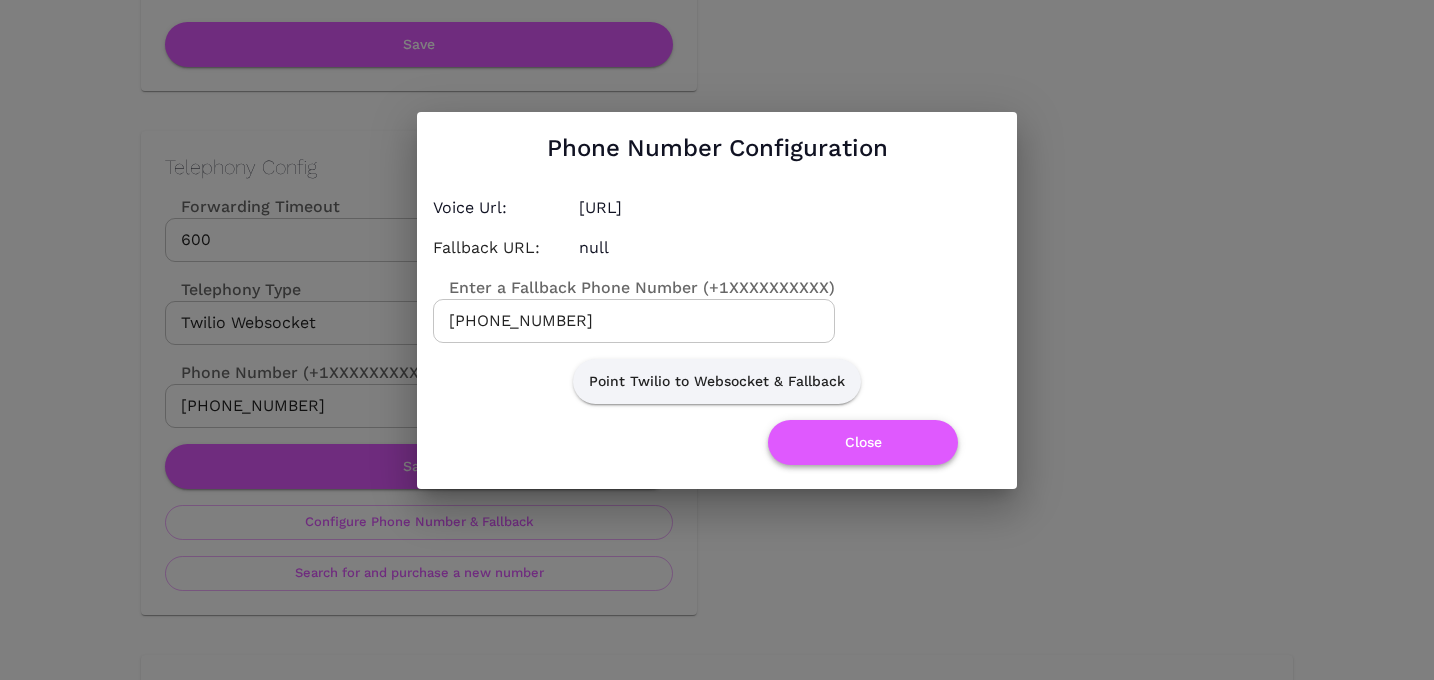 click on "Close" at bounding box center (863, 442) 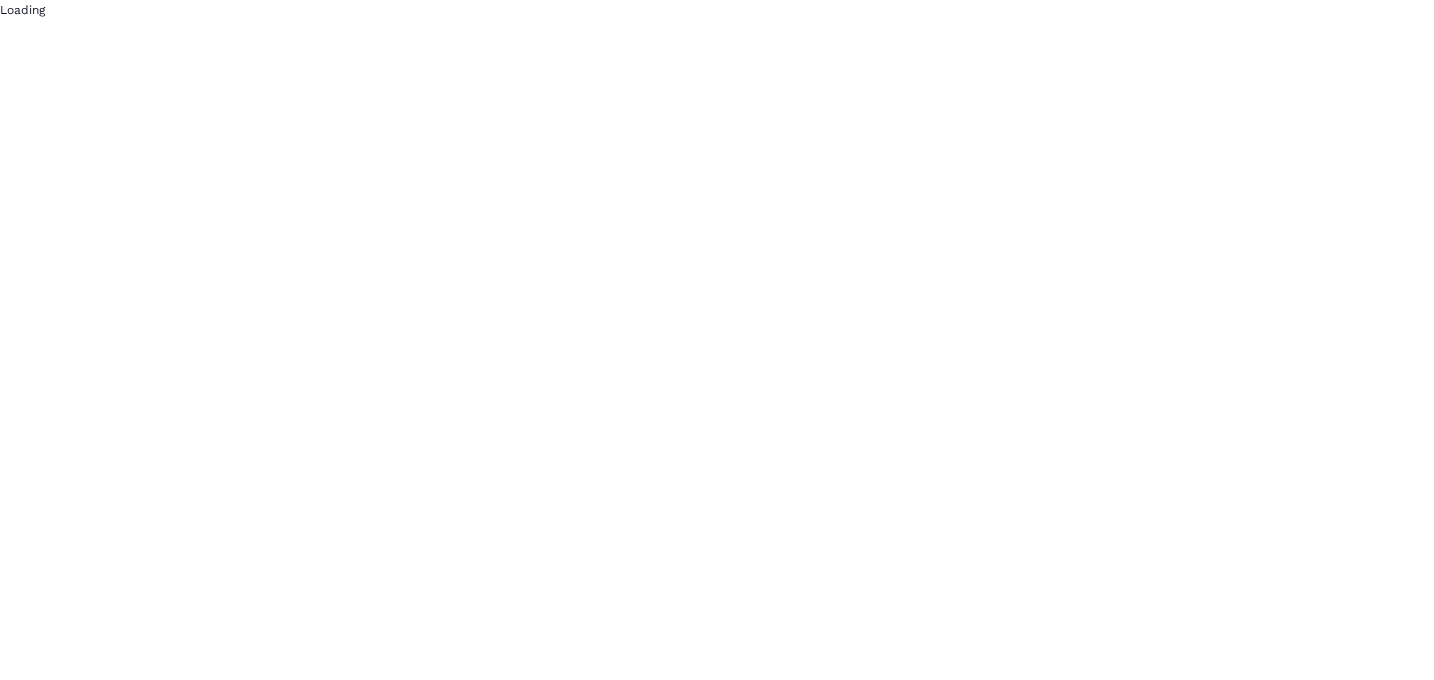scroll, scrollTop: 0, scrollLeft: 0, axis: both 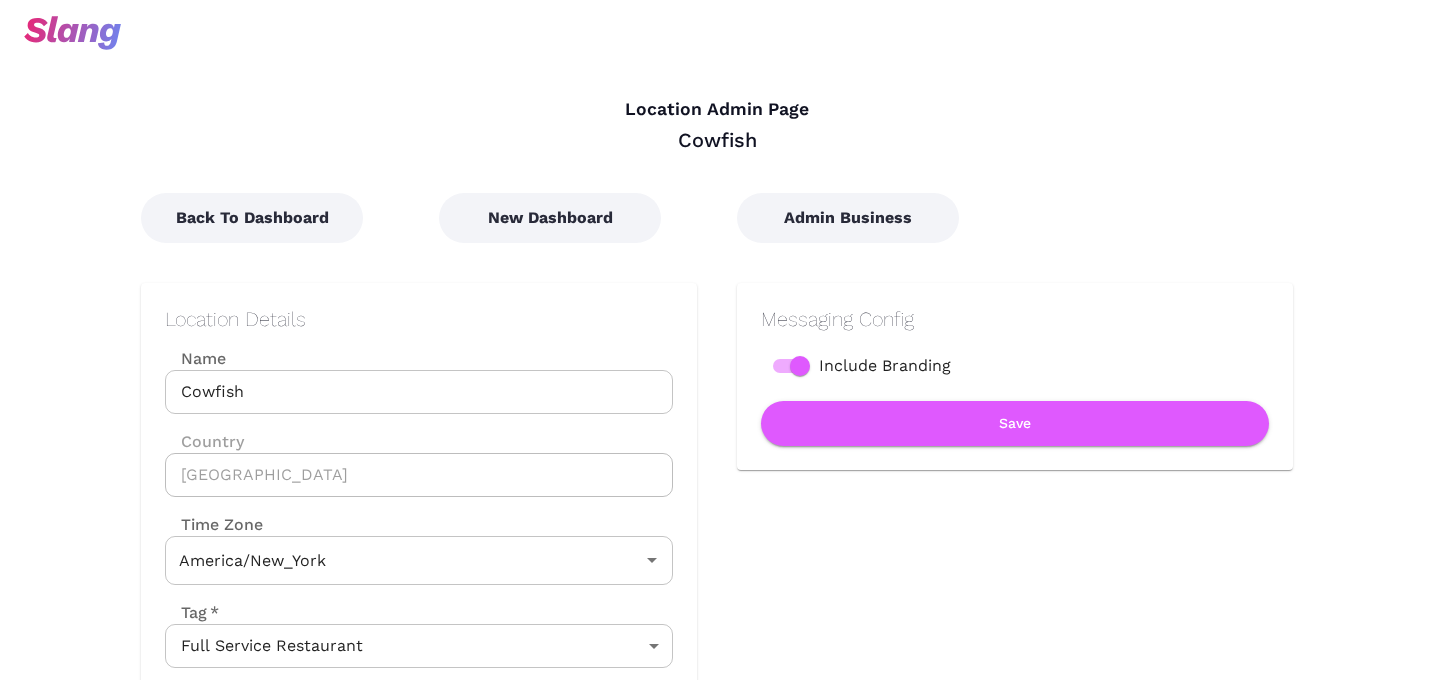 type on "Eastern Time" 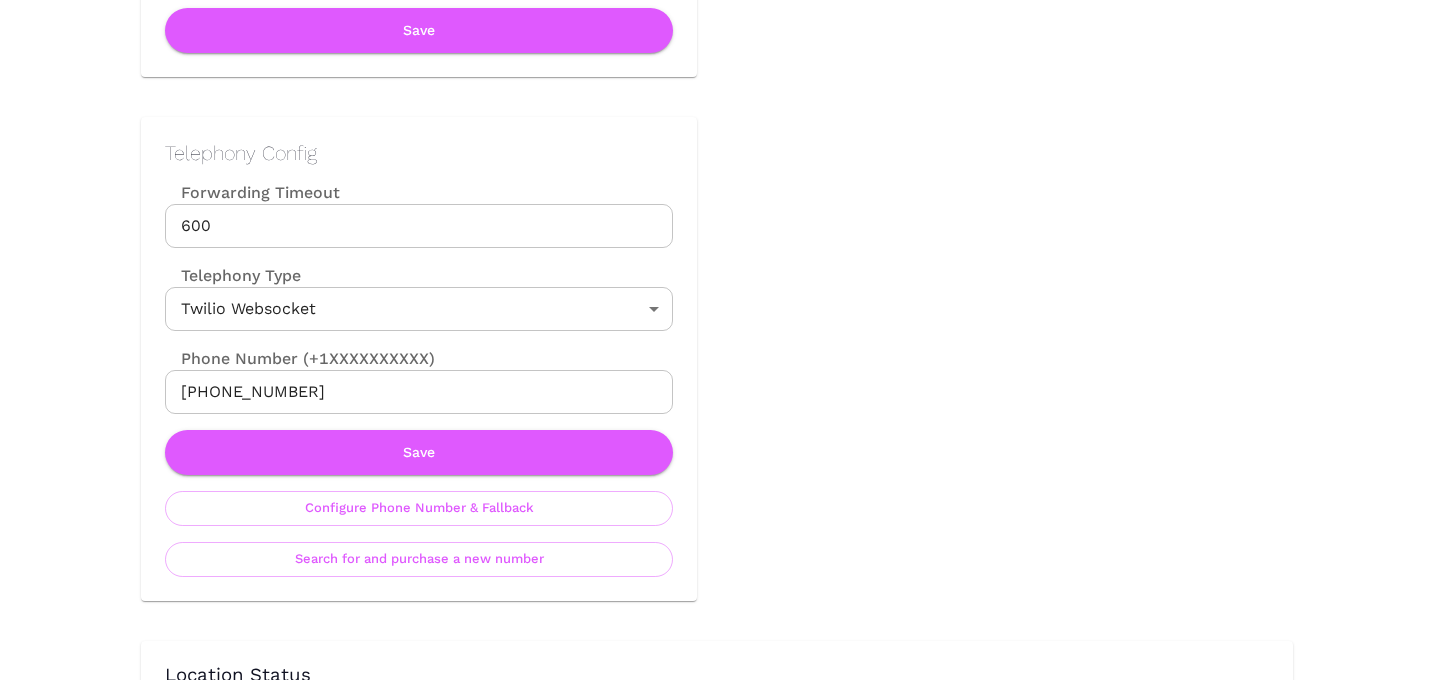 scroll, scrollTop: 858, scrollLeft: 0, axis: vertical 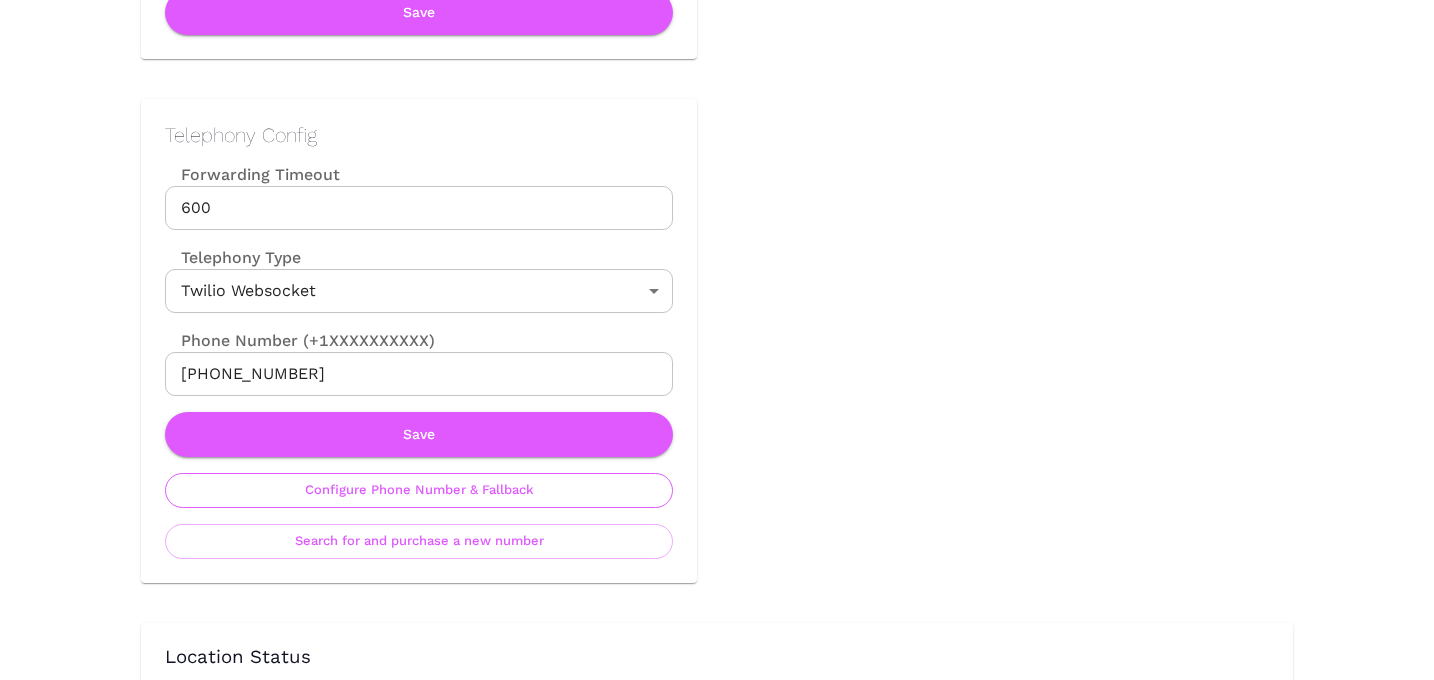 click on "Configure Phone Number & Fallback" at bounding box center [419, 490] 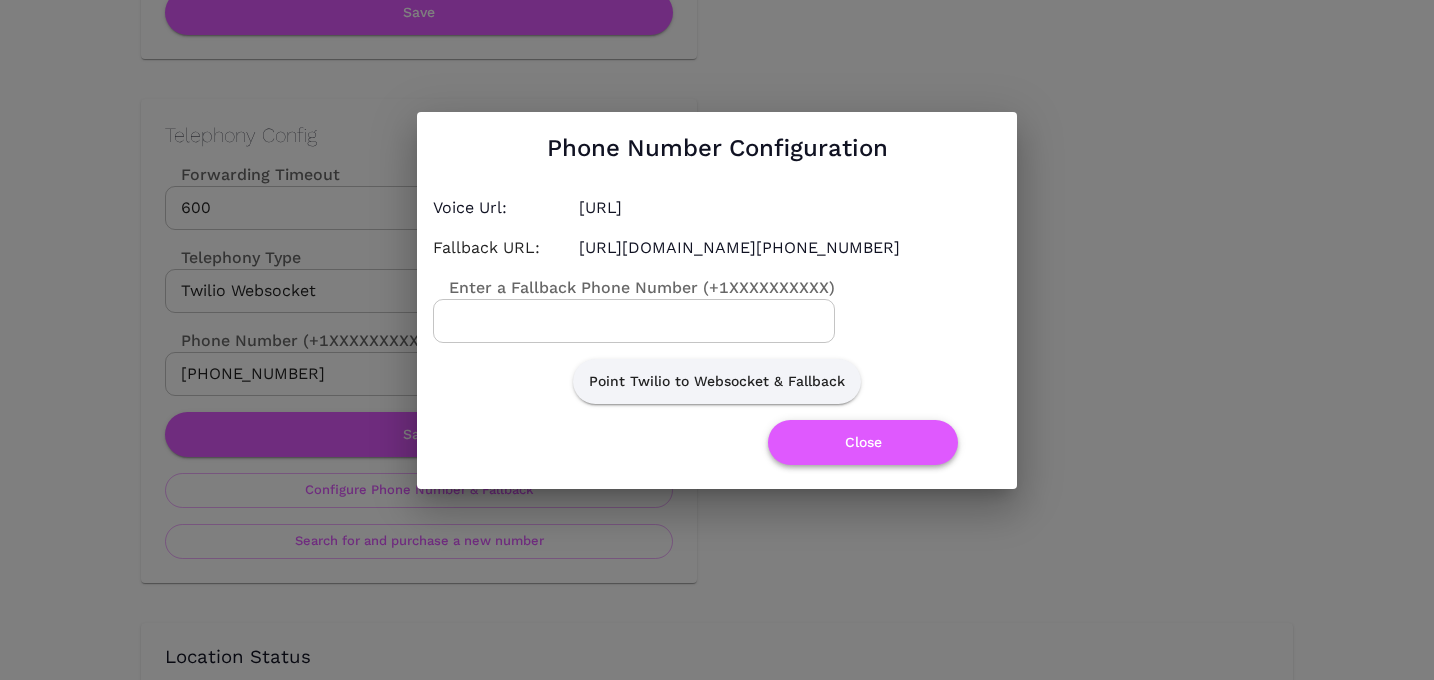 click on "Close" at bounding box center (863, 442) 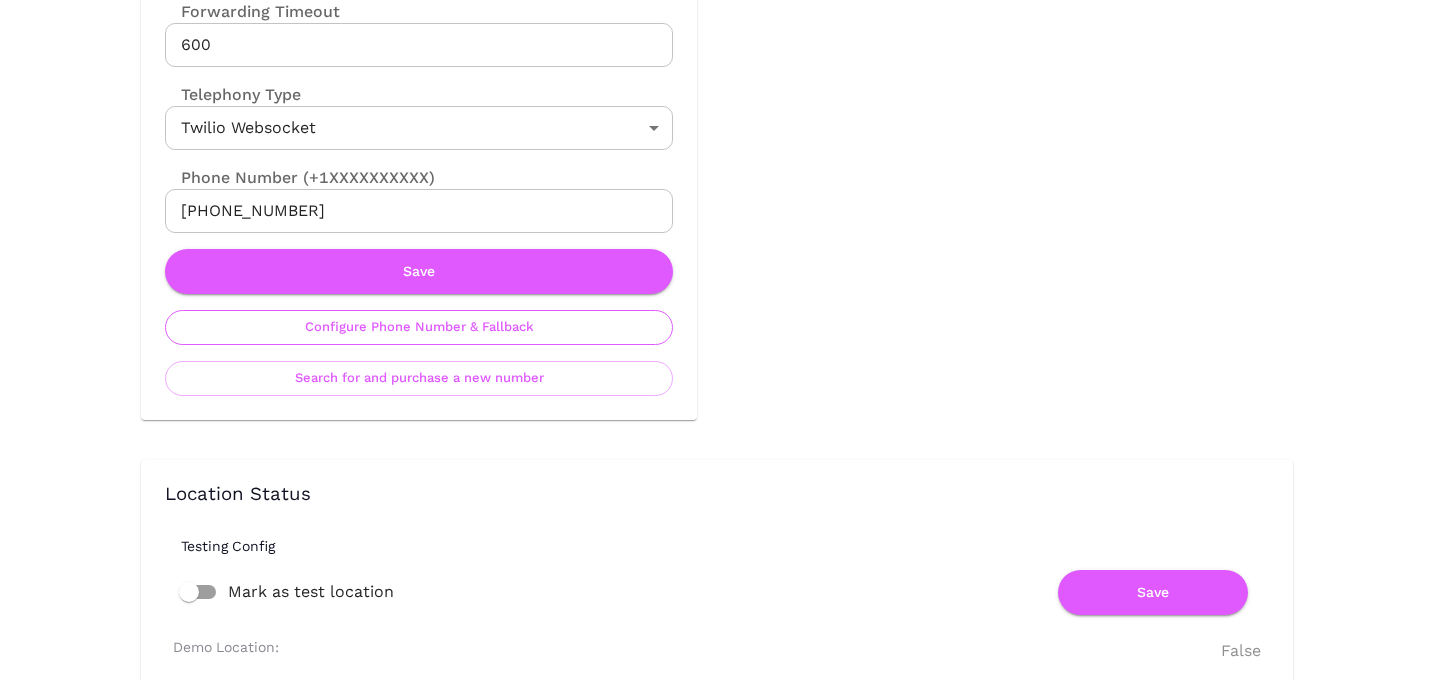 scroll, scrollTop: 1020, scrollLeft: 0, axis: vertical 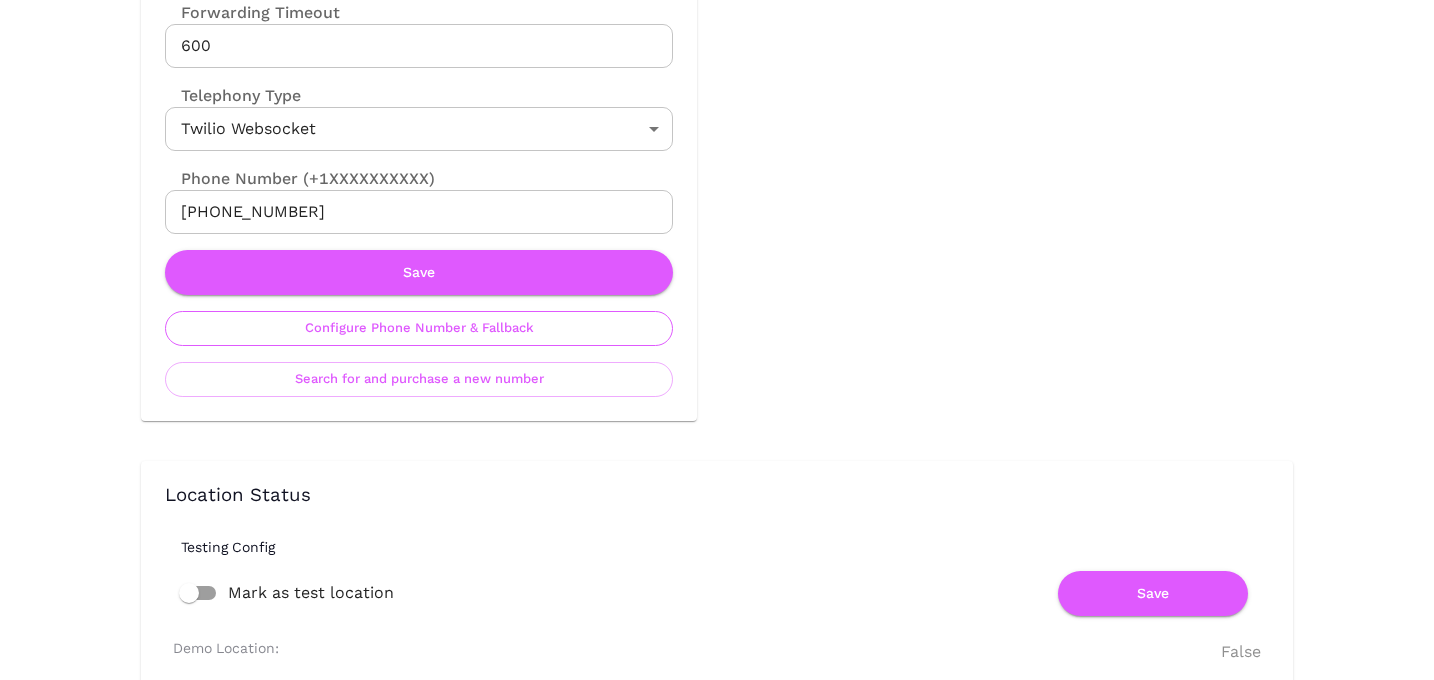 click on "Configure Phone Number & Fallback" at bounding box center [419, 328] 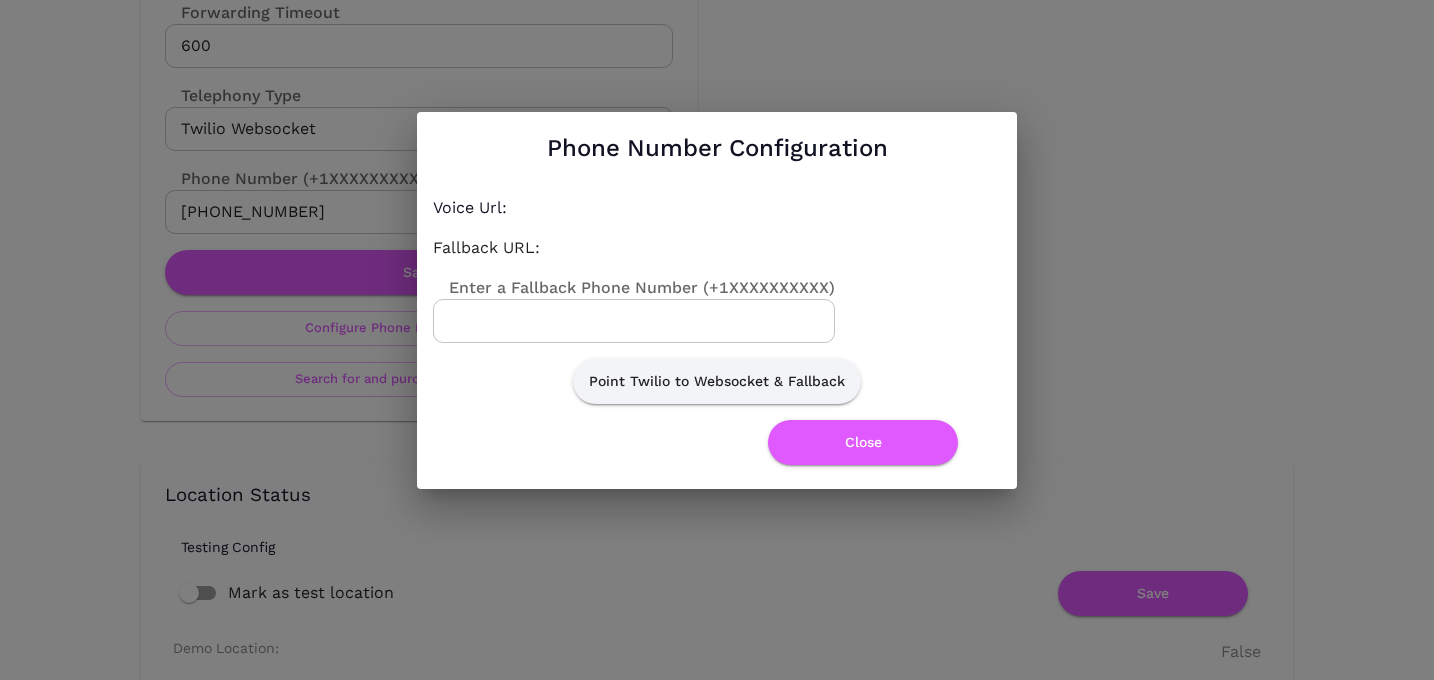 click on "Enter a Fallback Phone Number (+1XXXXXXXXXX)" at bounding box center (634, 287) 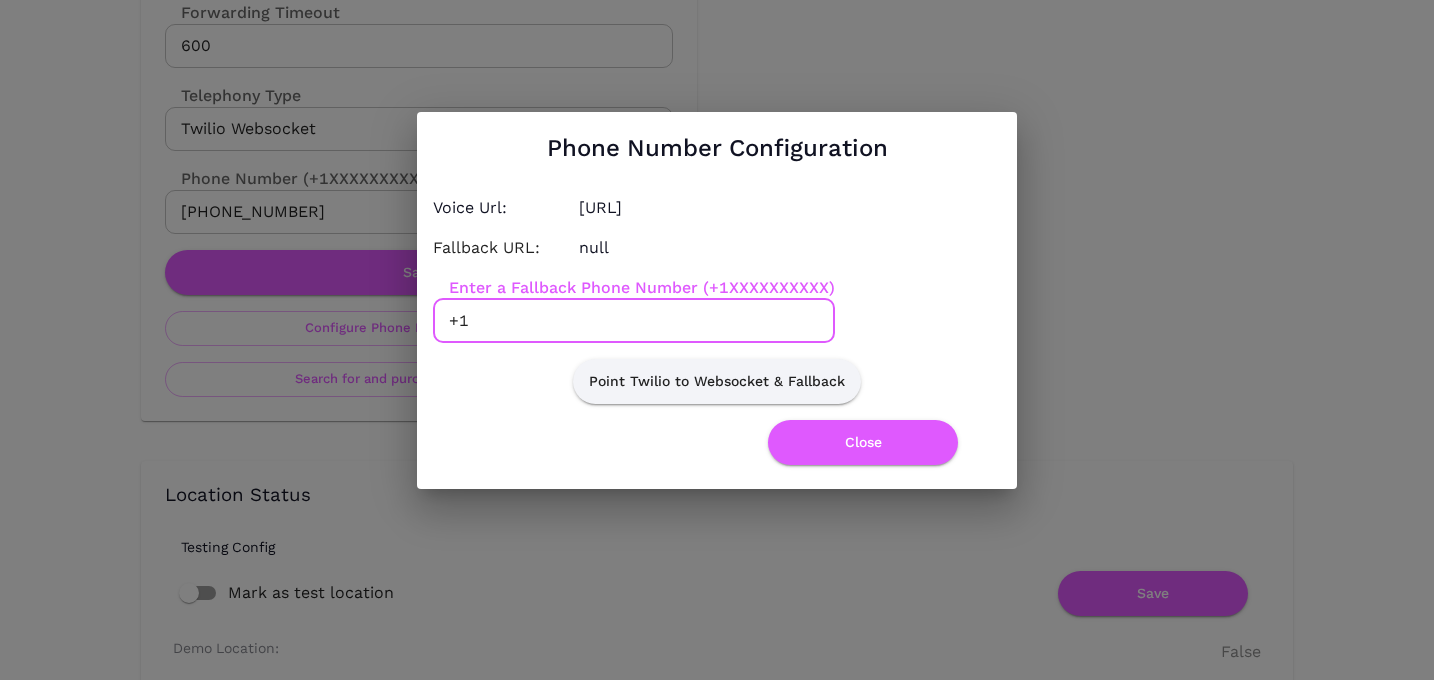 paste on "2103553312" 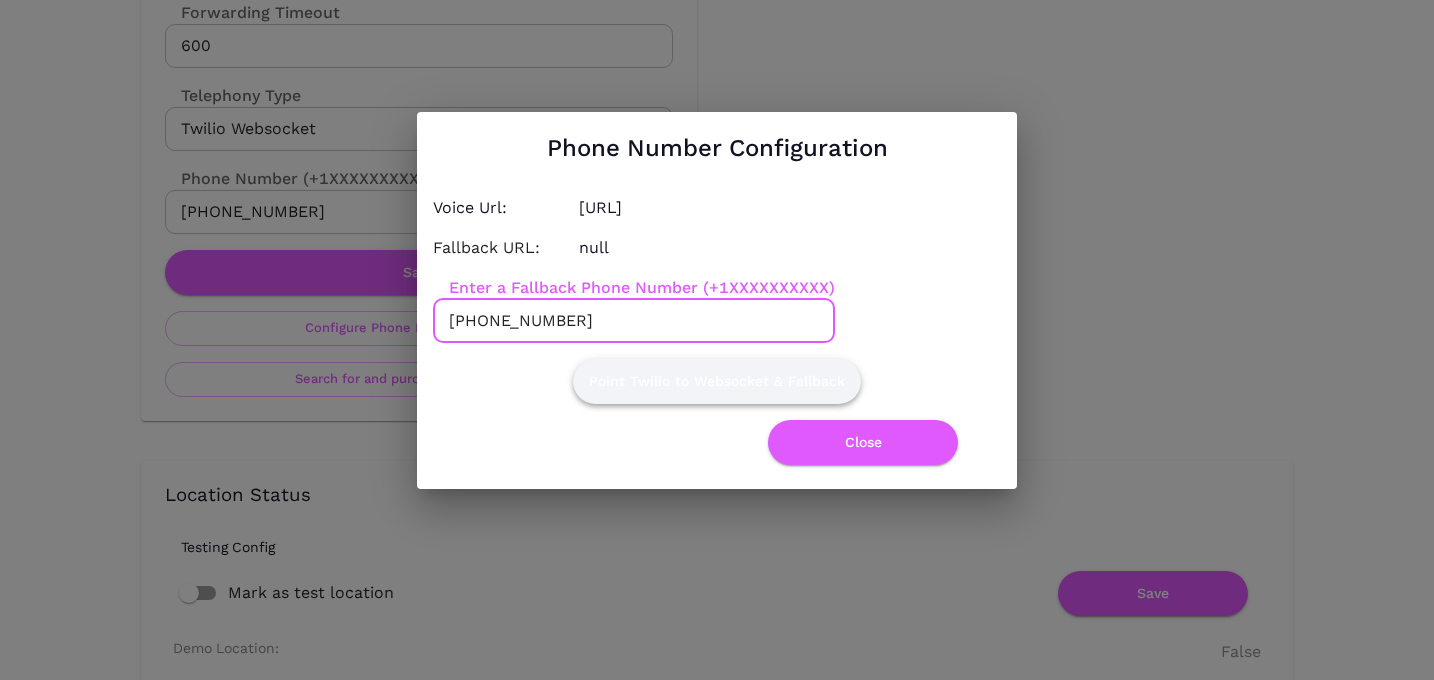 type on "[PHONE_NUMBER]" 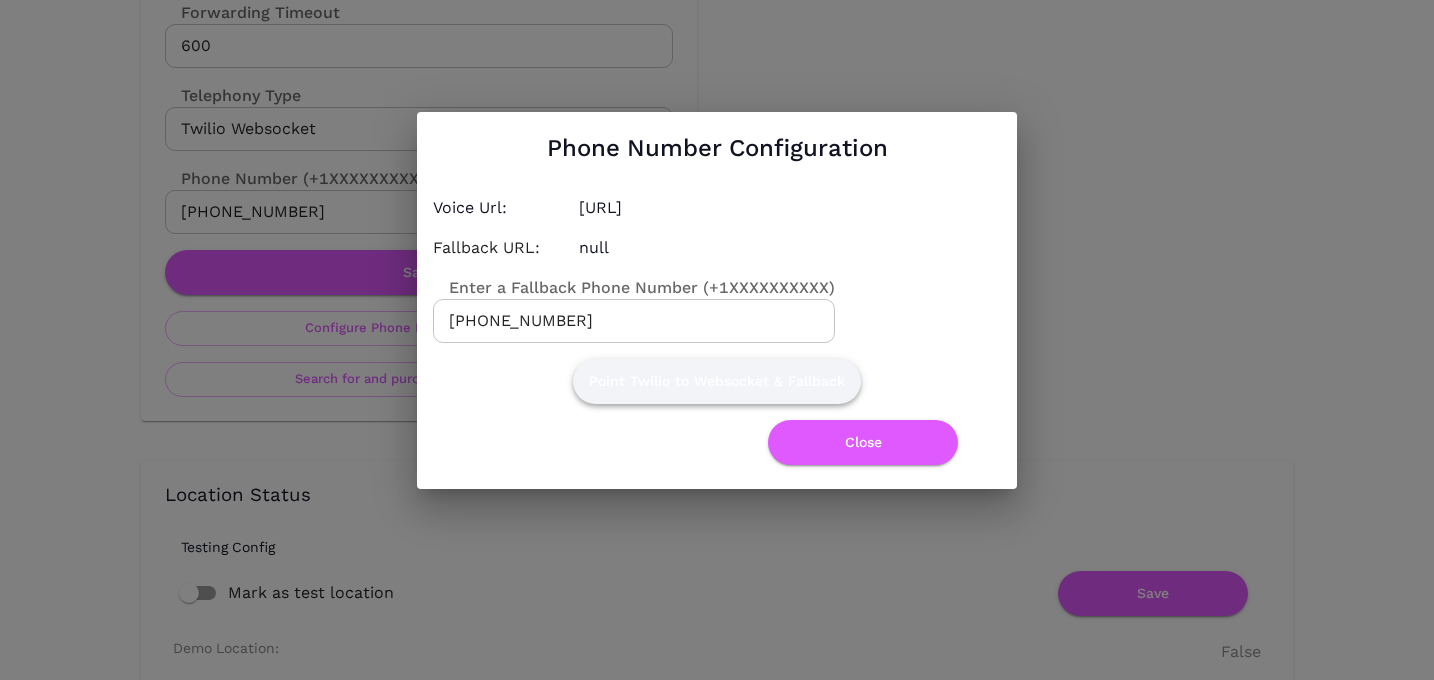 click on "Point Twilio to Websocket & Fallback" at bounding box center (717, 381) 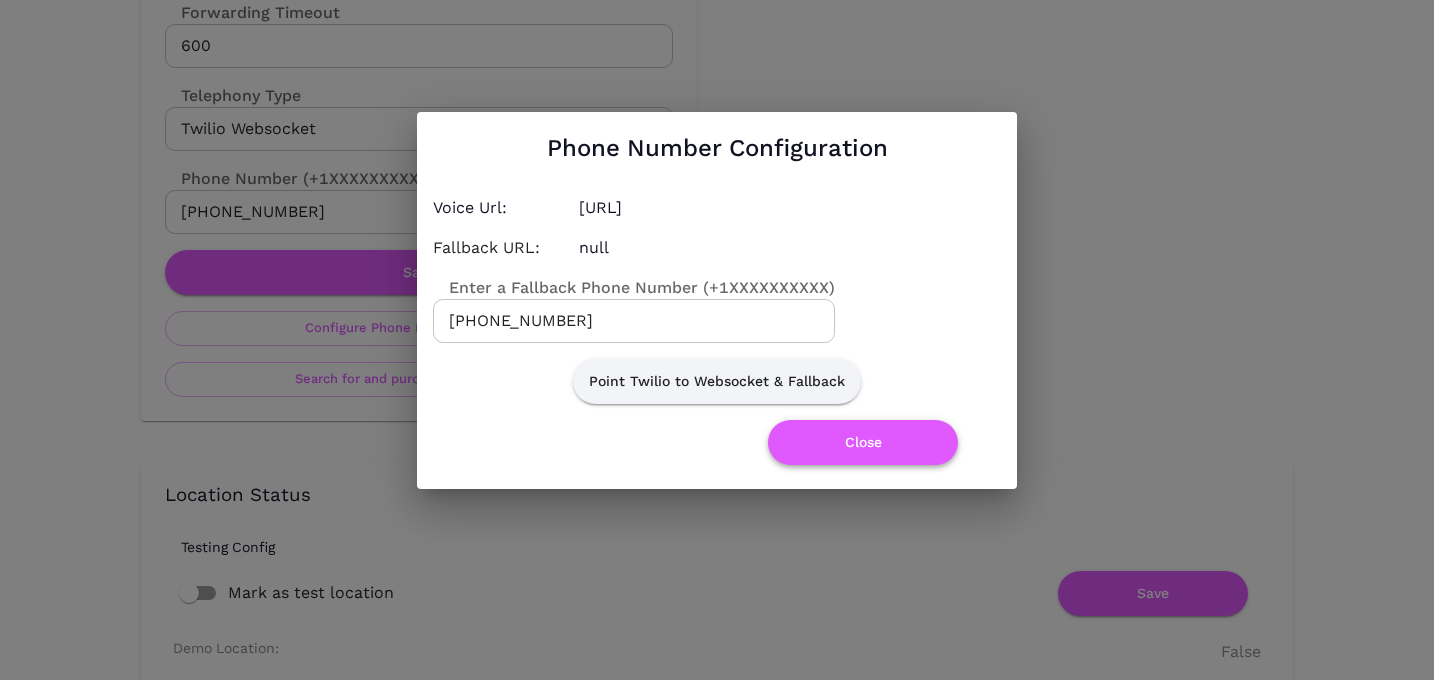 click on "Close" at bounding box center [863, 442] 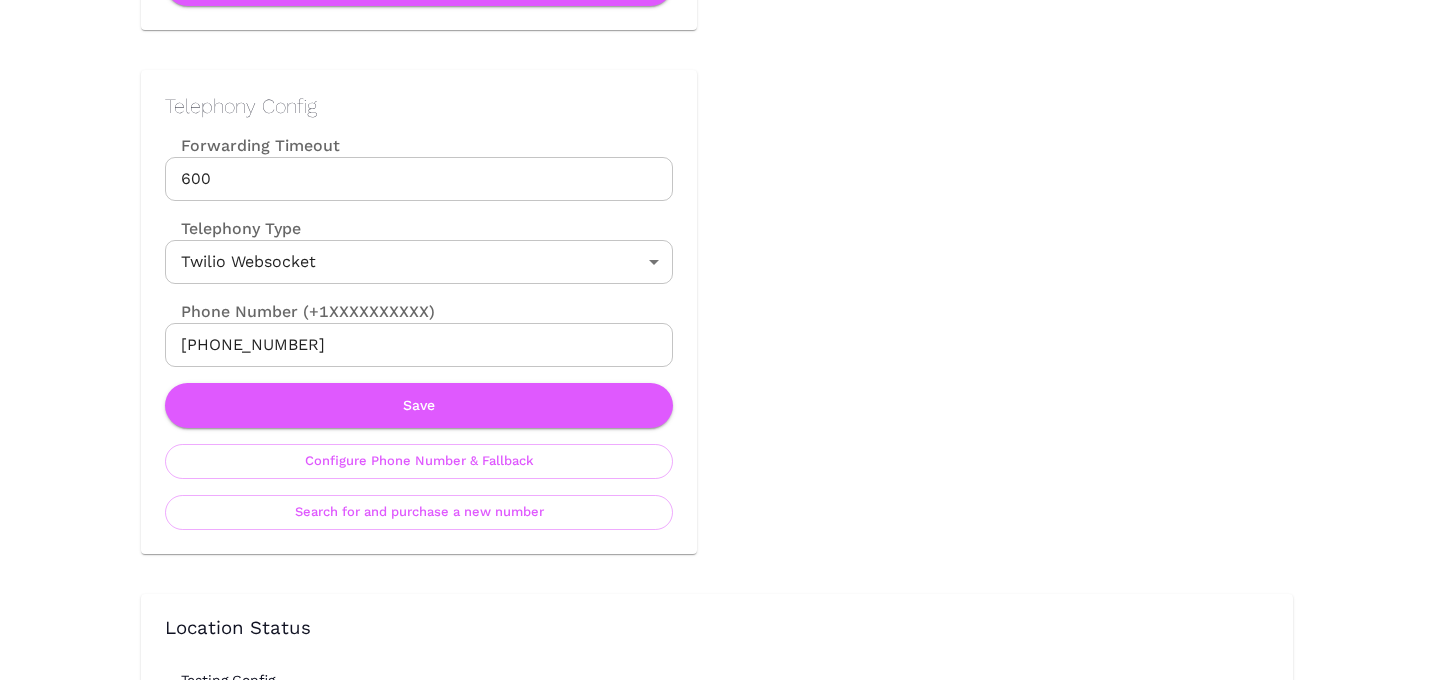 scroll, scrollTop: 920, scrollLeft: 0, axis: vertical 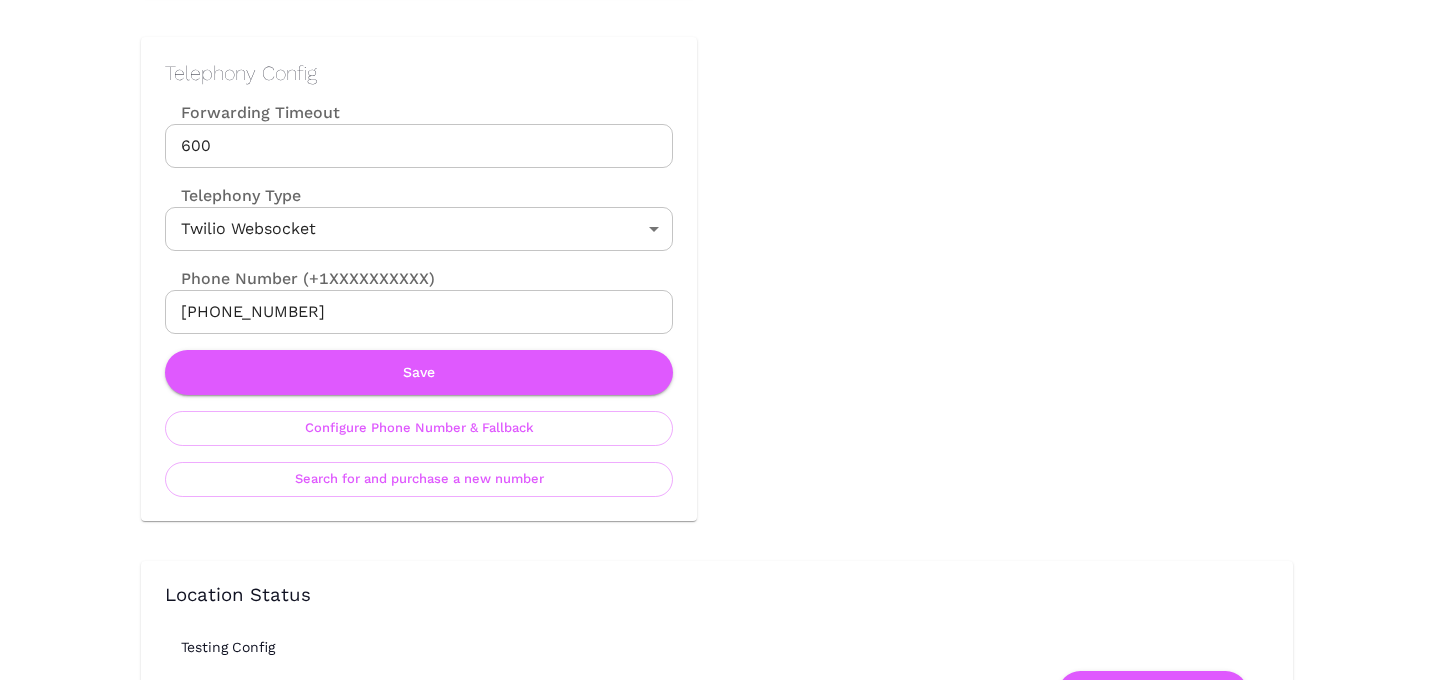 click on "Telephony Config Forwarding Timeout 600 Forwarding Timeout Telephony Type Twilio Websocket TwilioWebsocket ​ Phone Number (+1XXXXXXXXXX) [PHONE_NUMBER] Phone Number (+1XXXXXXXXXX) Save Configure Phone Number & Fallback Search for and purchase a new number" at bounding box center (419, 279) 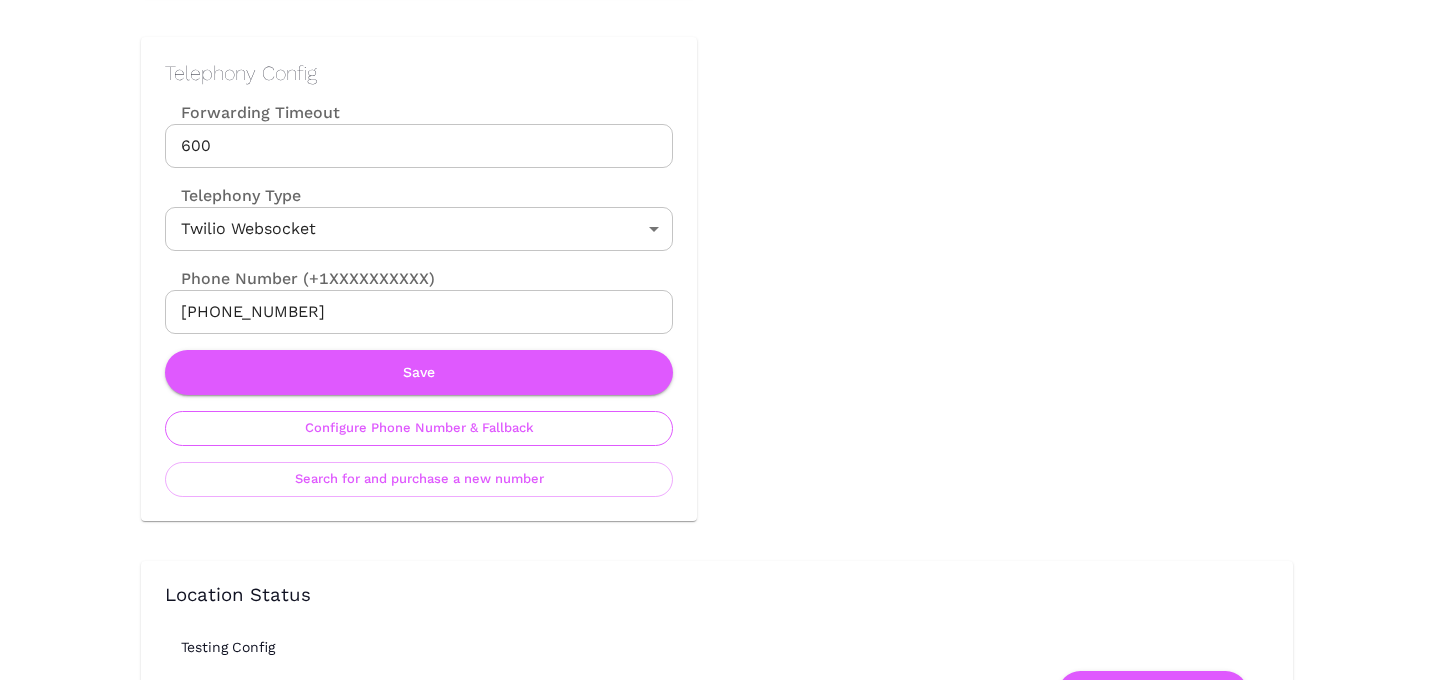 click on "Configure Phone Number & Fallback" at bounding box center (419, 428) 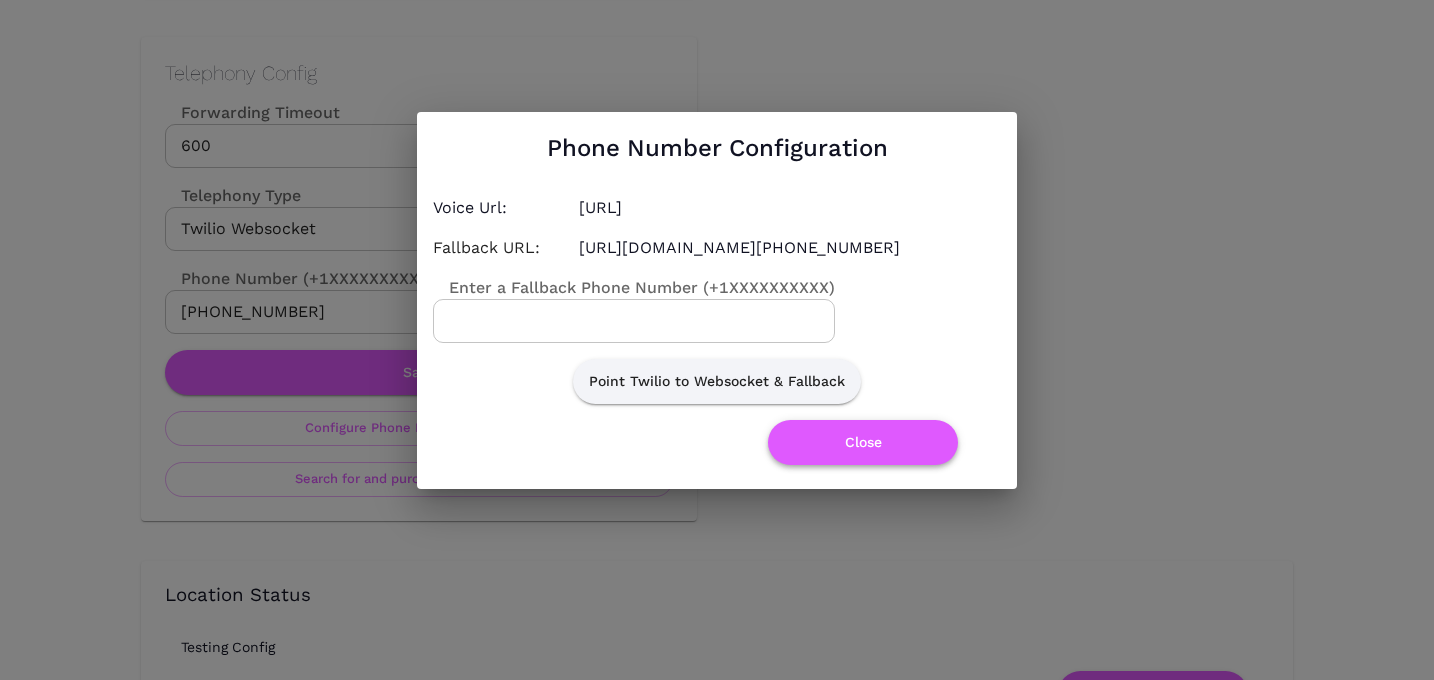 click on "Close" at bounding box center [863, 442] 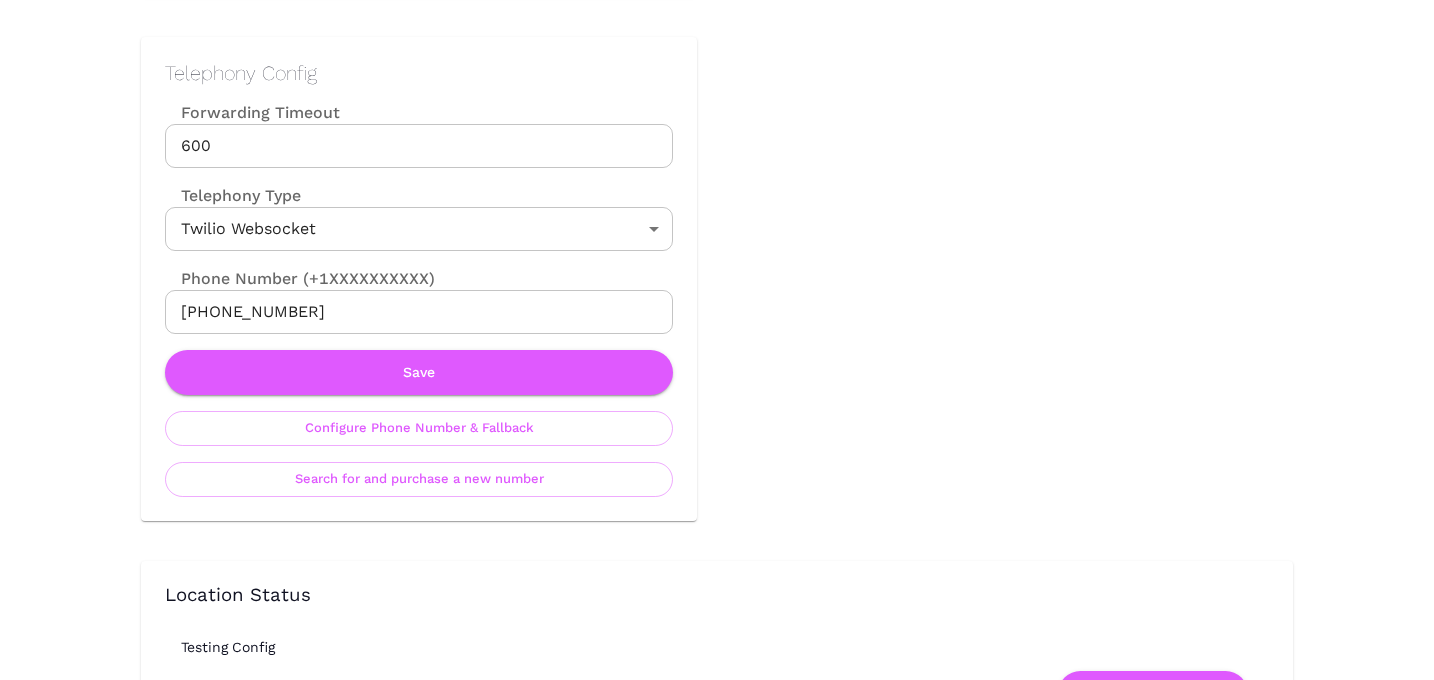 scroll, scrollTop: 0, scrollLeft: 0, axis: both 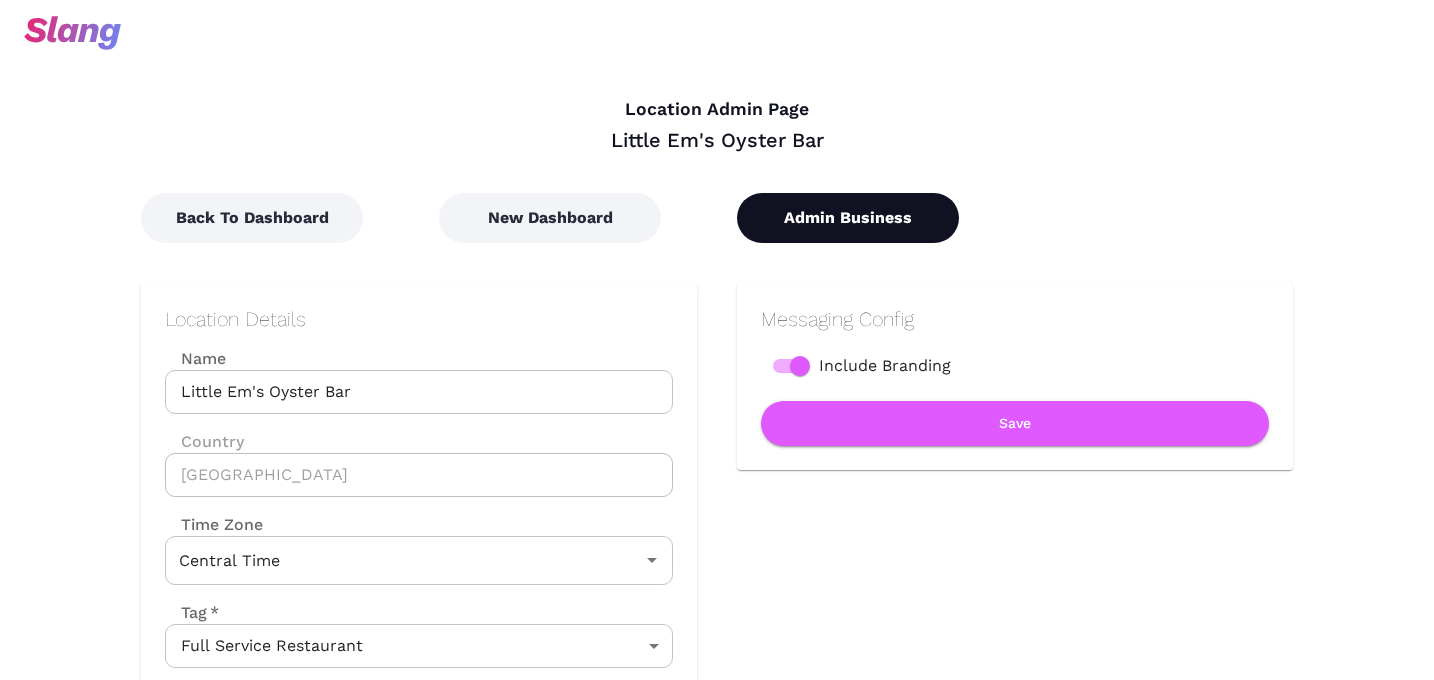 click on "Admin Business" at bounding box center (848, 218) 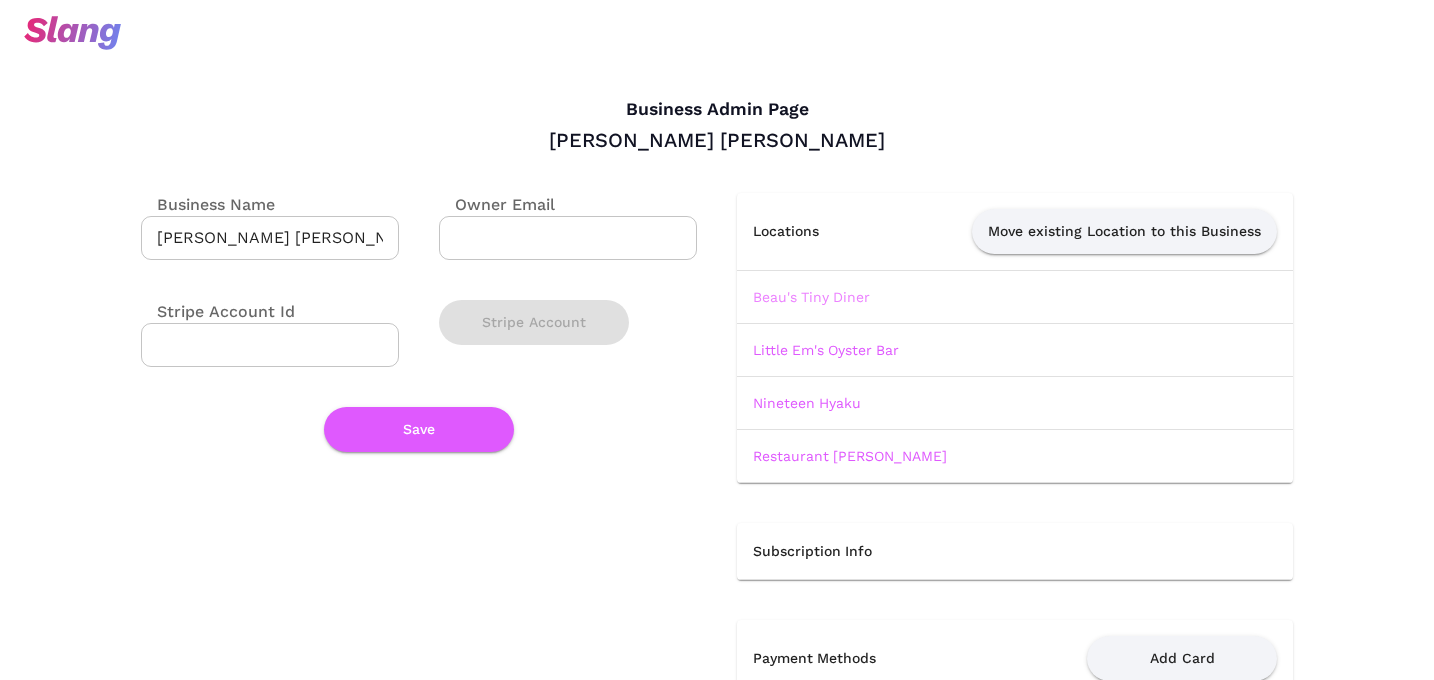 click on "Beau's Tiny Diner" at bounding box center (811, 297) 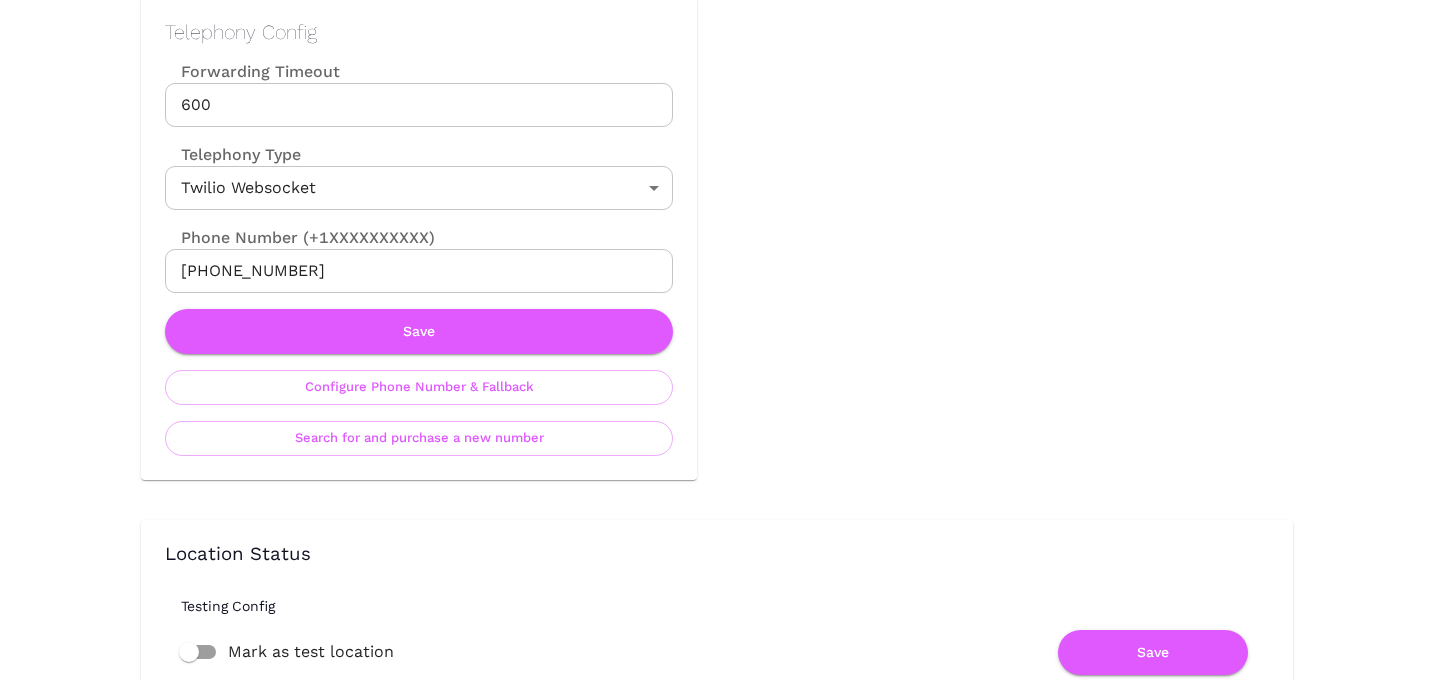 scroll, scrollTop: 971, scrollLeft: 0, axis: vertical 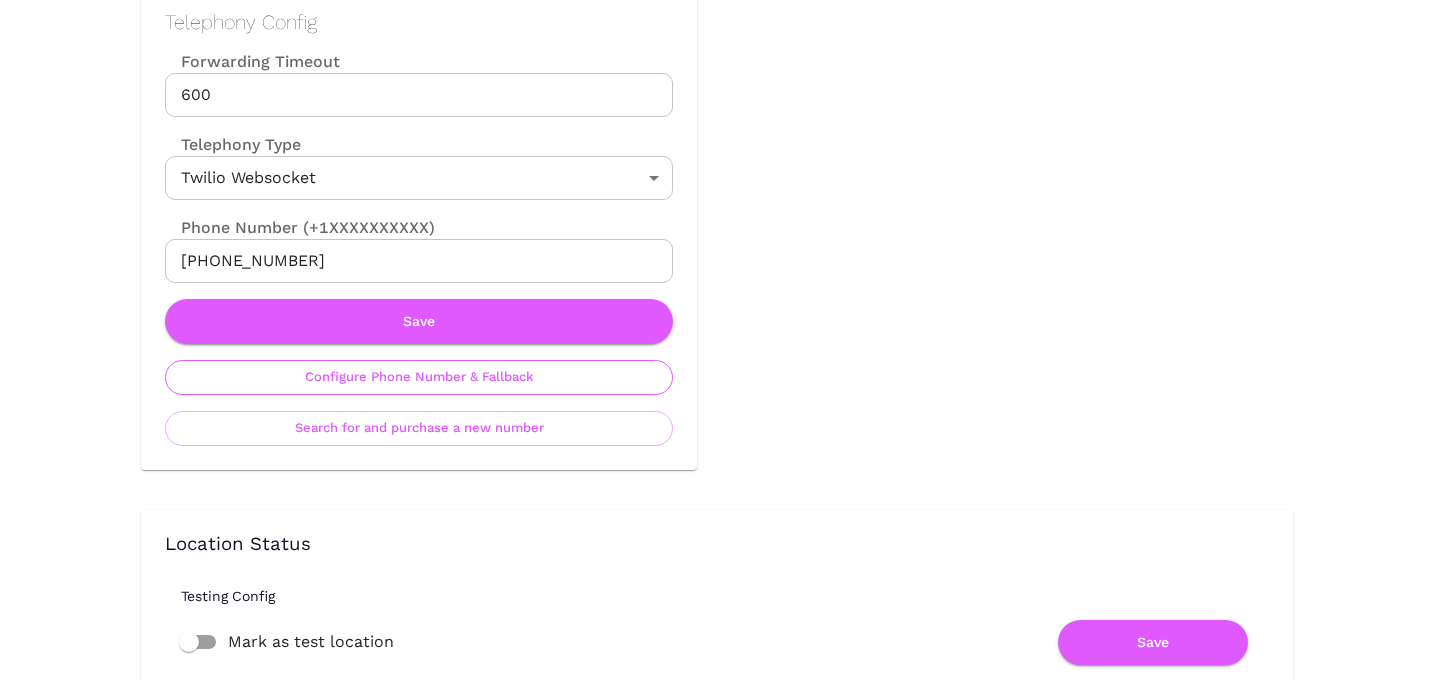 click on "Configure Phone Number & Fallback" at bounding box center (419, 377) 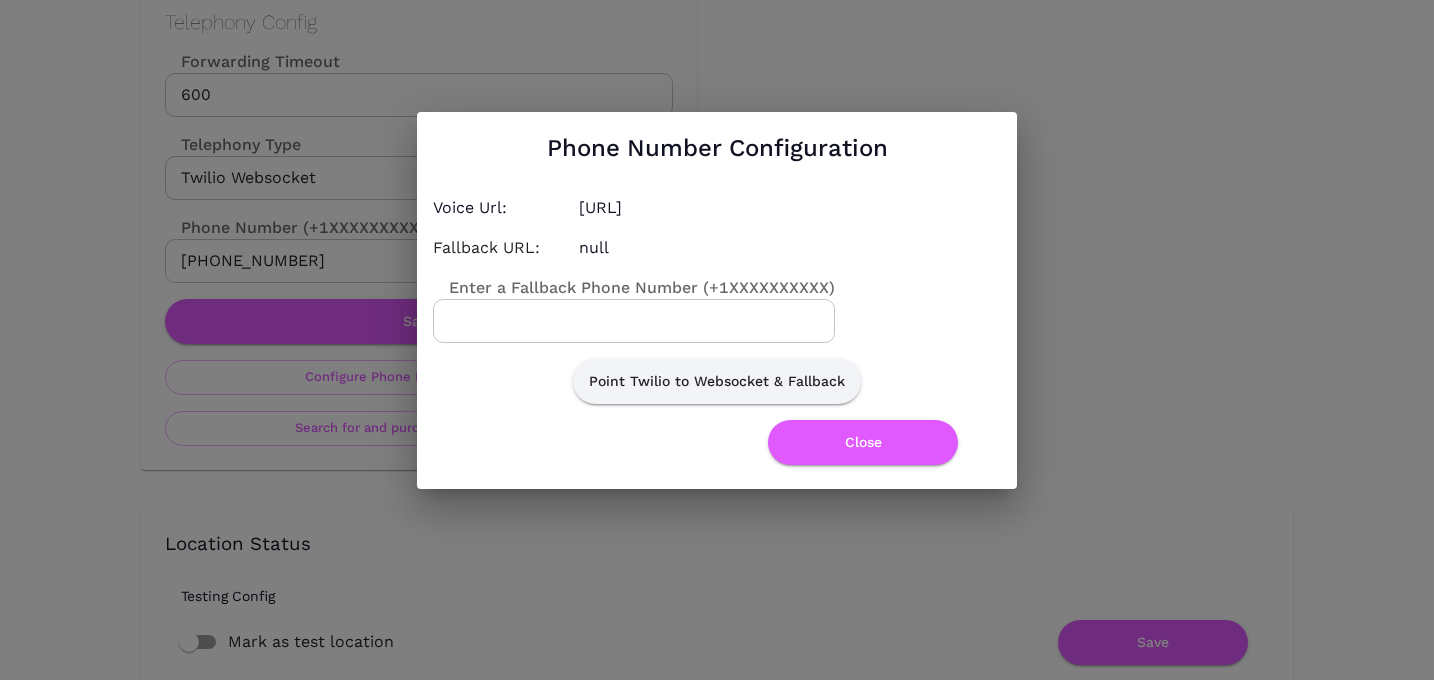 click on "Enter a Fallback Phone Number (+1XXXXXXXXXX)" at bounding box center (634, 321) 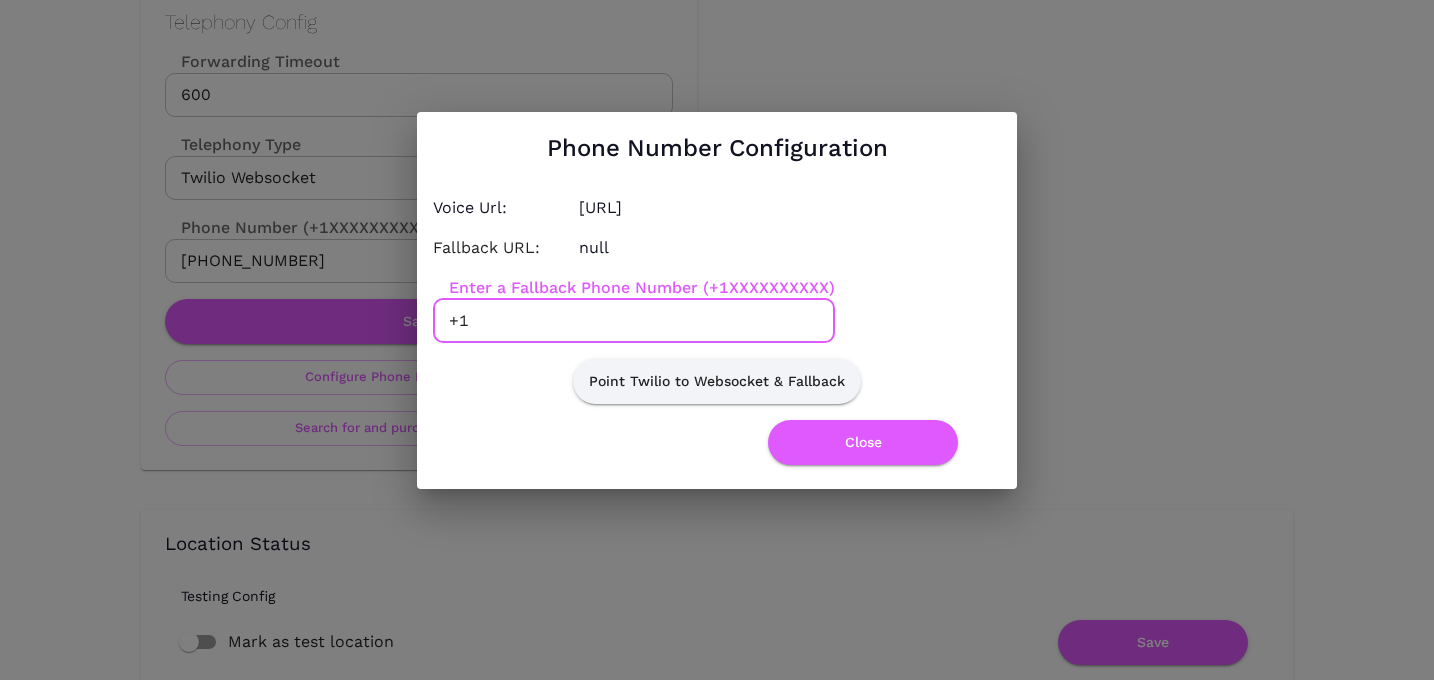 paste on "2103553312" 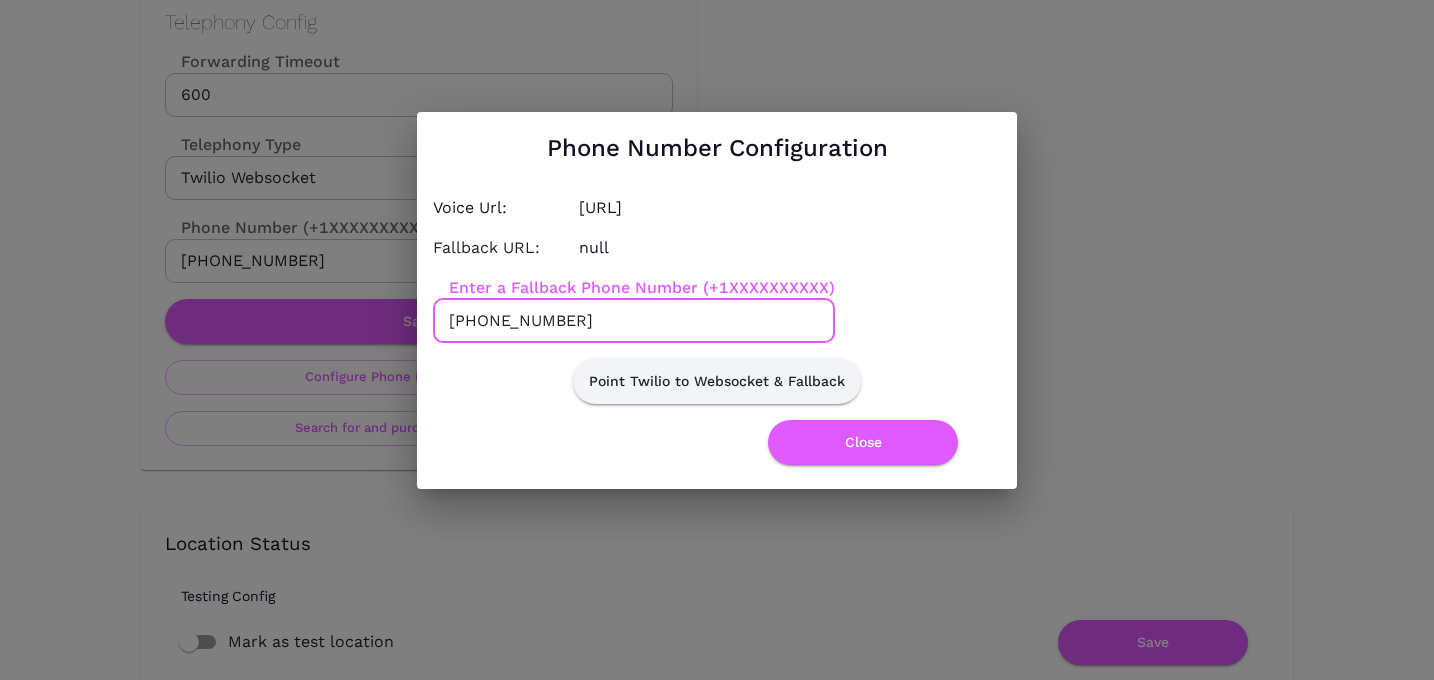 type on "+12103553312" 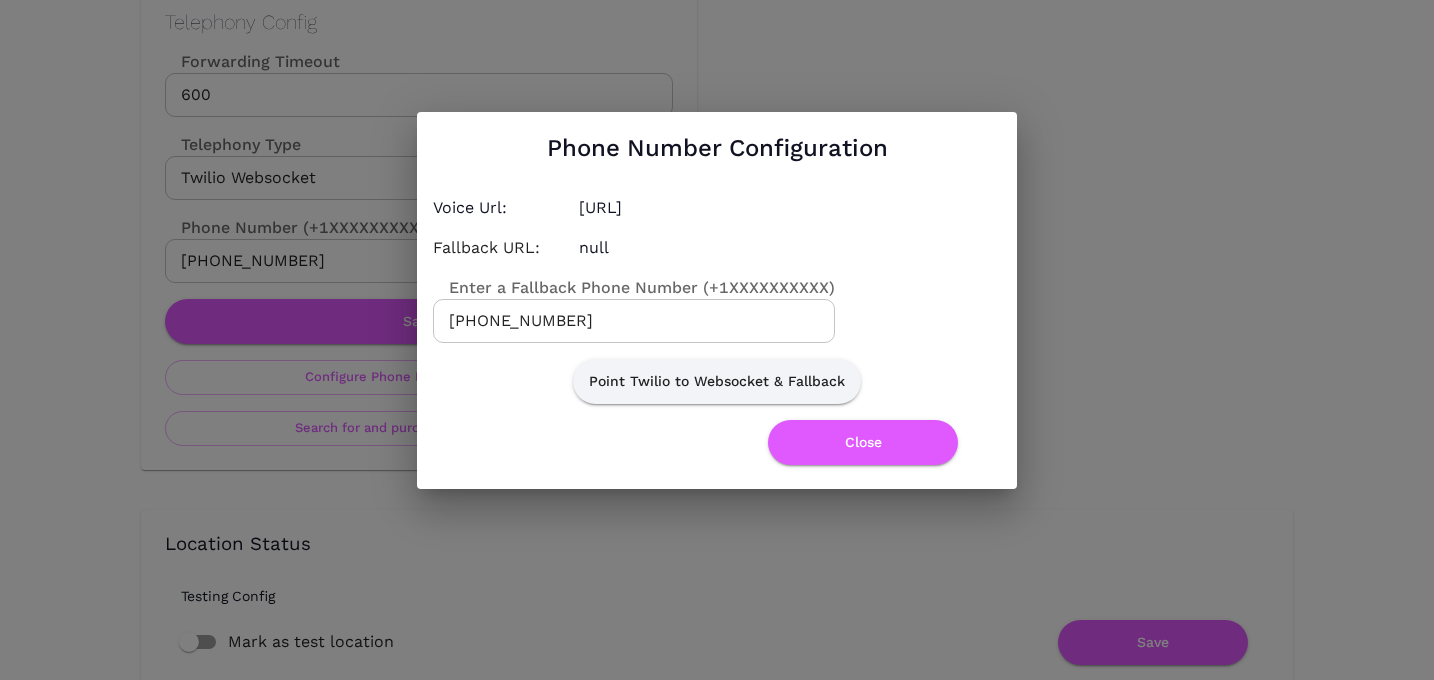 click on "Close" at bounding box center [855, 434] 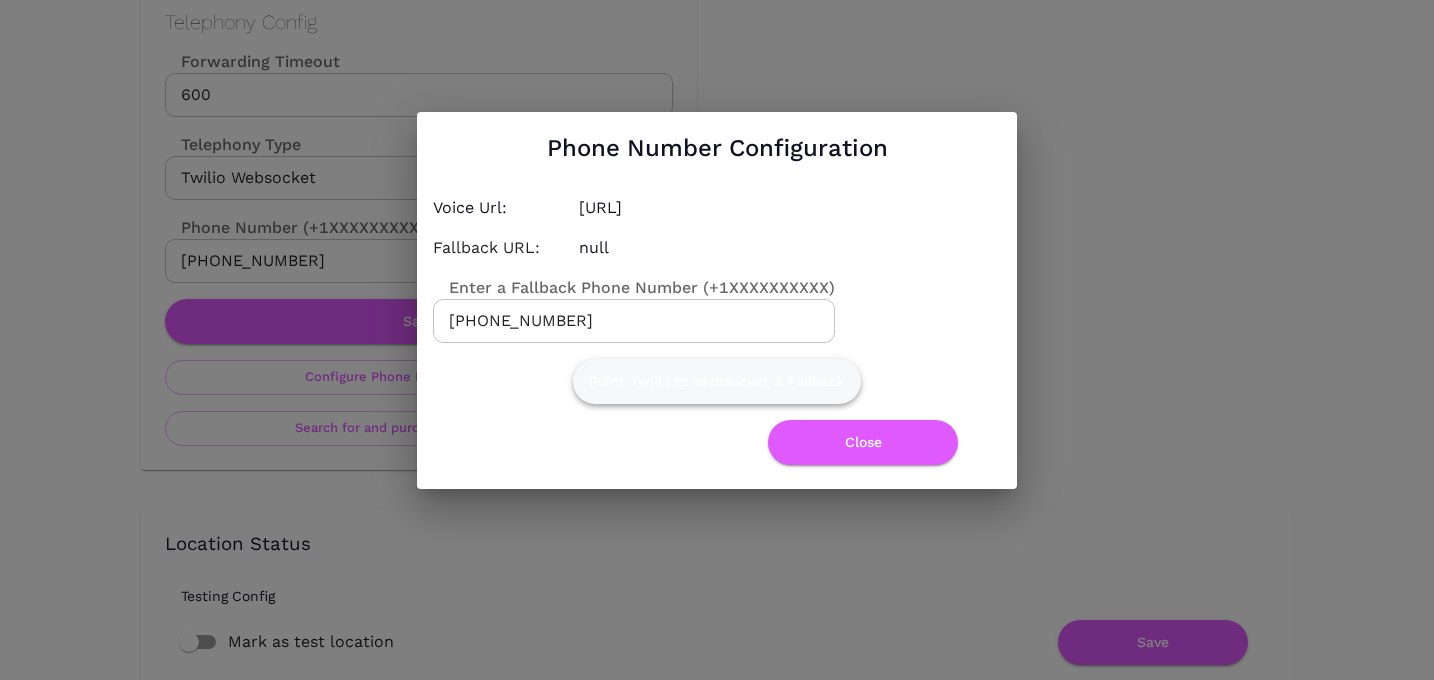 click on "Point Twilio to Websocket & Fallback" at bounding box center [717, 381] 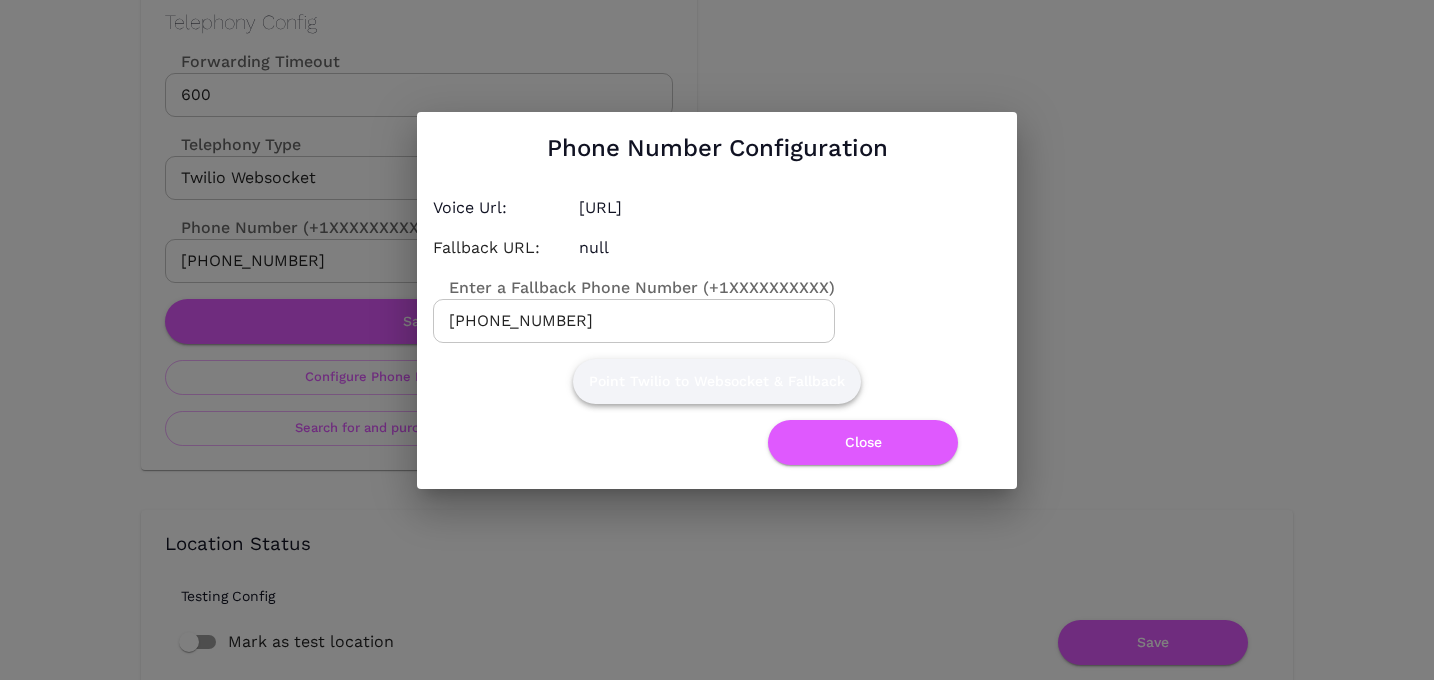 click on "Point Twilio to Websocket & Fallback" at bounding box center [717, 381] 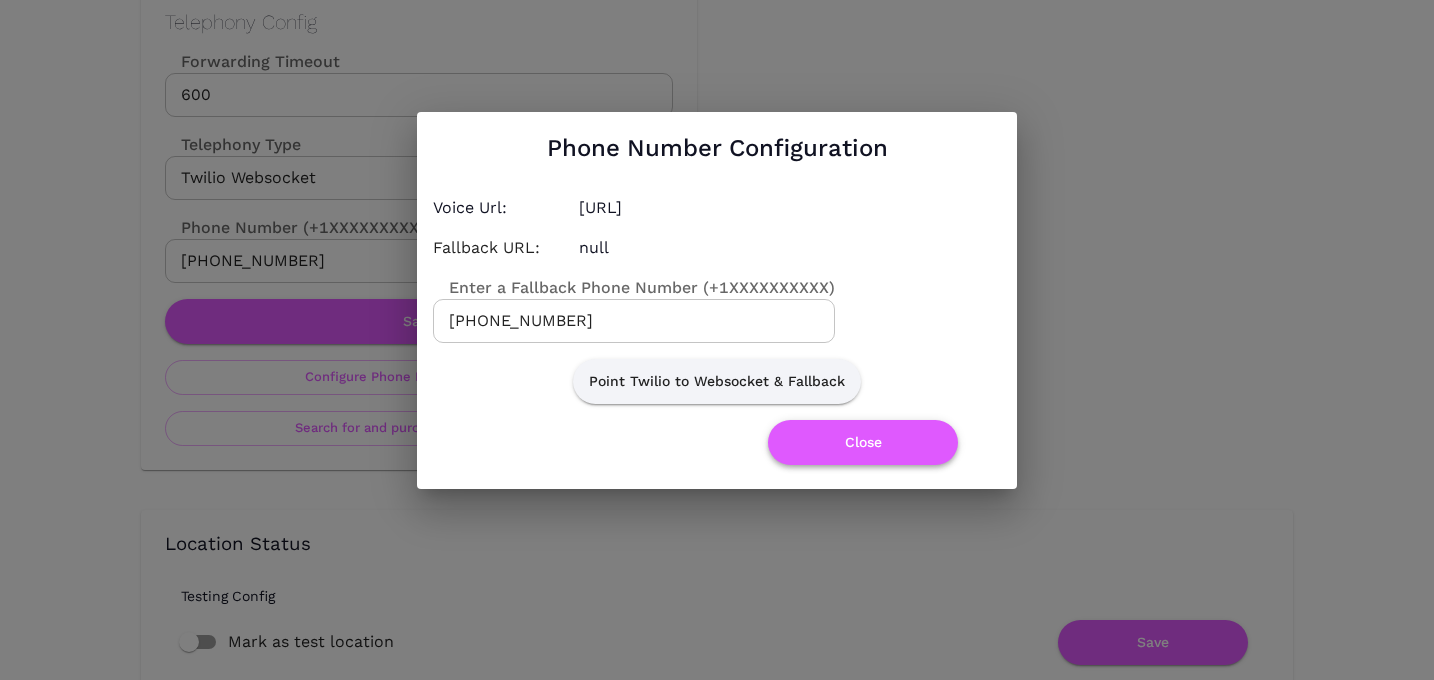 click on "Close" at bounding box center (863, 442) 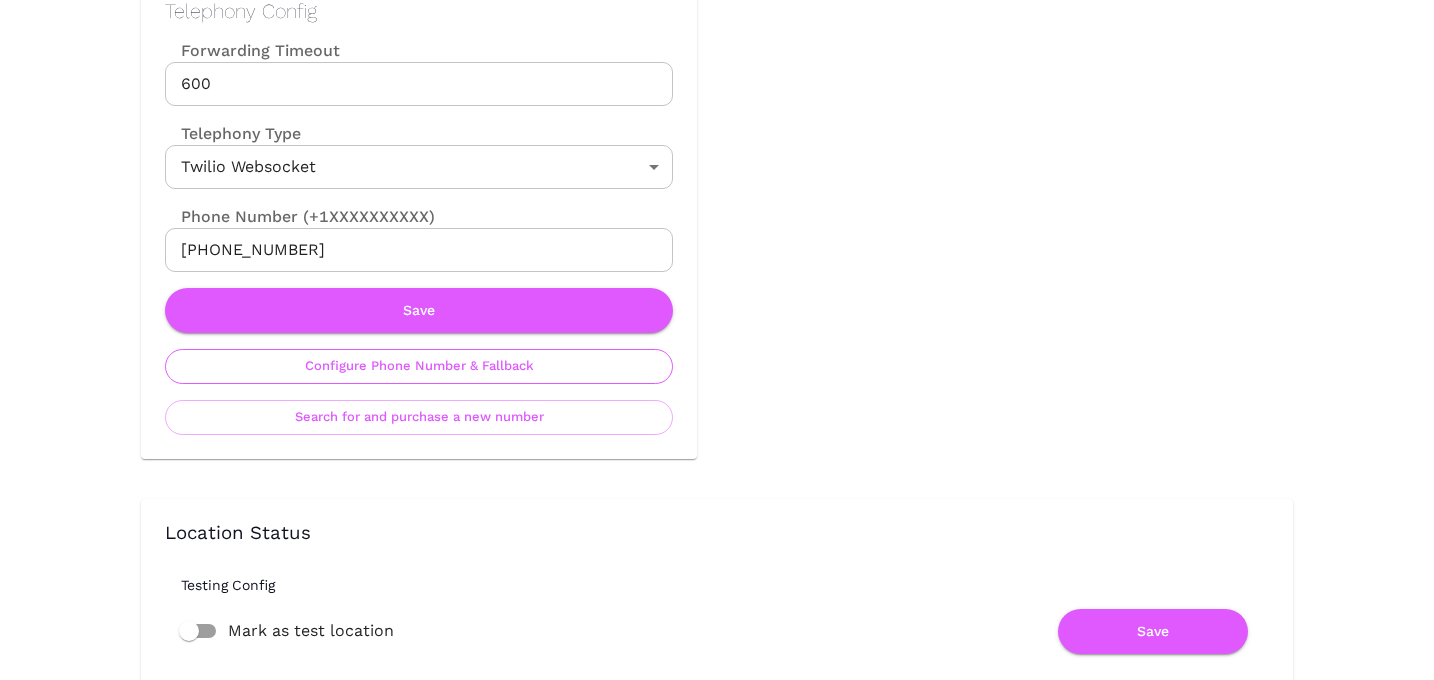 scroll, scrollTop: 1000, scrollLeft: 0, axis: vertical 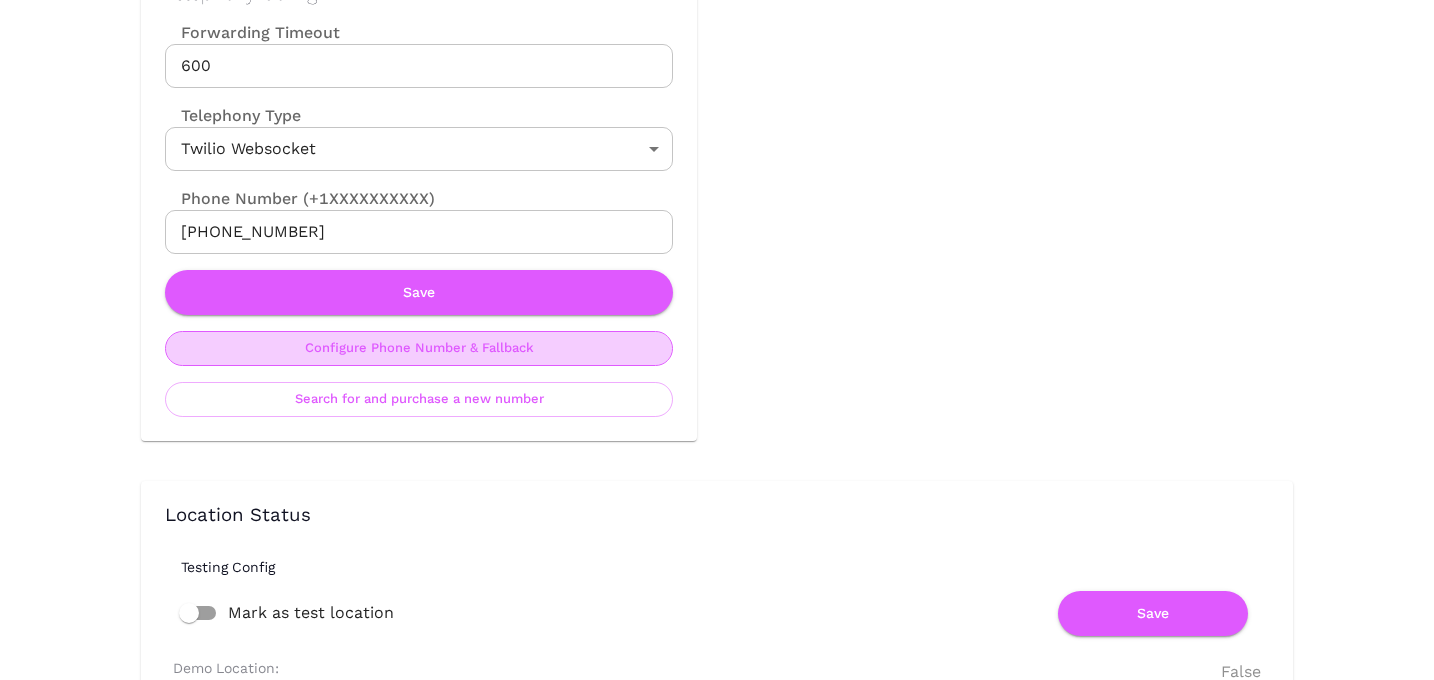 click on "Configure Phone Number & Fallback" at bounding box center [419, 348] 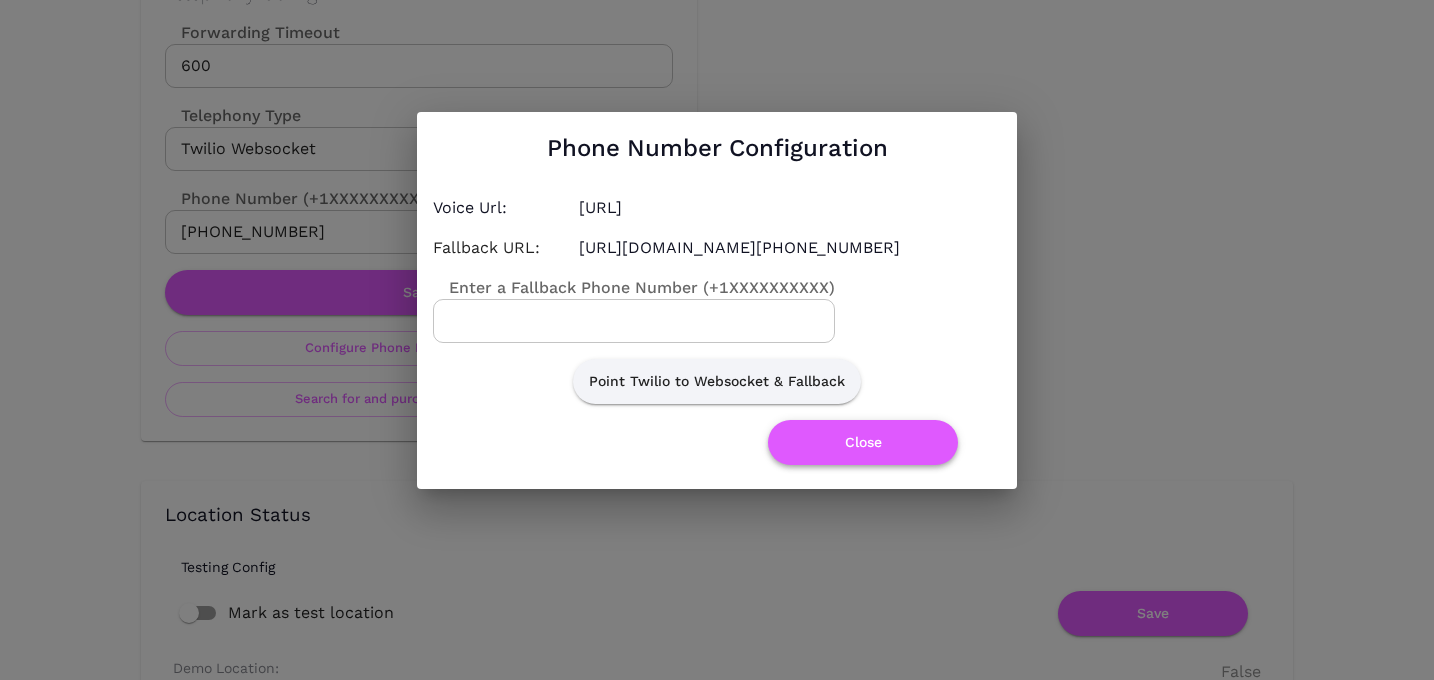 click on "Close" at bounding box center (863, 442) 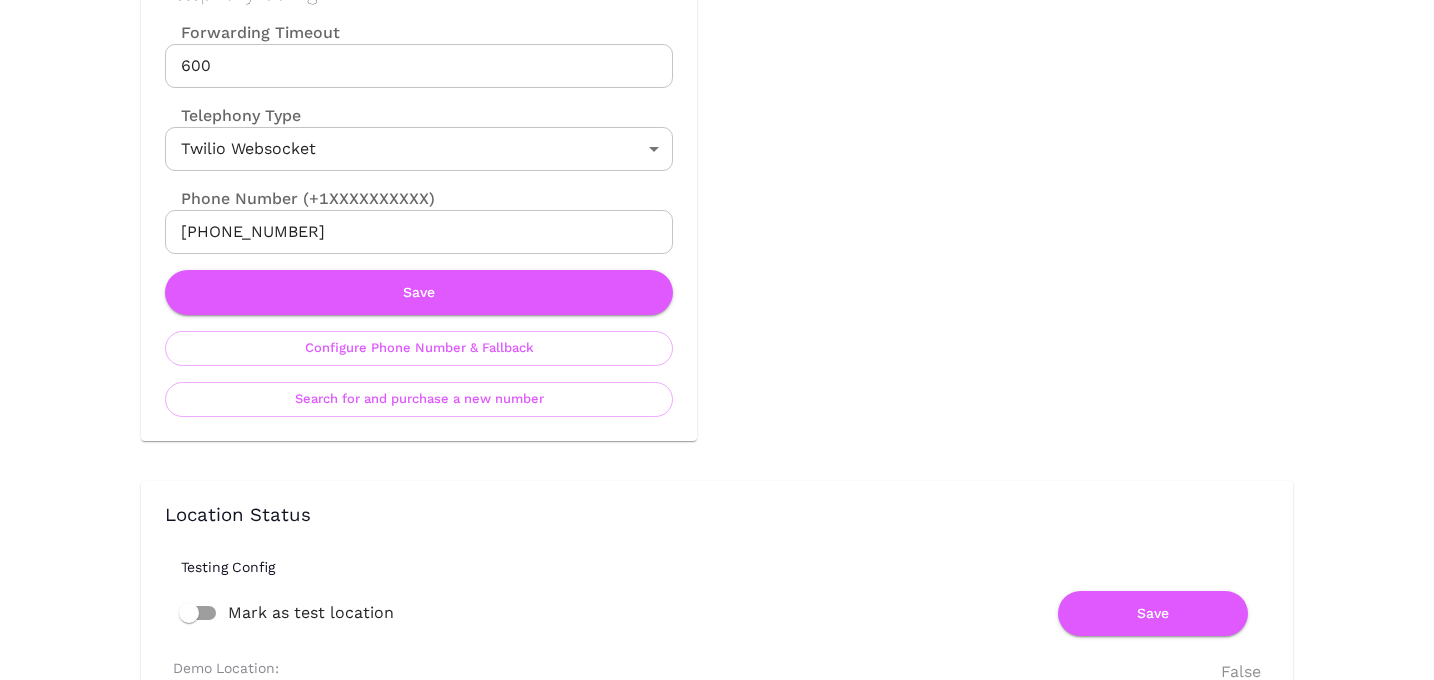 scroll, scrollTop: 0, scrollLeft: 0, axis: both 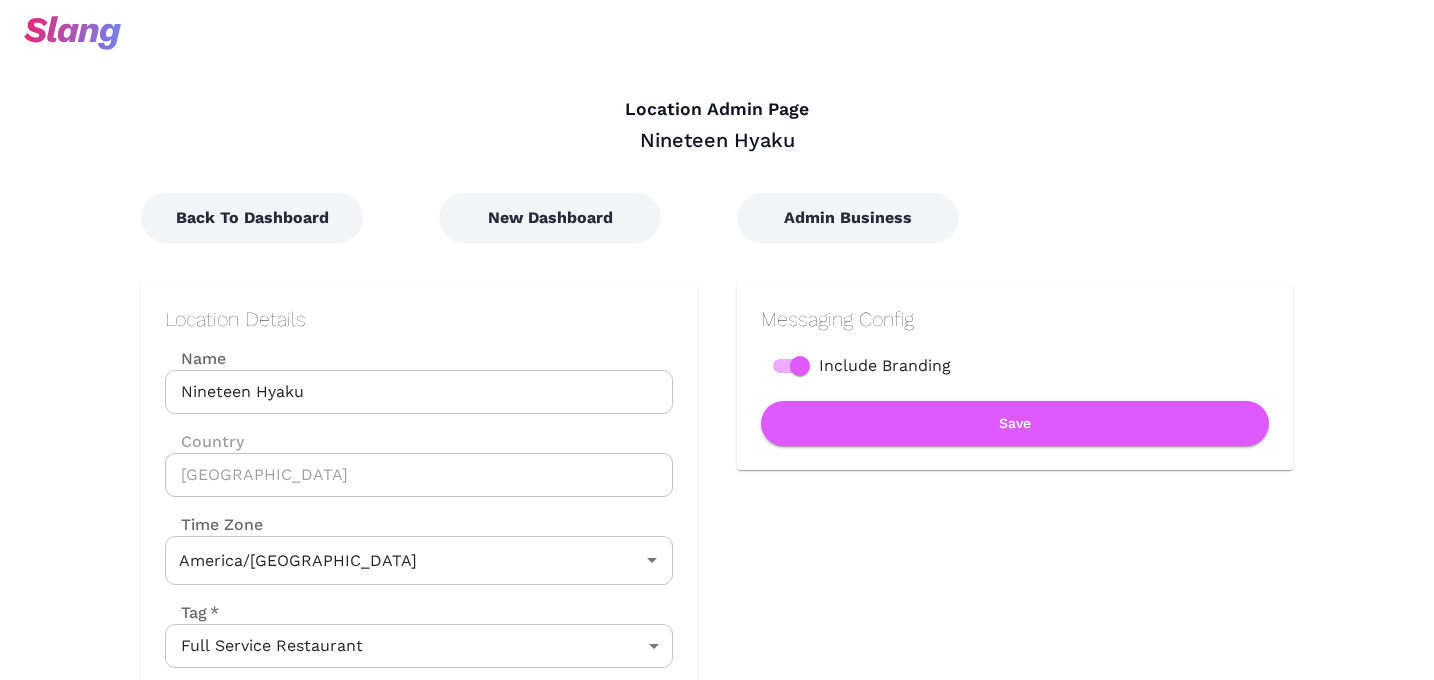 type on "Central Time" 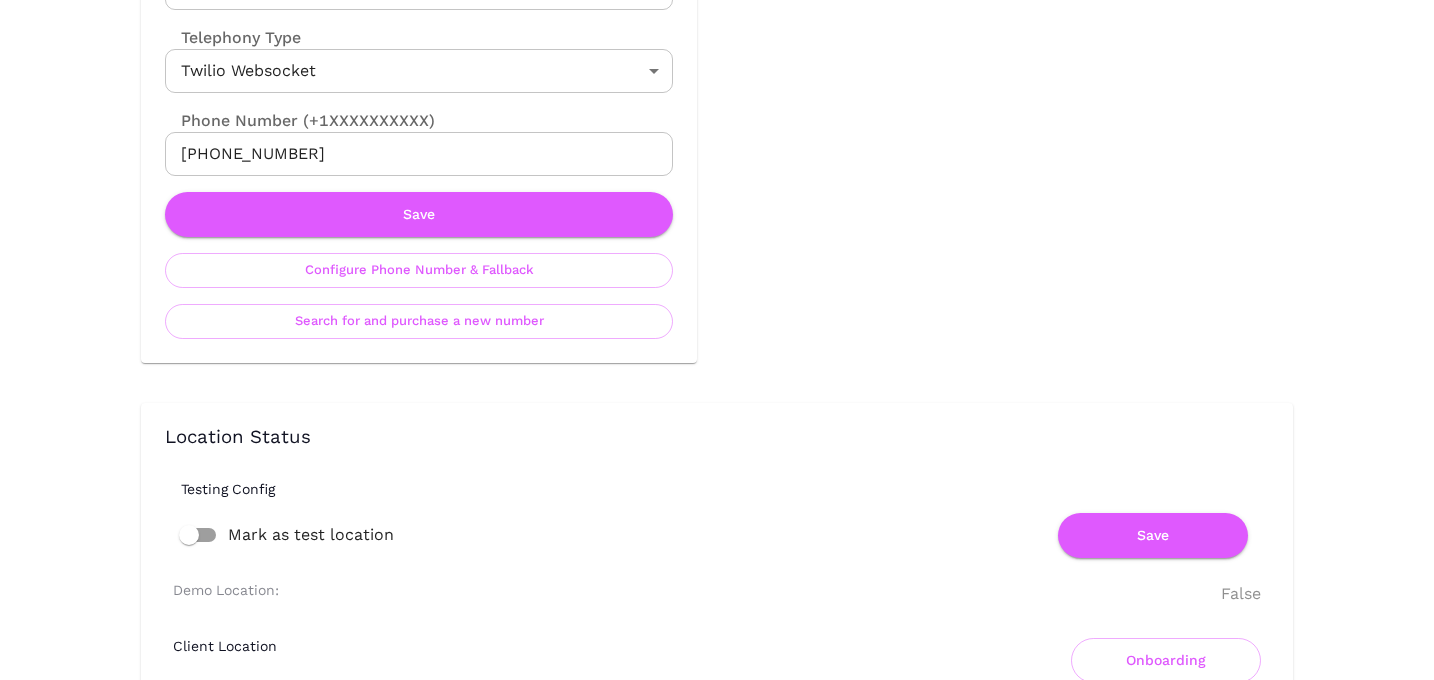 scroll, scrollTop: 1045, scrollLeft: 0, axis: vertical 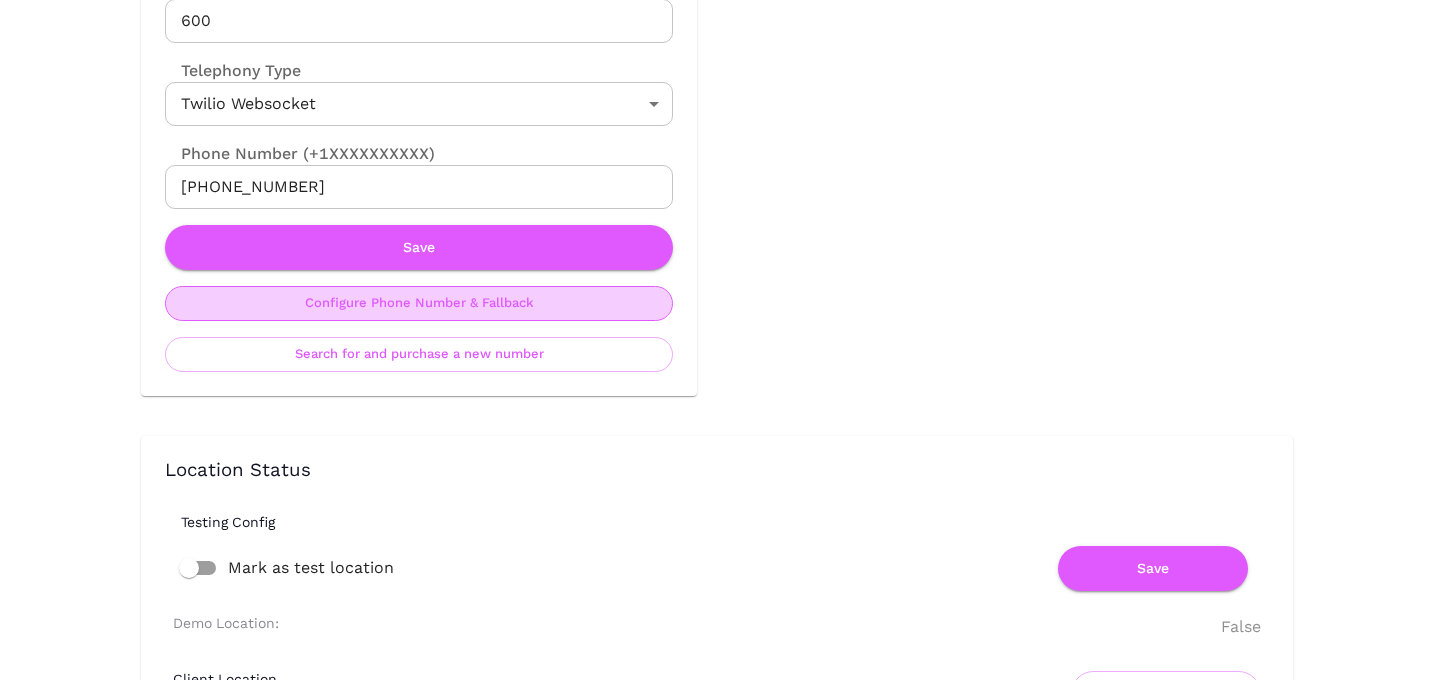 click on "Configure Phone Number & Fallback" at bounding box center [419, 303] 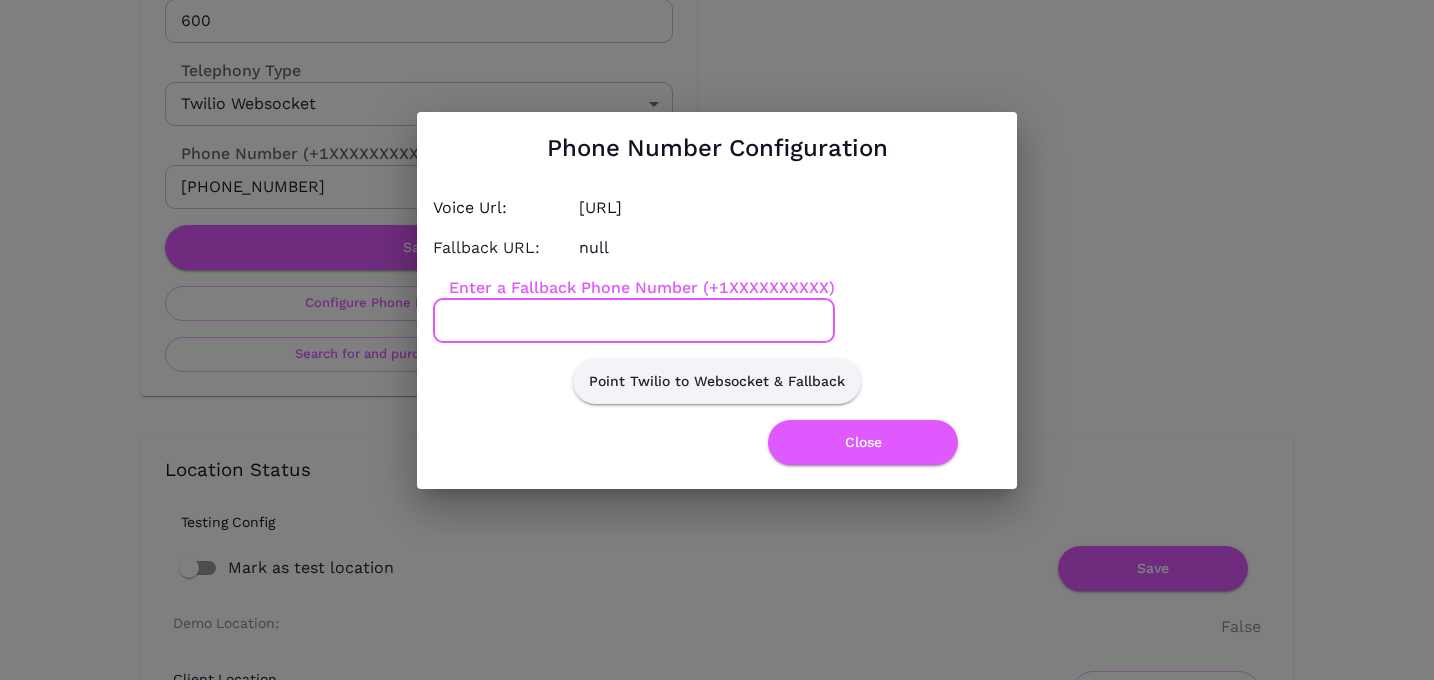 click on "Enter a Fallback Phone Number (+1XXXXXXXXXX)" at bounding box center [634, 321] 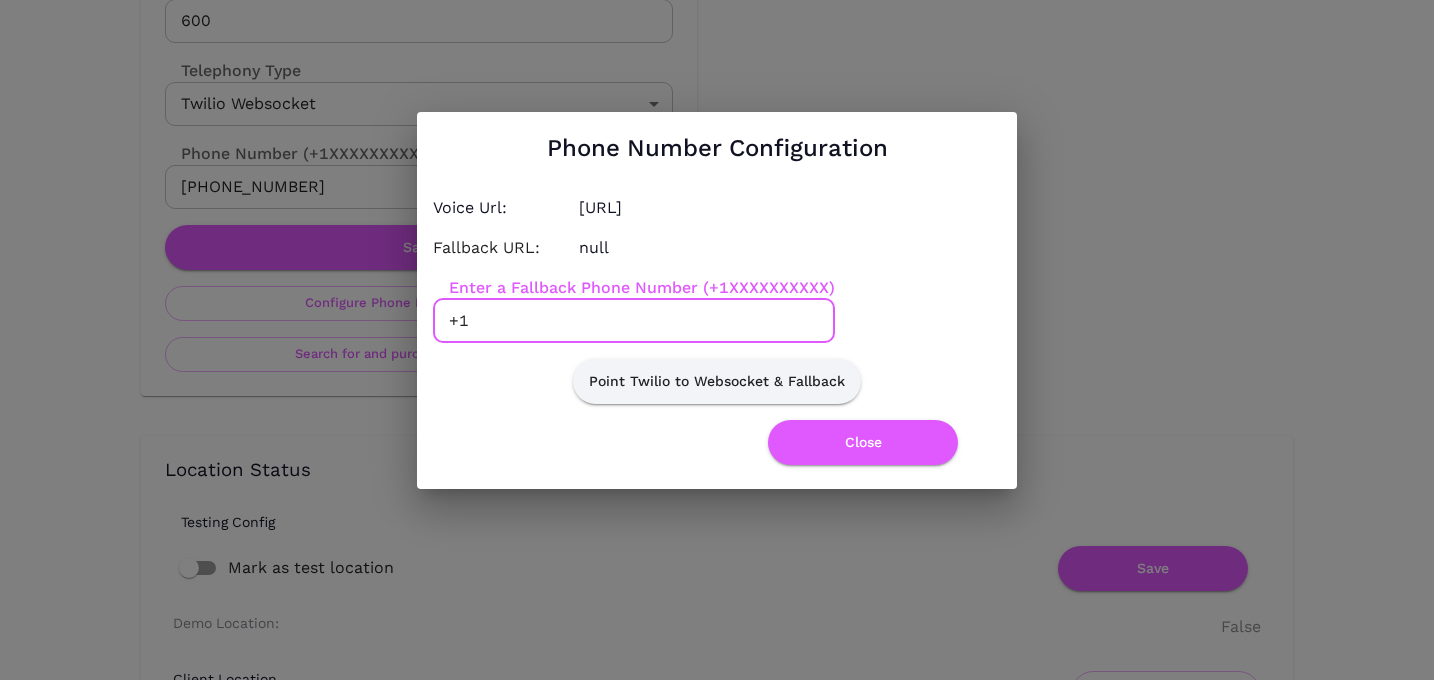 paste on "2104290771" 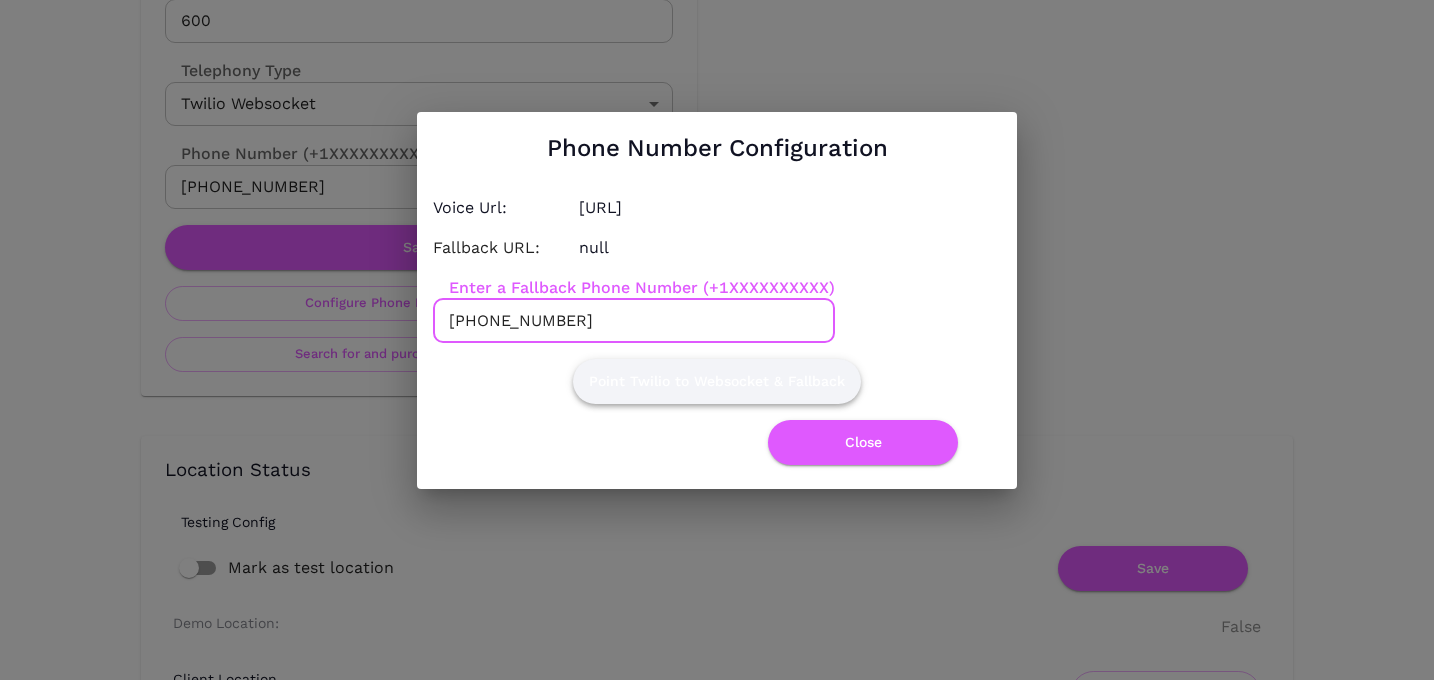 type on "[PHONE_NUMBER]" 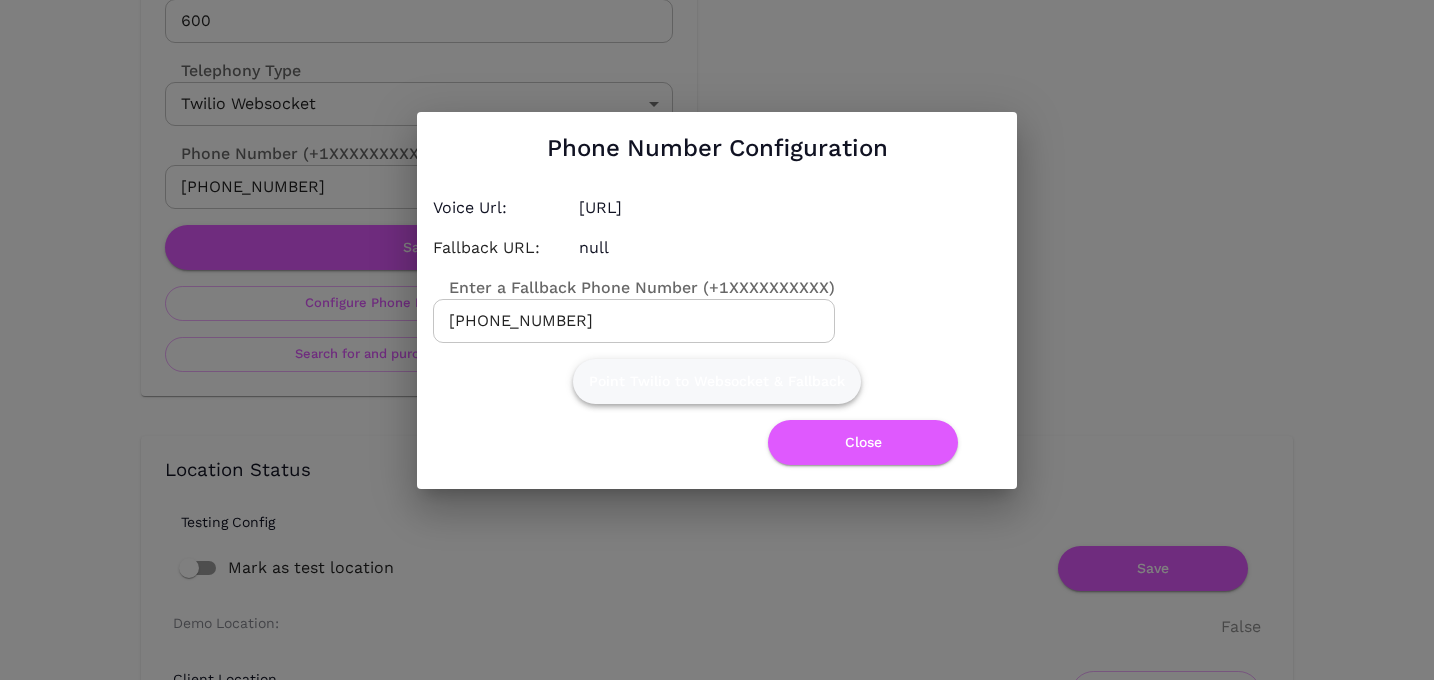 click on "Point Twilio to Websocket & Fallback" at bounding box center [717, 381] 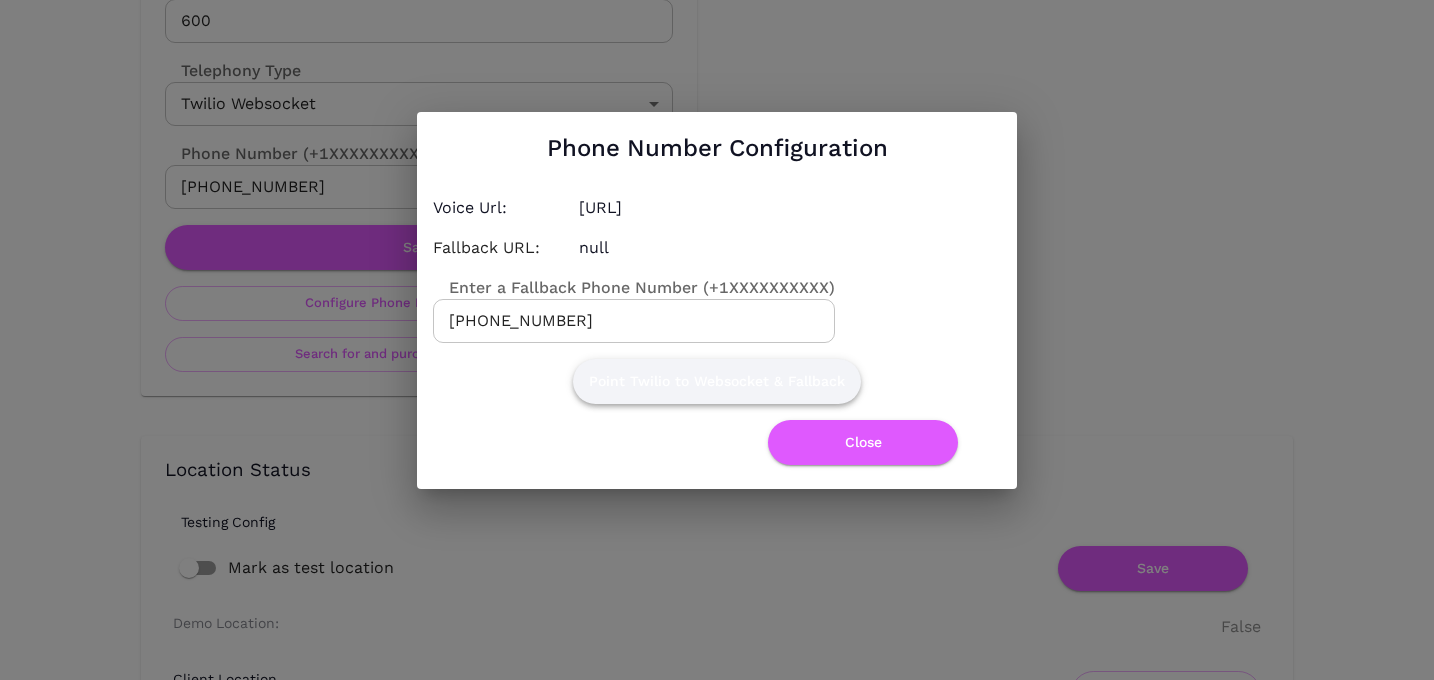 click on "Point Twilio to Websocket & Fallback" at bounding box center (717, 381) 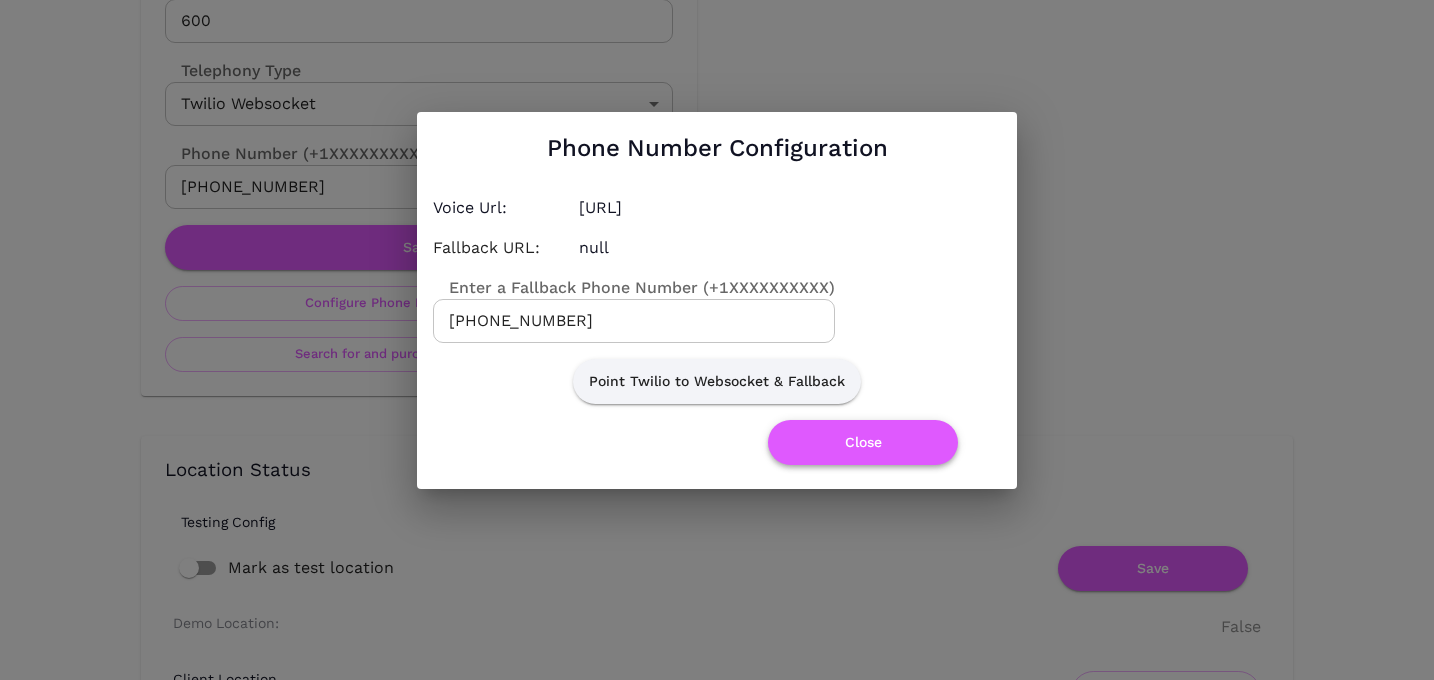 click on "Close" at bounding box center (863, 442) 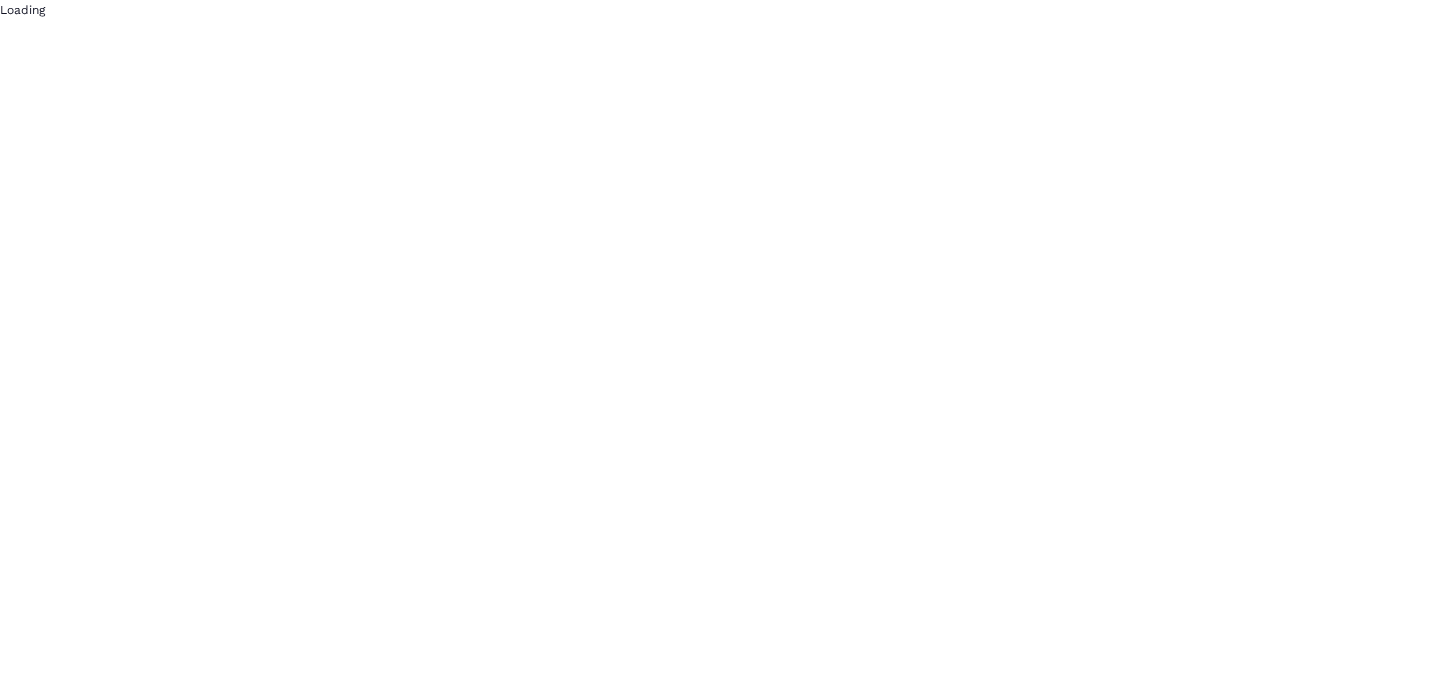 scroll, scrollTop: 0, scrollLeft: 0, axis: both 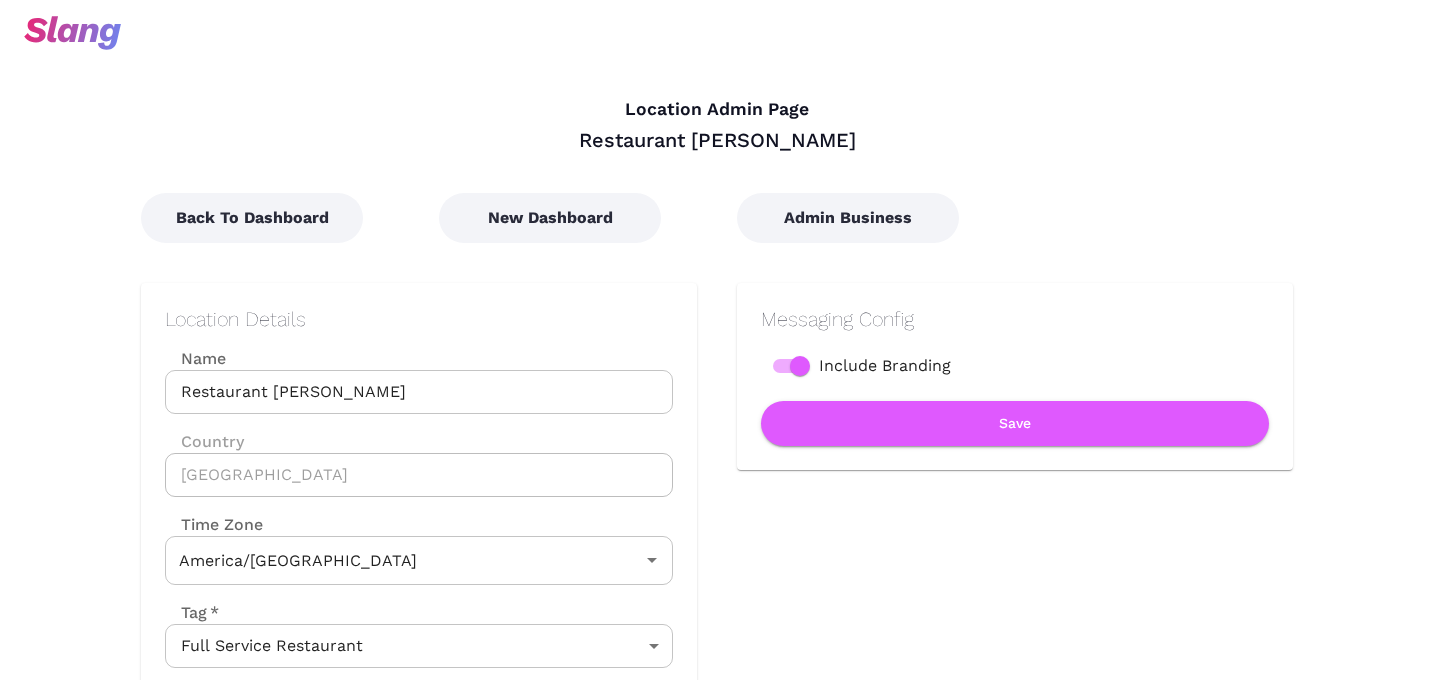 type on "Central Time" 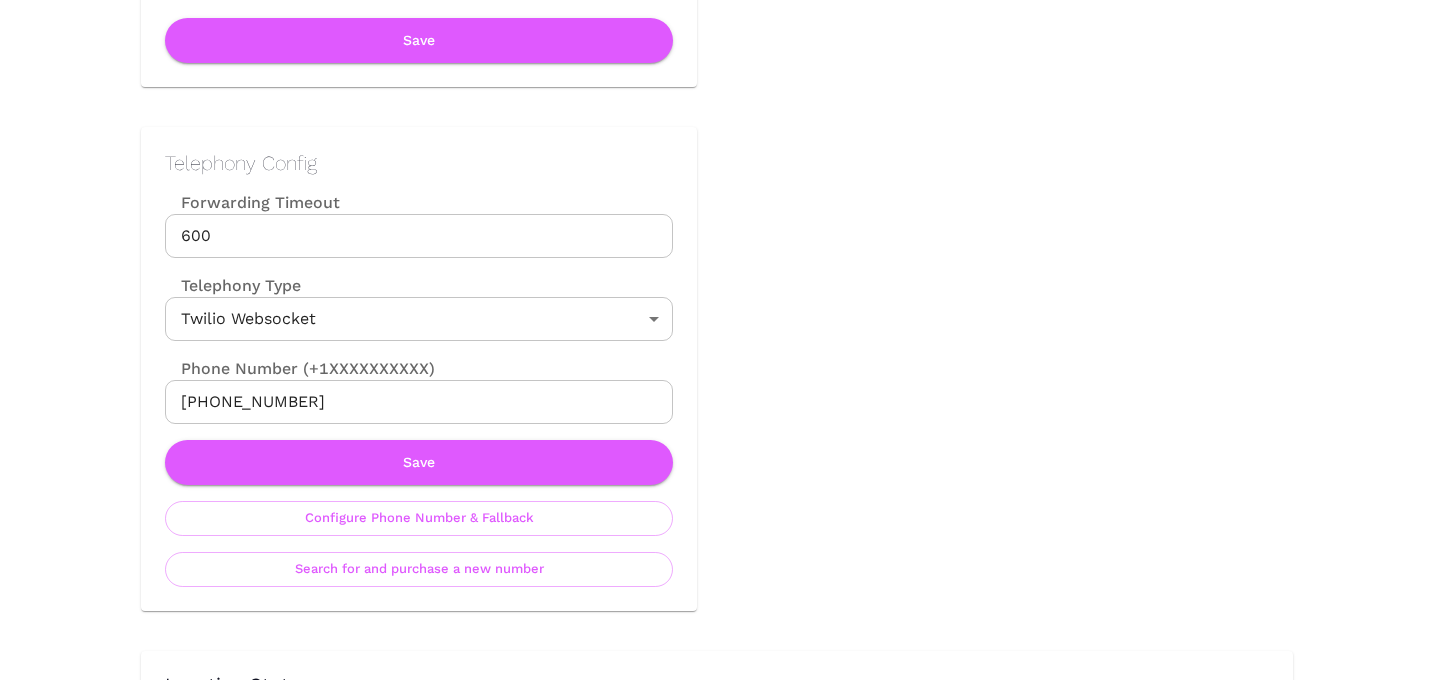 scroll, scrollTop: 867, scrollLeft: 0, axis: vertical 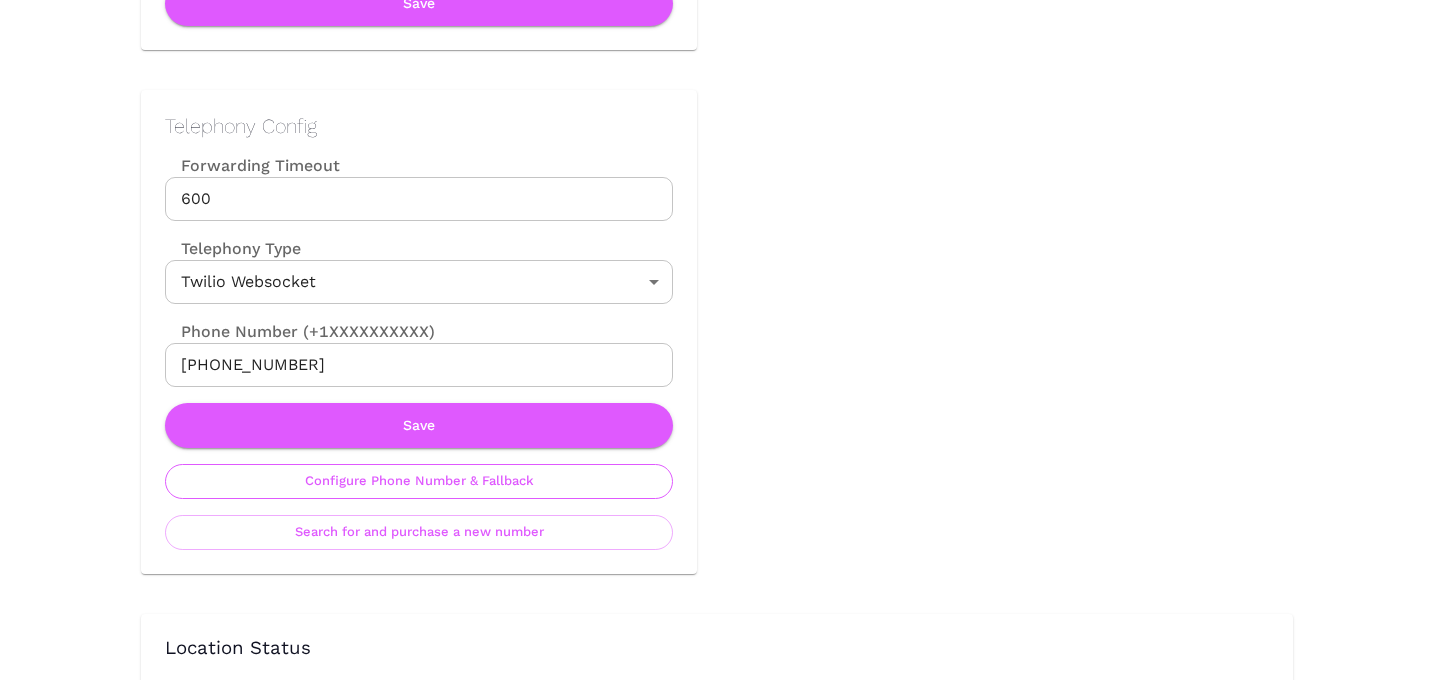 click on "Configure Phone Number & Fallback" at bounding box center [419, 481] 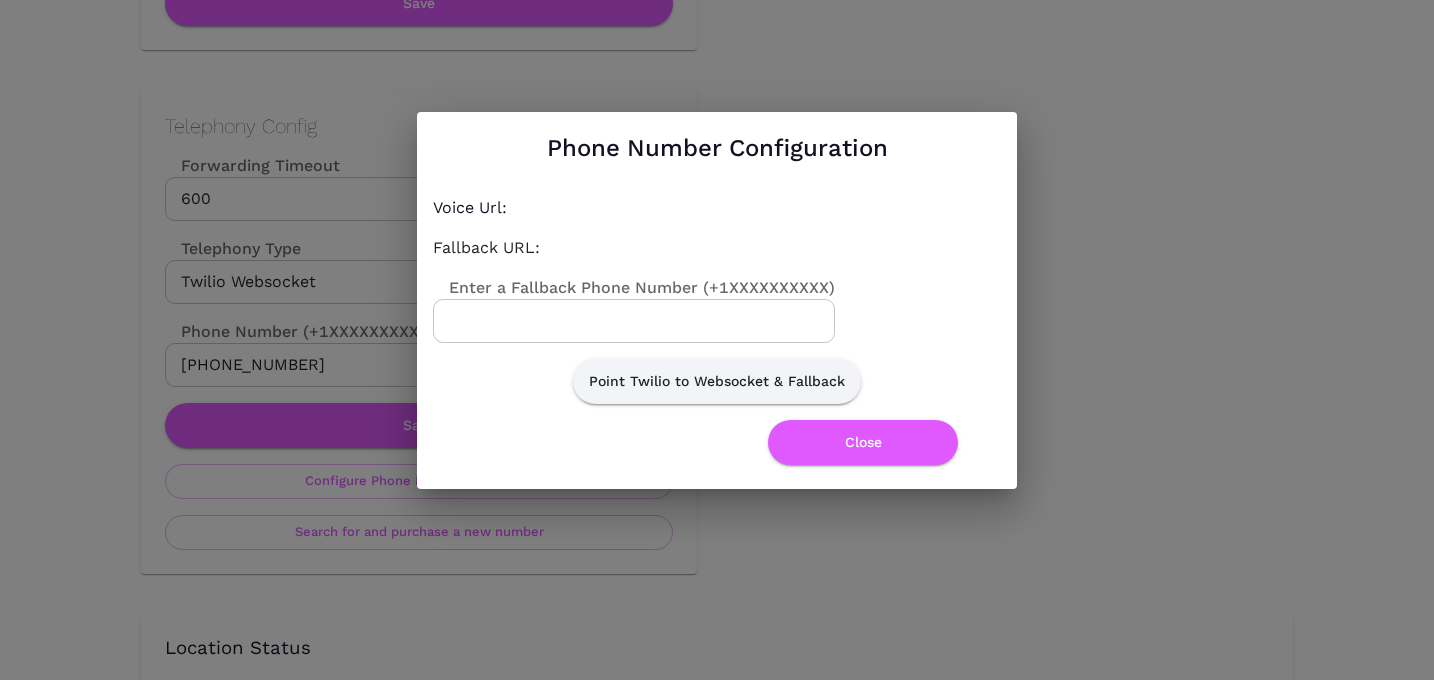 click on "Enter a Fallback Phone Number (+1XXXXXXXXXX)" at bounding box center [634, 321] 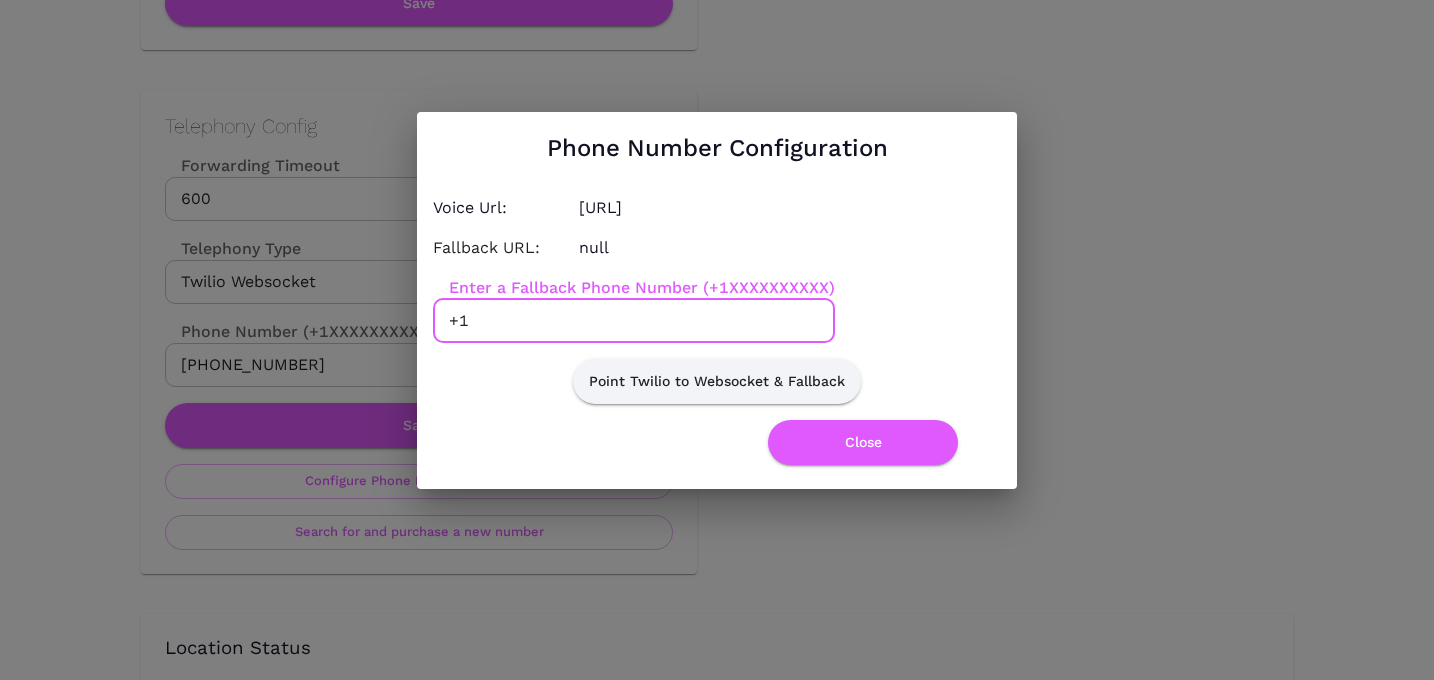 paste on "2105273116" 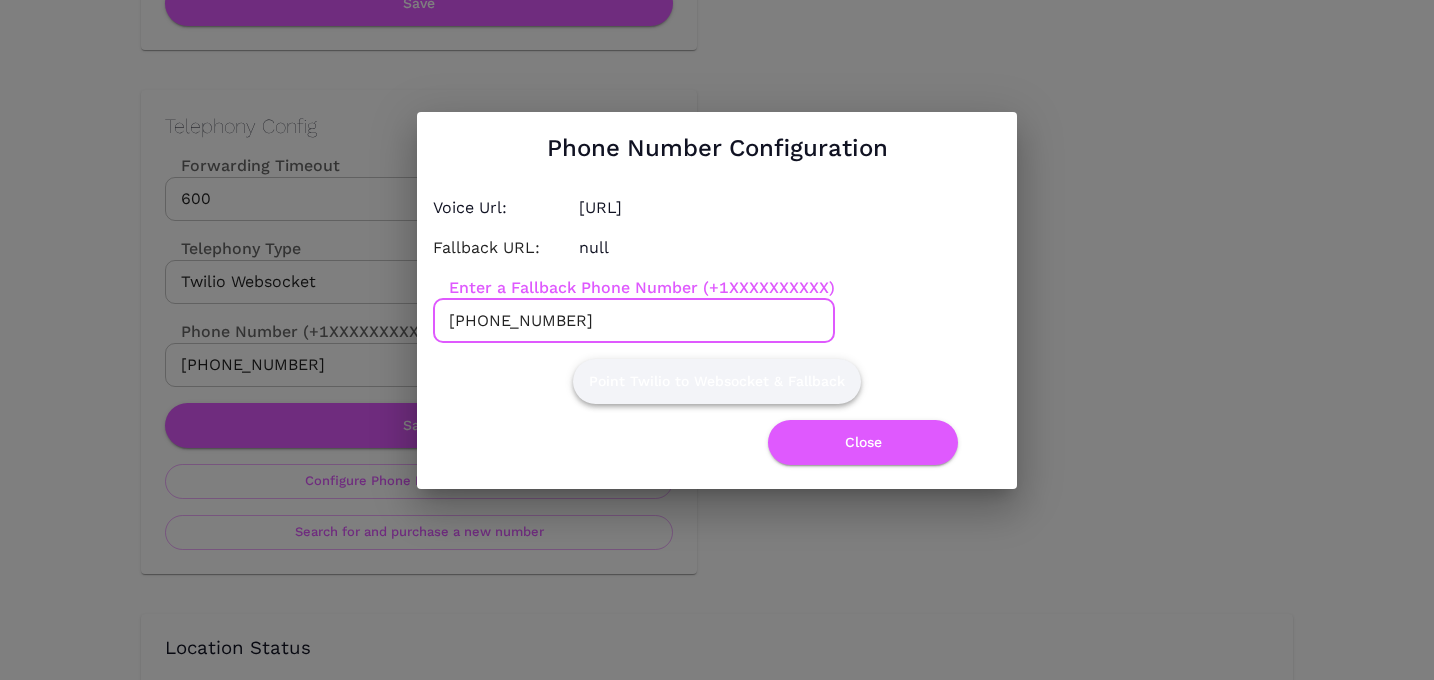 type on "+12105273116" 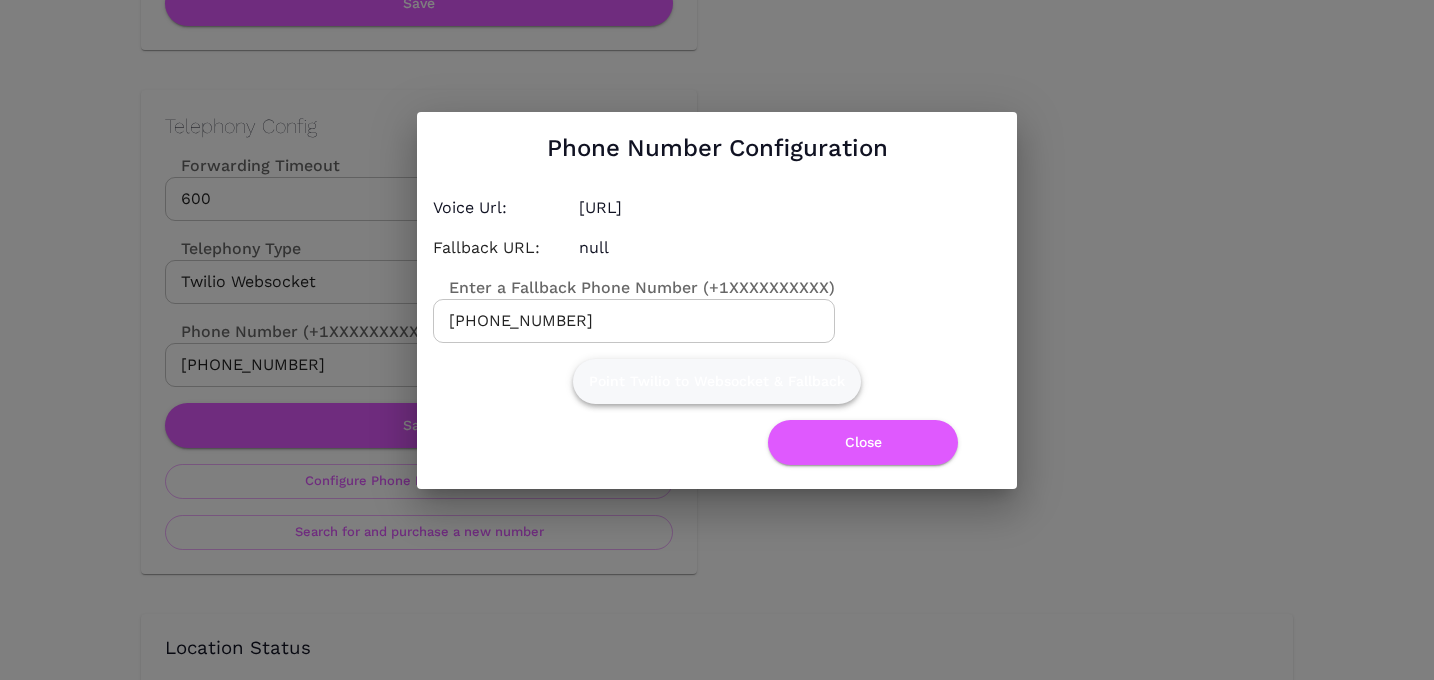 click on "Point Twilio to Websocket & Fallback" at bounding box center [717, 381] 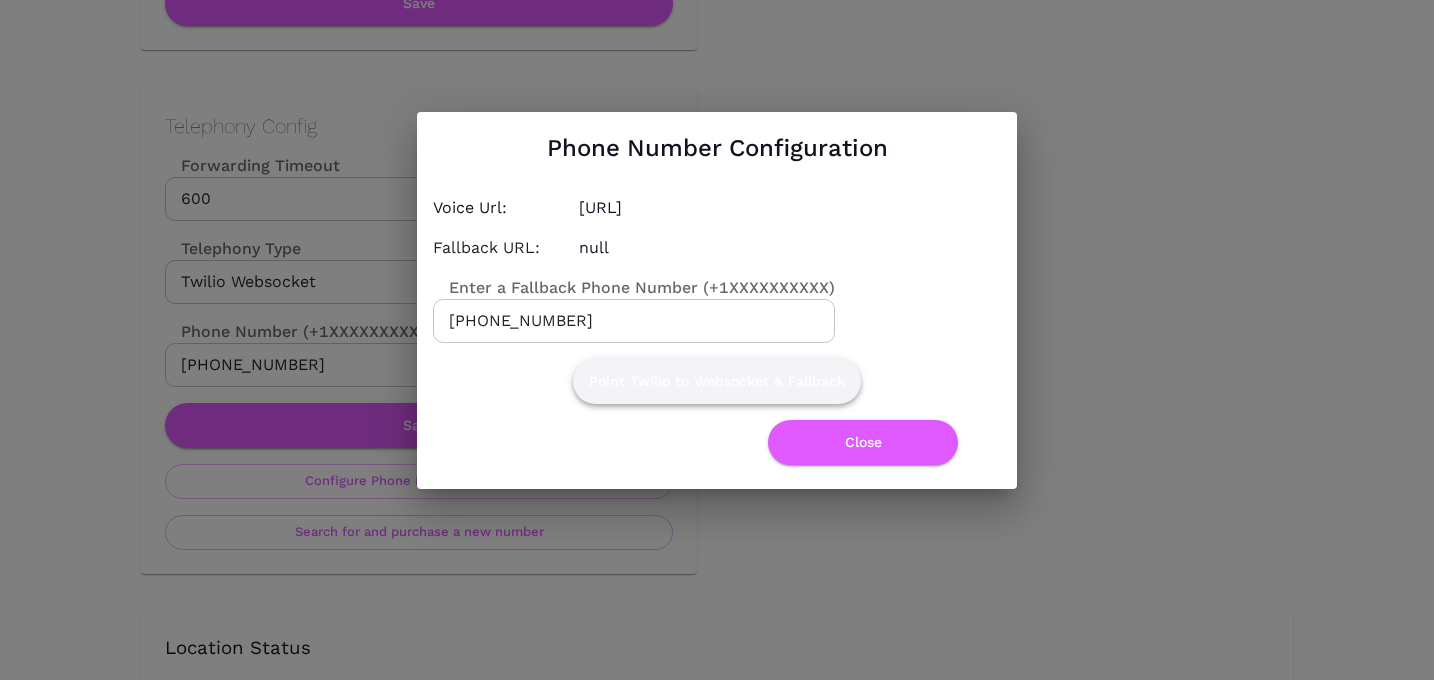 click on "Point Twilio to Websocket & Fallback" at bounding box center [717, 381] 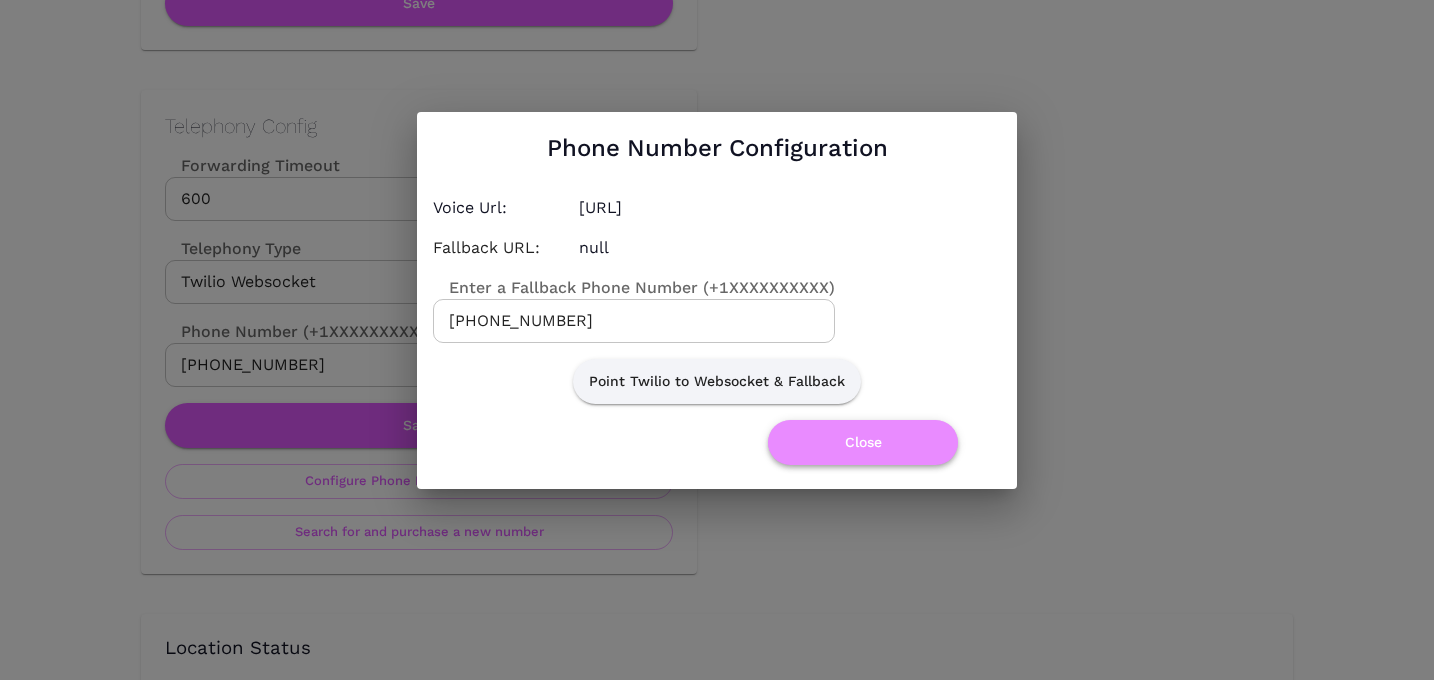 click on "Close" at bounding box center (863, 442) 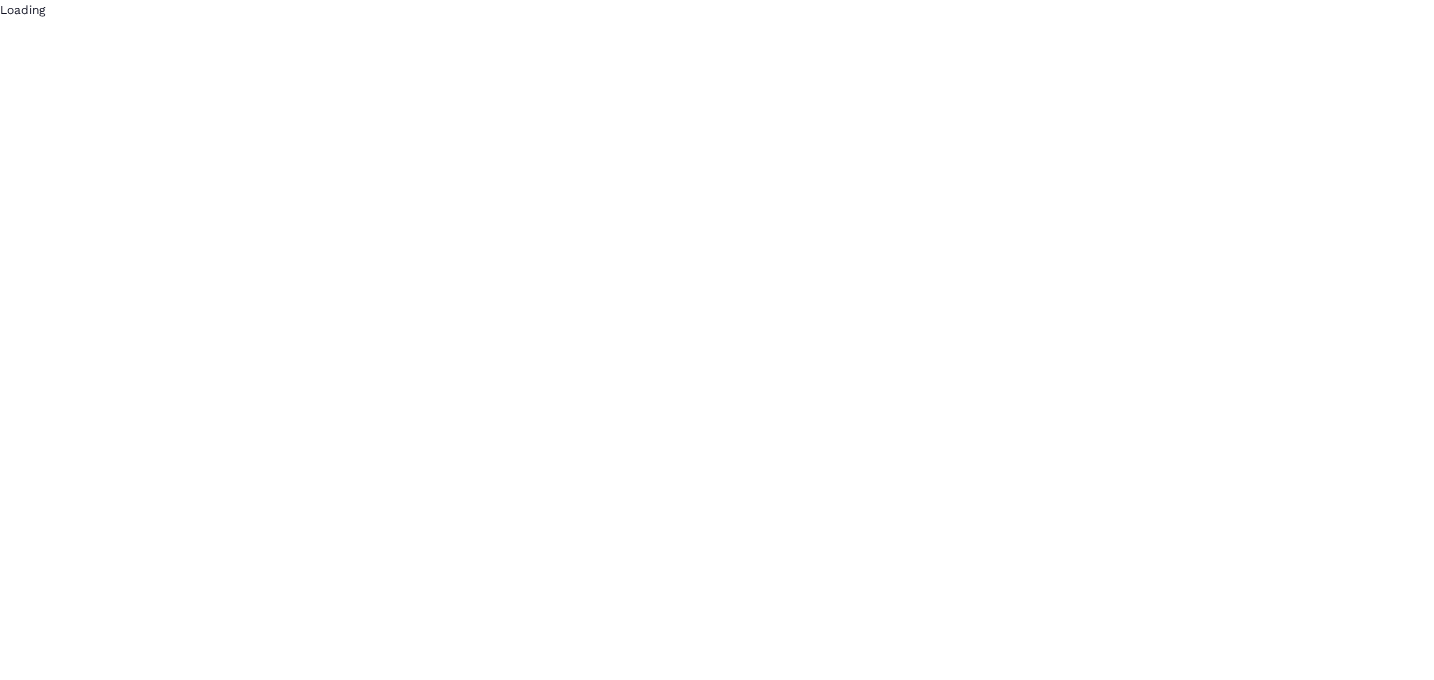 scroll, scrollTop: 0, scrollLeft: 0, axis: both 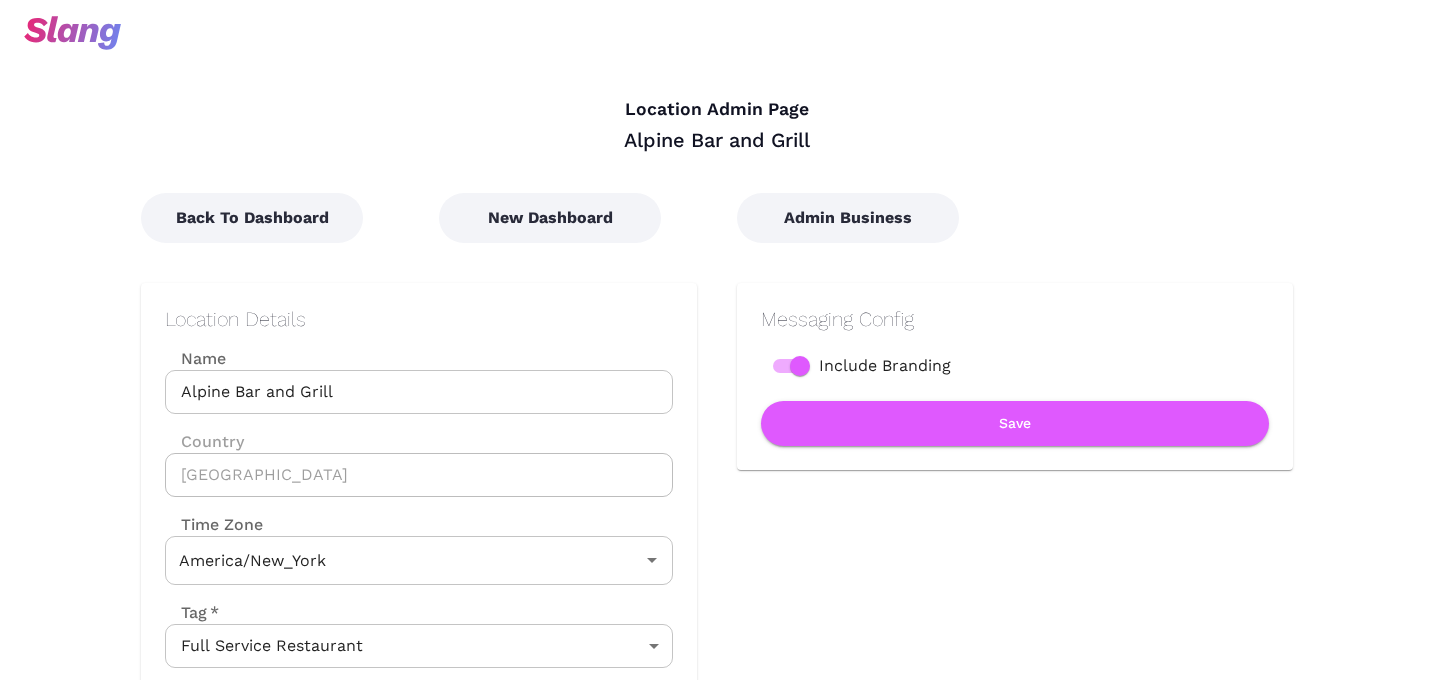 type on "Eastern Time" 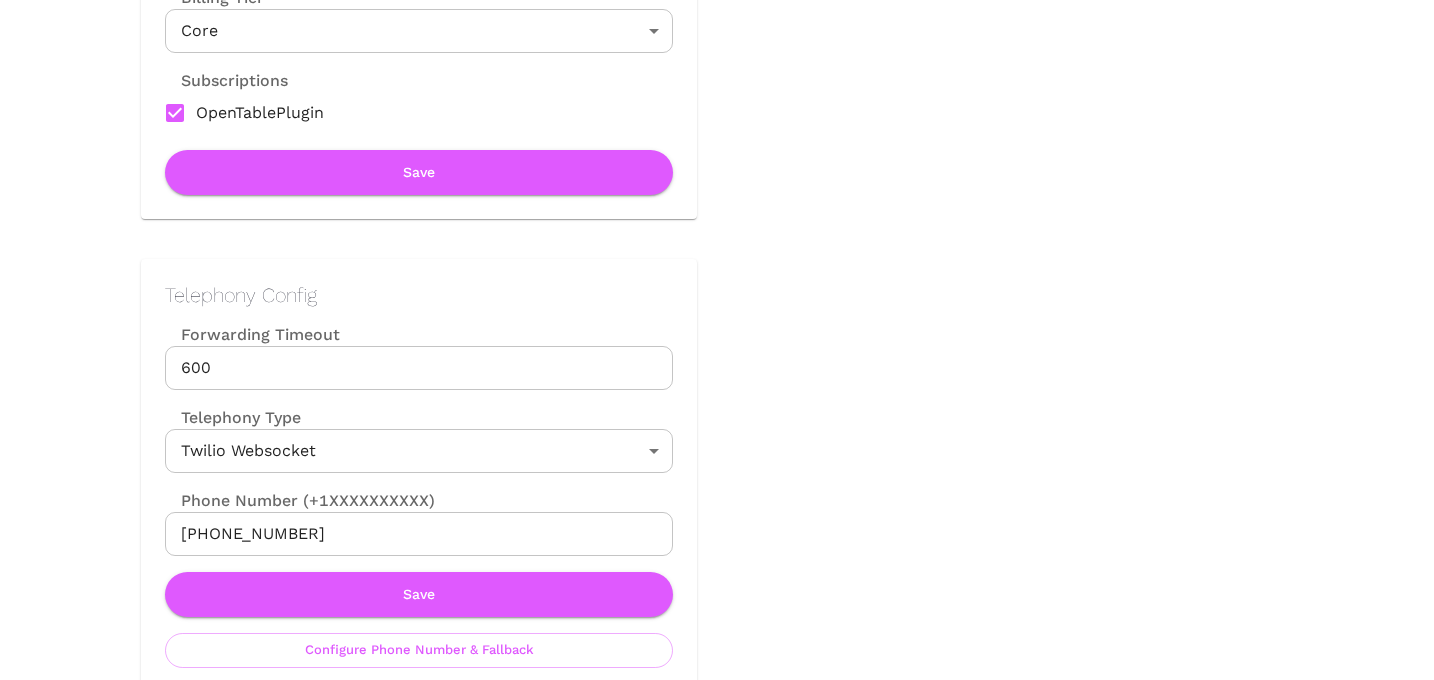 scroll, scrollTop: 998, scrollLeft: 0, axis: vertical 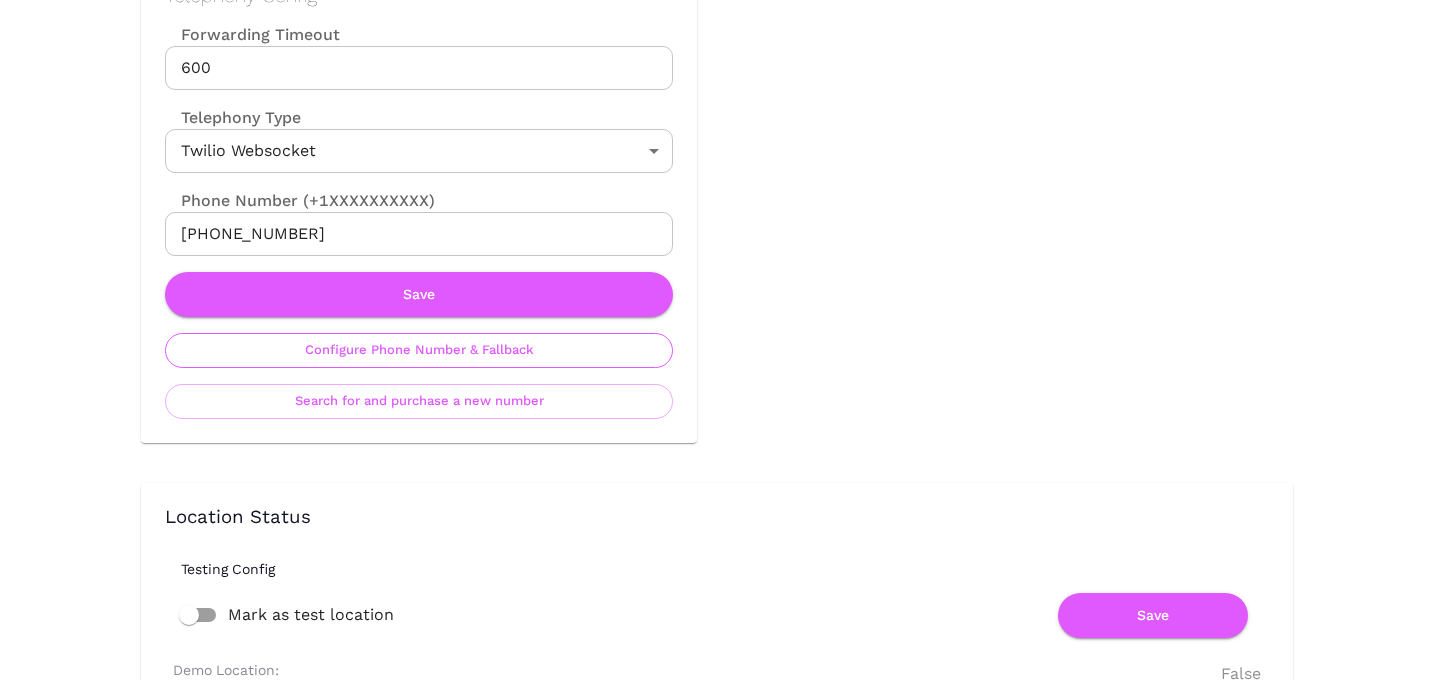 click on "Configure Phone Number & Fallback" at bounding box center (419, 350) 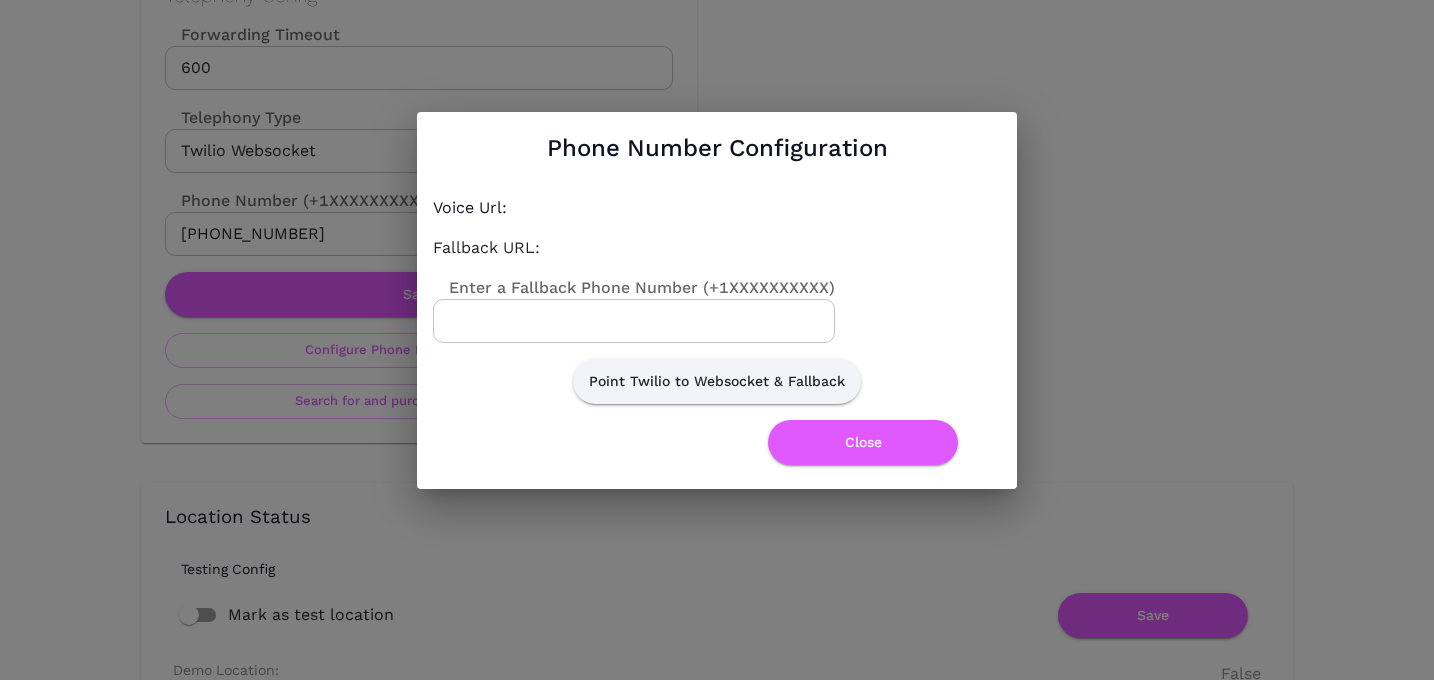 click on "Enter a Fallback Phone Number (+1XXXXXXXXXX)" at bounding box center (634, 321) 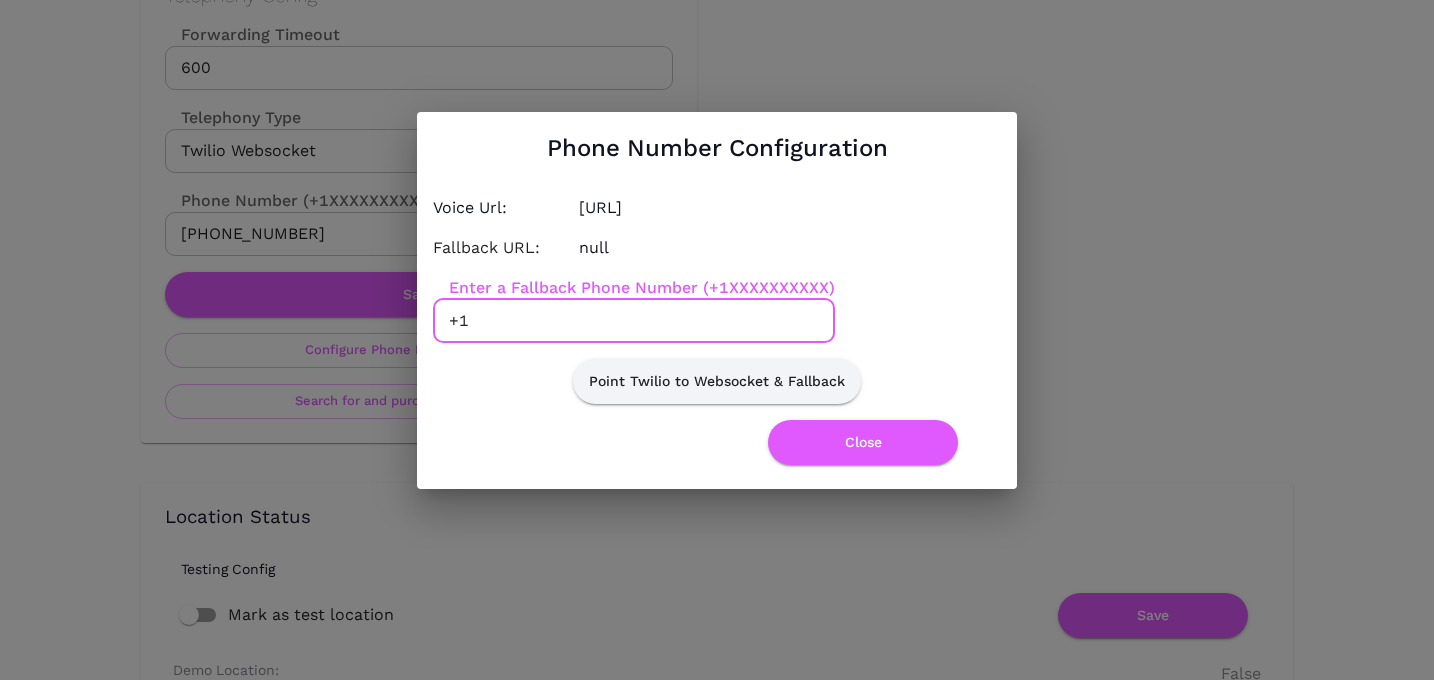paste on "4076145070" 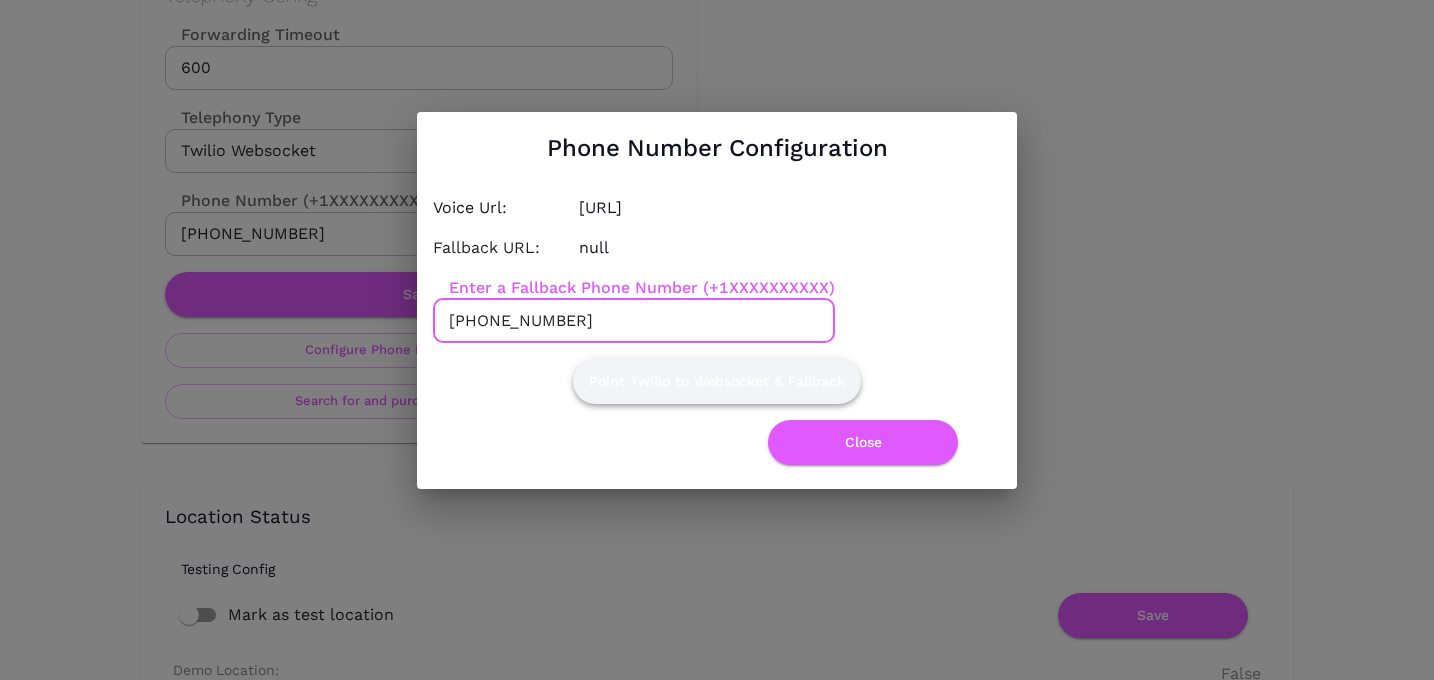 type on "+14076145070" 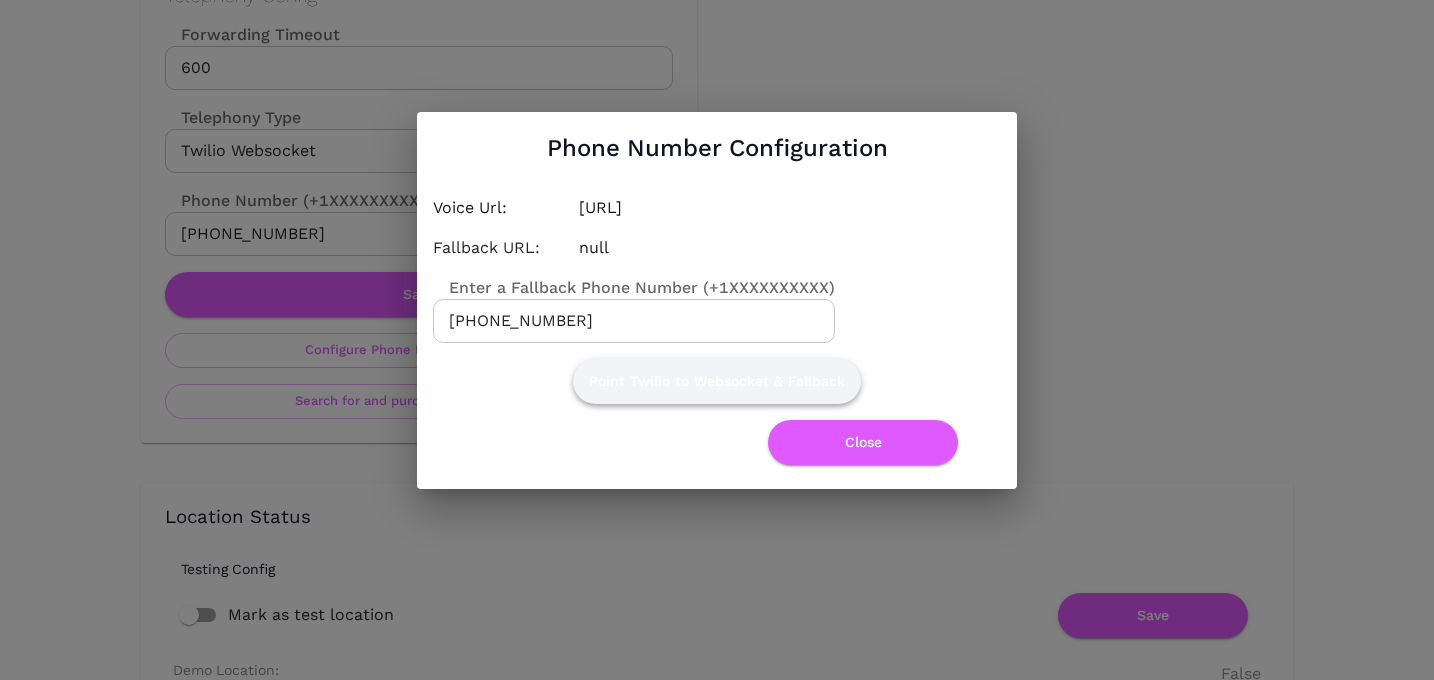 click on "Point Twilio to Websocket & Fallback" at bounding box center [717, 381] 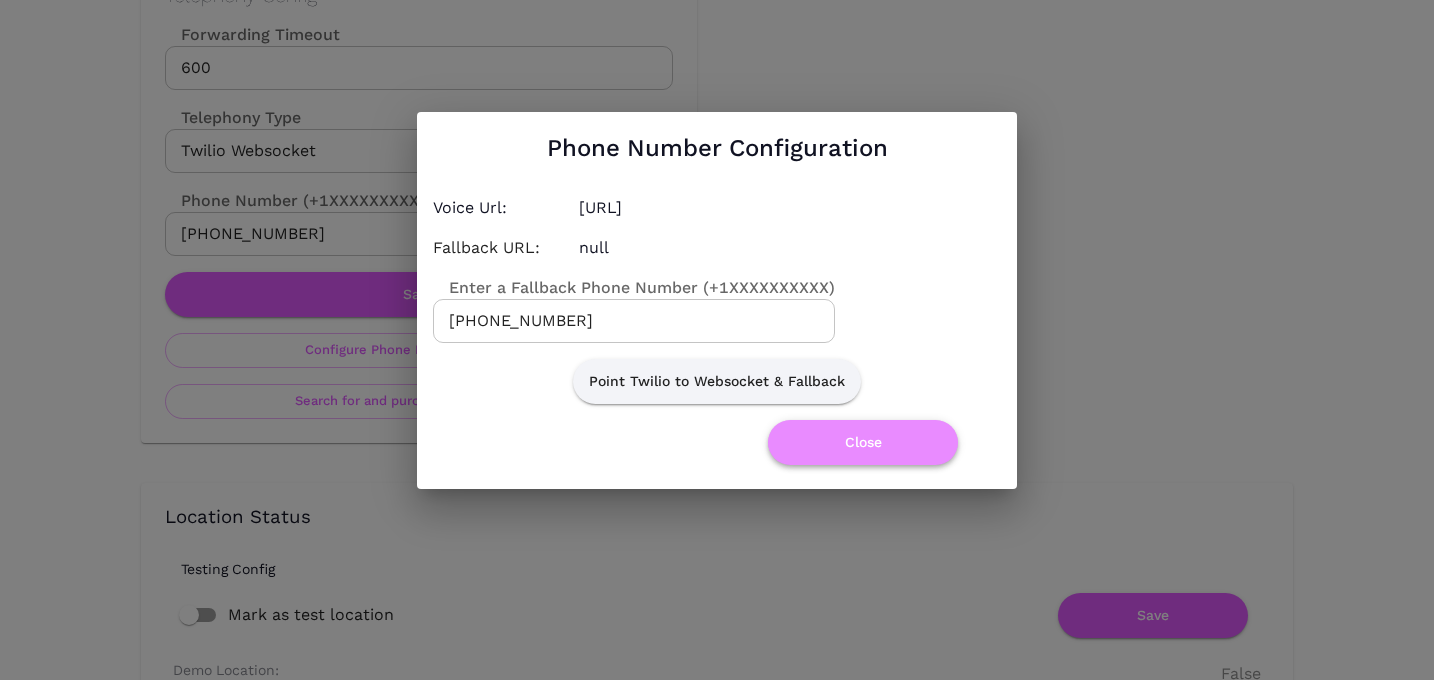 click on "Close" at bounding box center (863, 442) 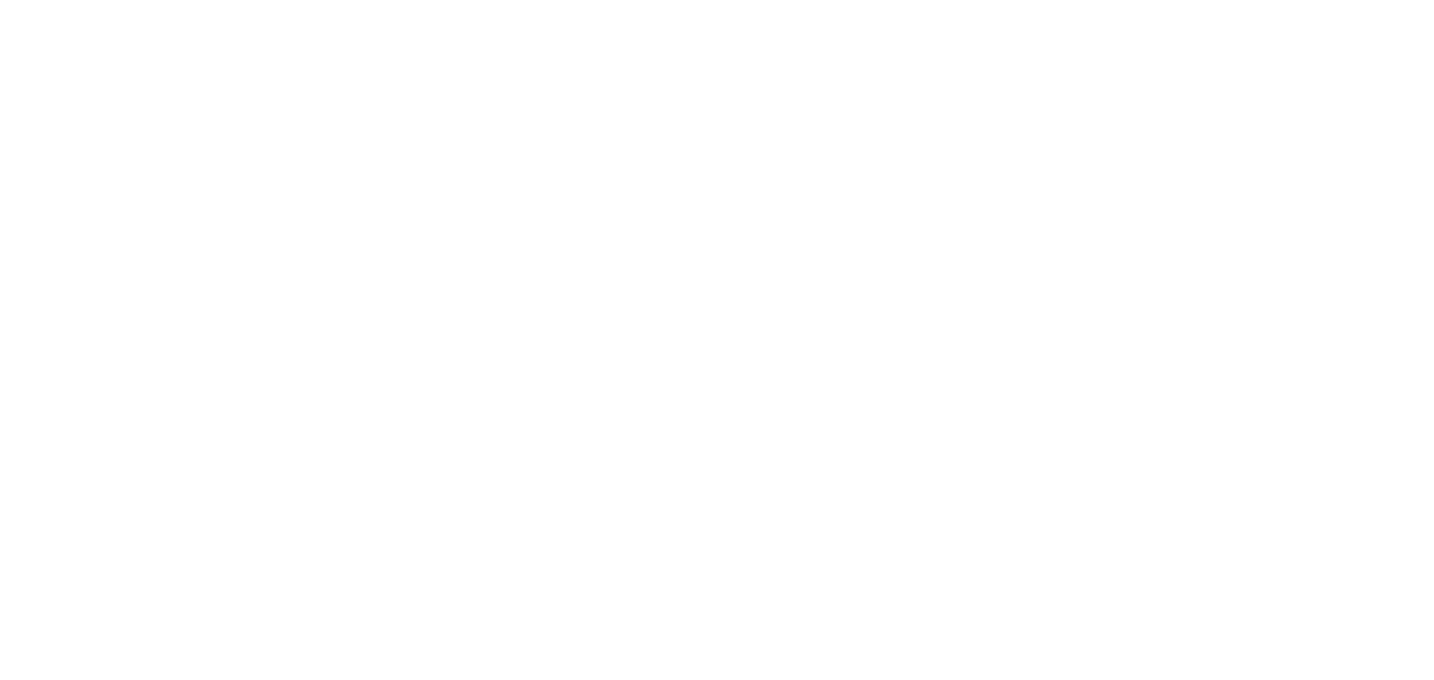 scroll, scrollTop: 0, scrollLeft: 0, axis: both 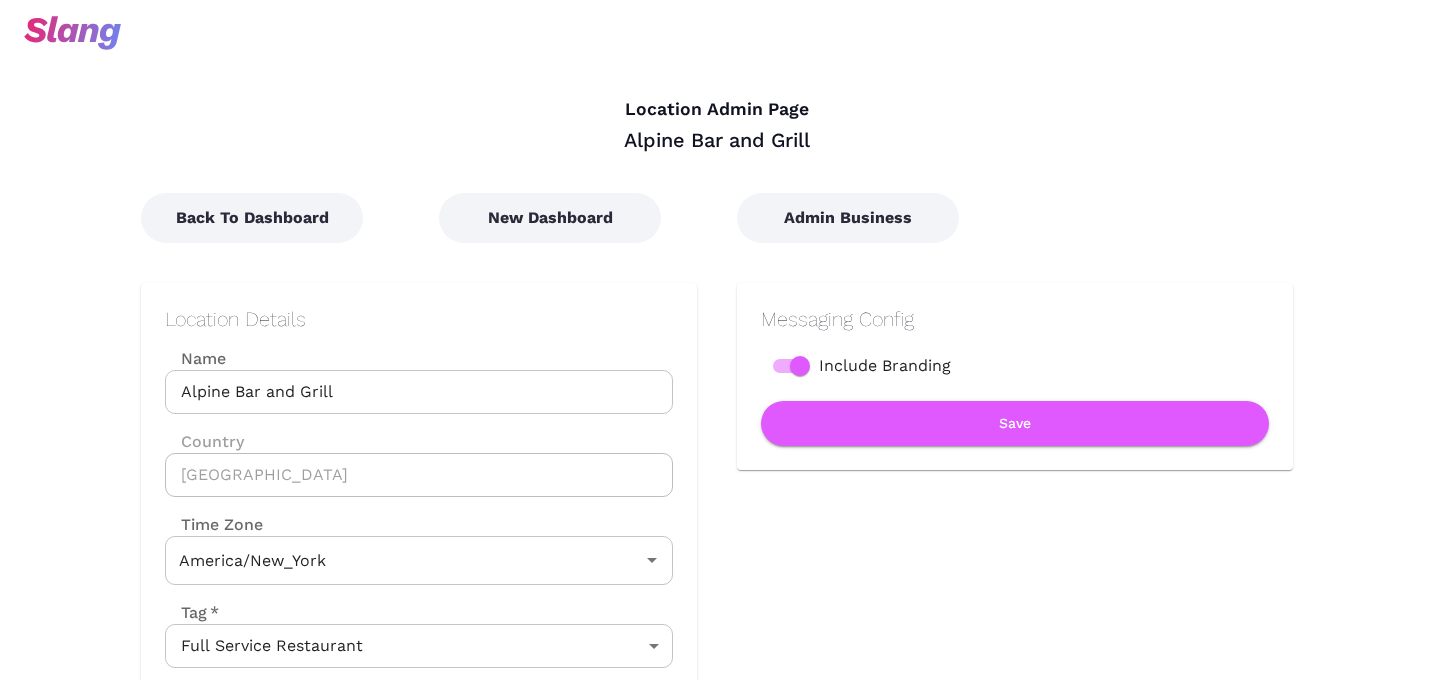 type on "Eastern Time" 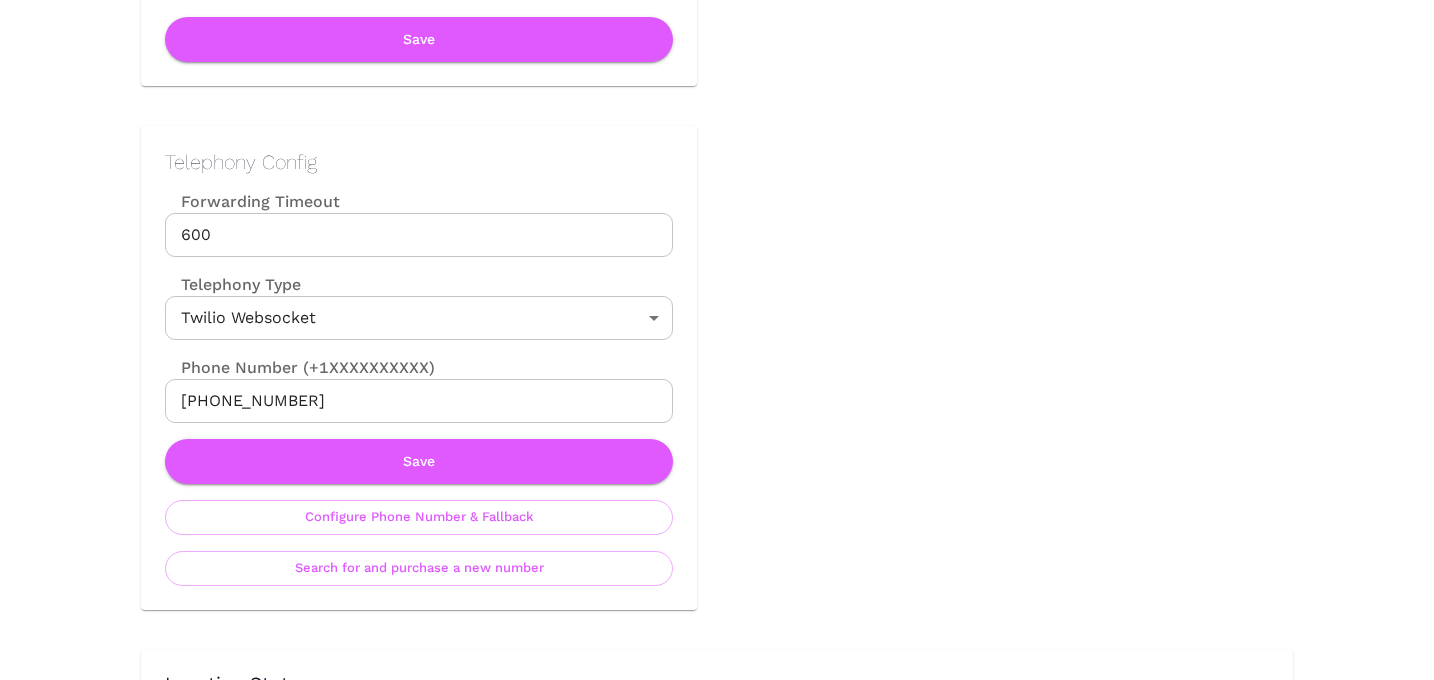 scroll, scrollTop: 1115, scrollLeft: 0, axis: vertical 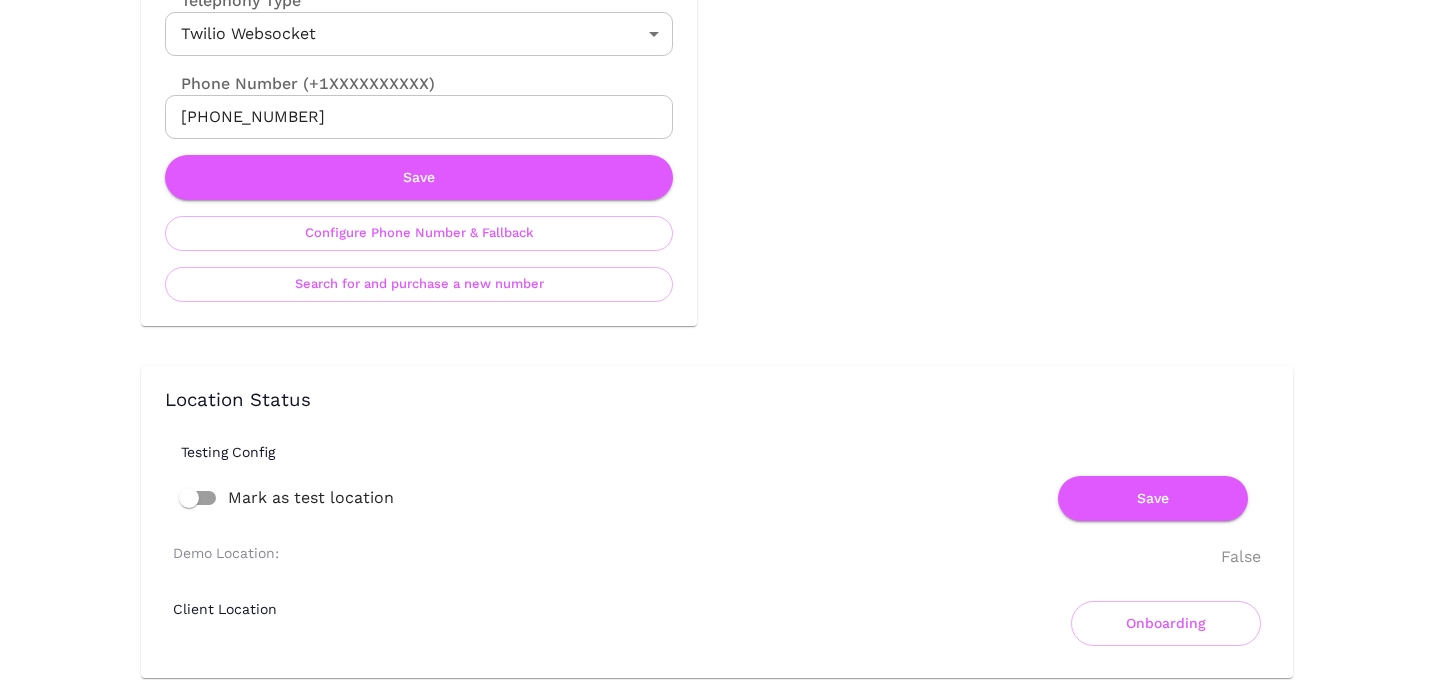 click on "Telephony Config Forwarding Timeout 600 Forwarding Timeout Telephony Type Twilio Websocket TwilioWebsocket ​ Phone Number (+1XXXXXXXXXX) [PHONE_NUMBER] Phone Number (+1XXXXXXXXXX) Save Configure Phone Number & Fallback Search for and purchase a new number" at bounding box center [419, 84] 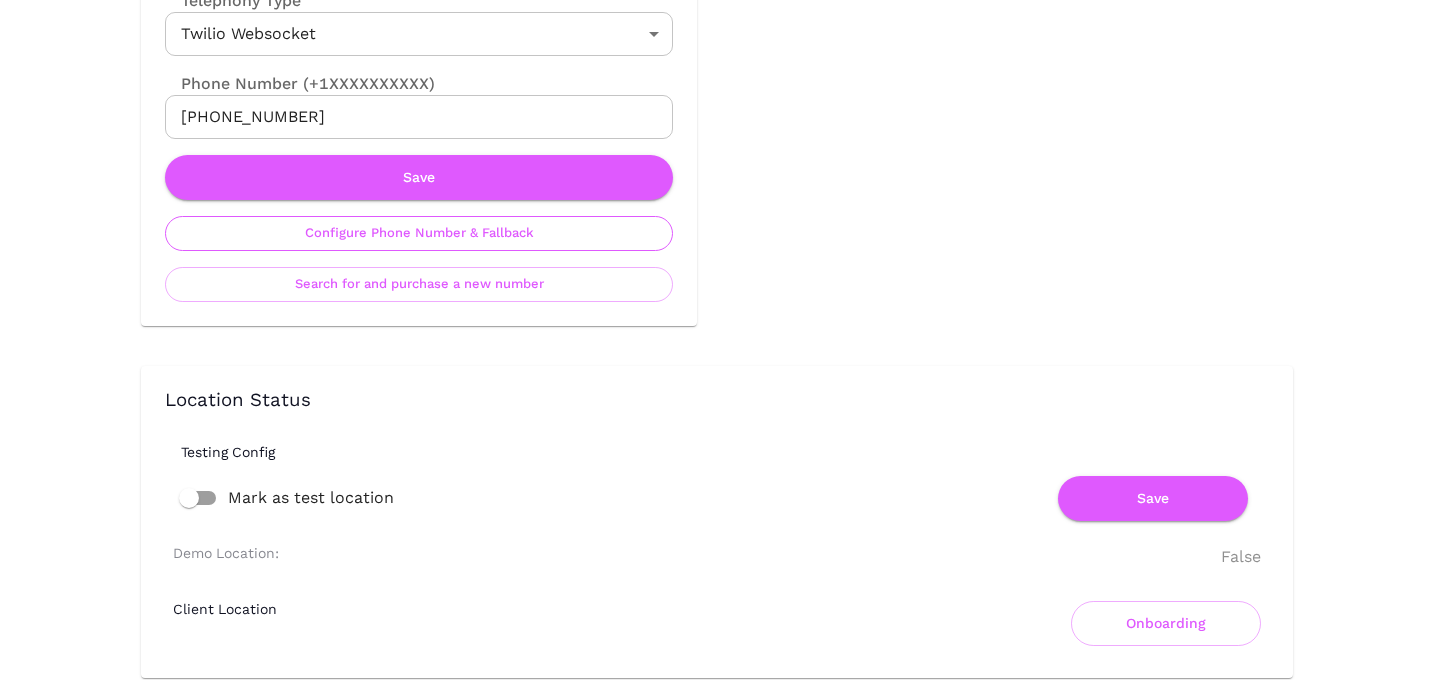 click on "Configure Phone Number & Fallback" at bounding box center (419, 233) 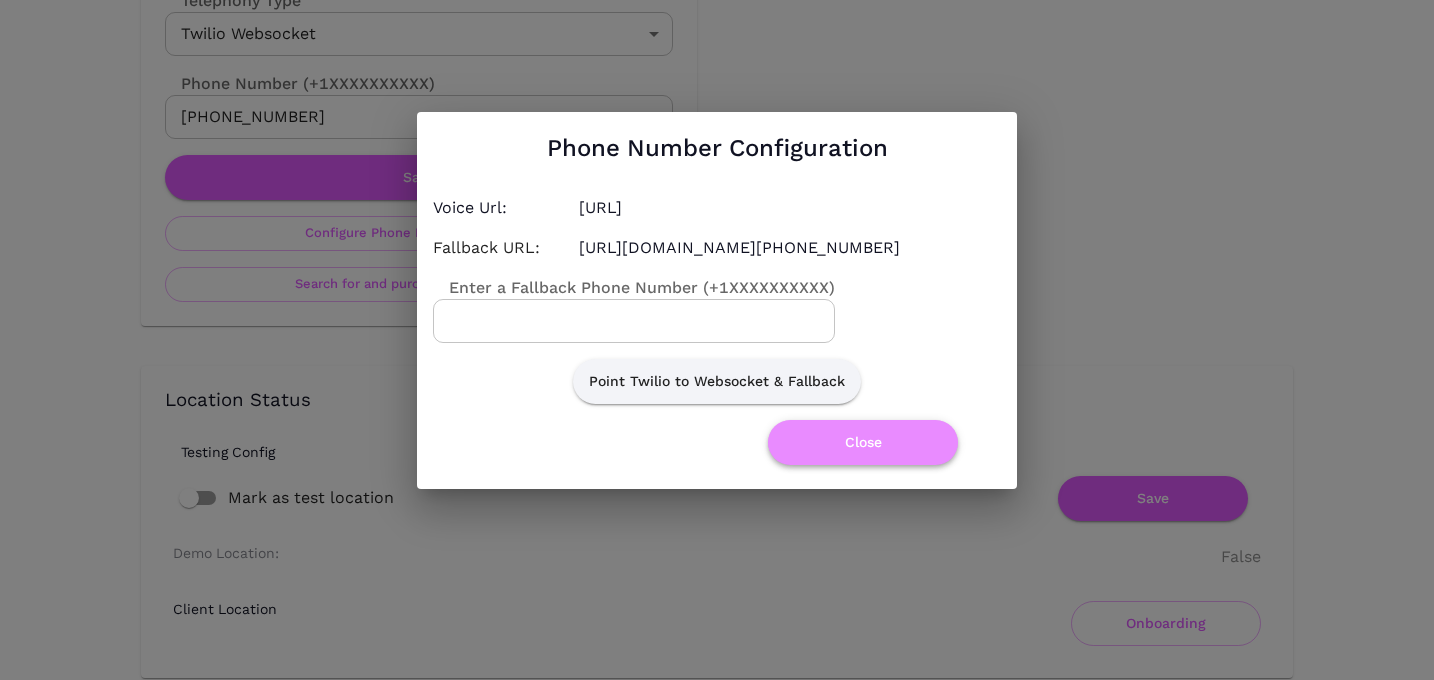 click on "Close" at bounding box center (863, 442) 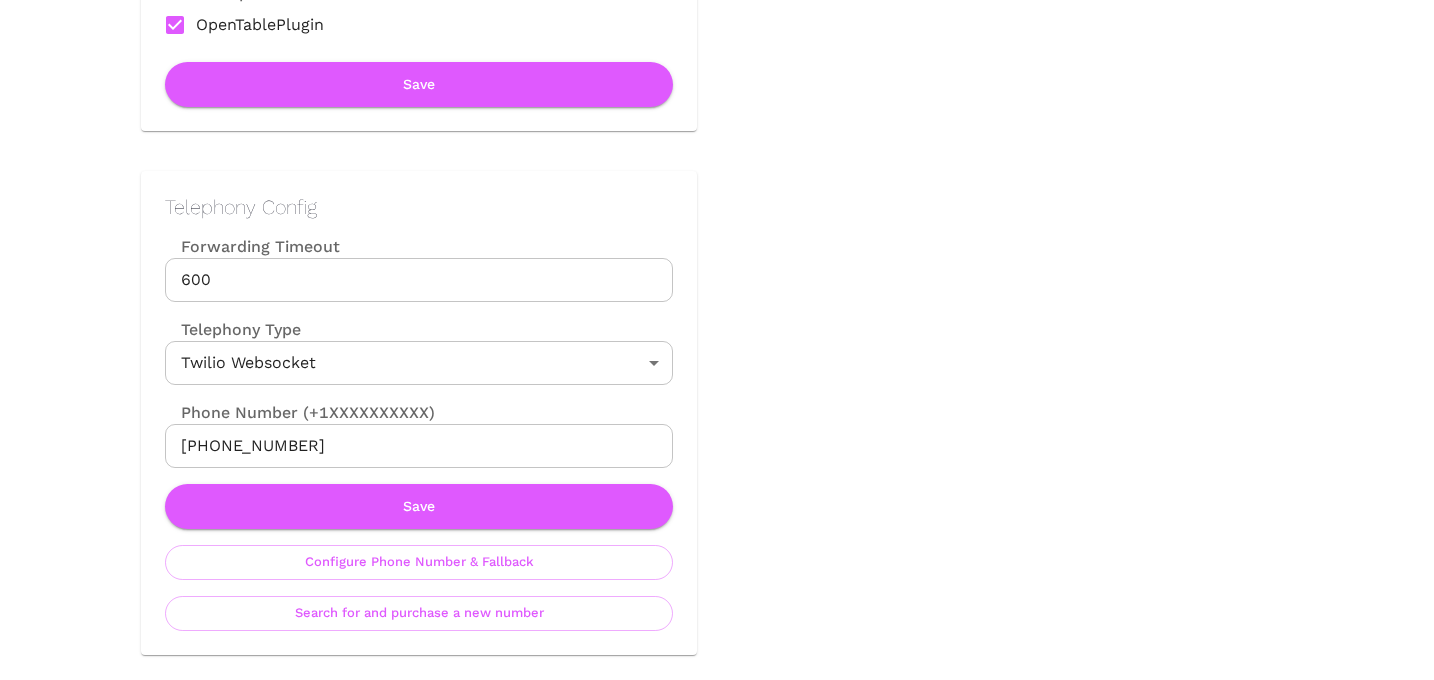 scroll, scrollTop: 833, scrollLeft: 0, axis: vertical 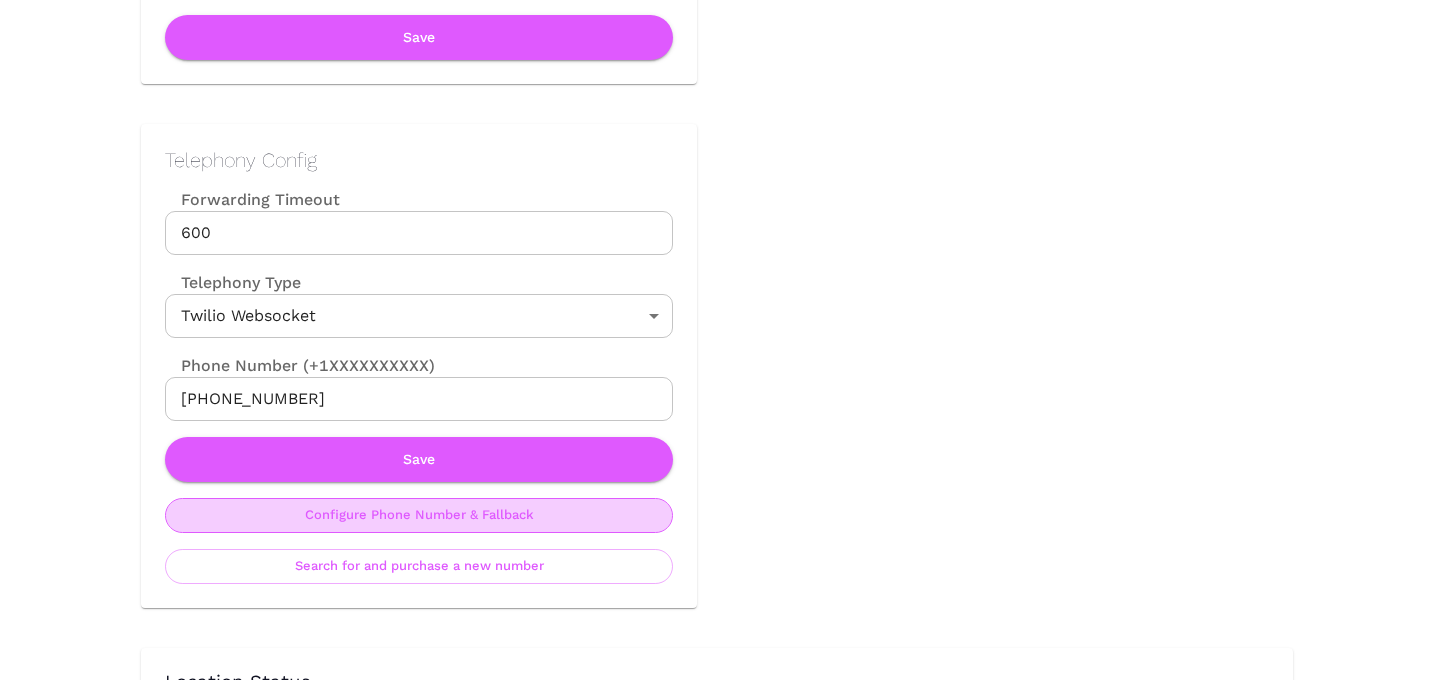 click on "Configure Phone Number & Fallback" at bounding box center [419, 515] 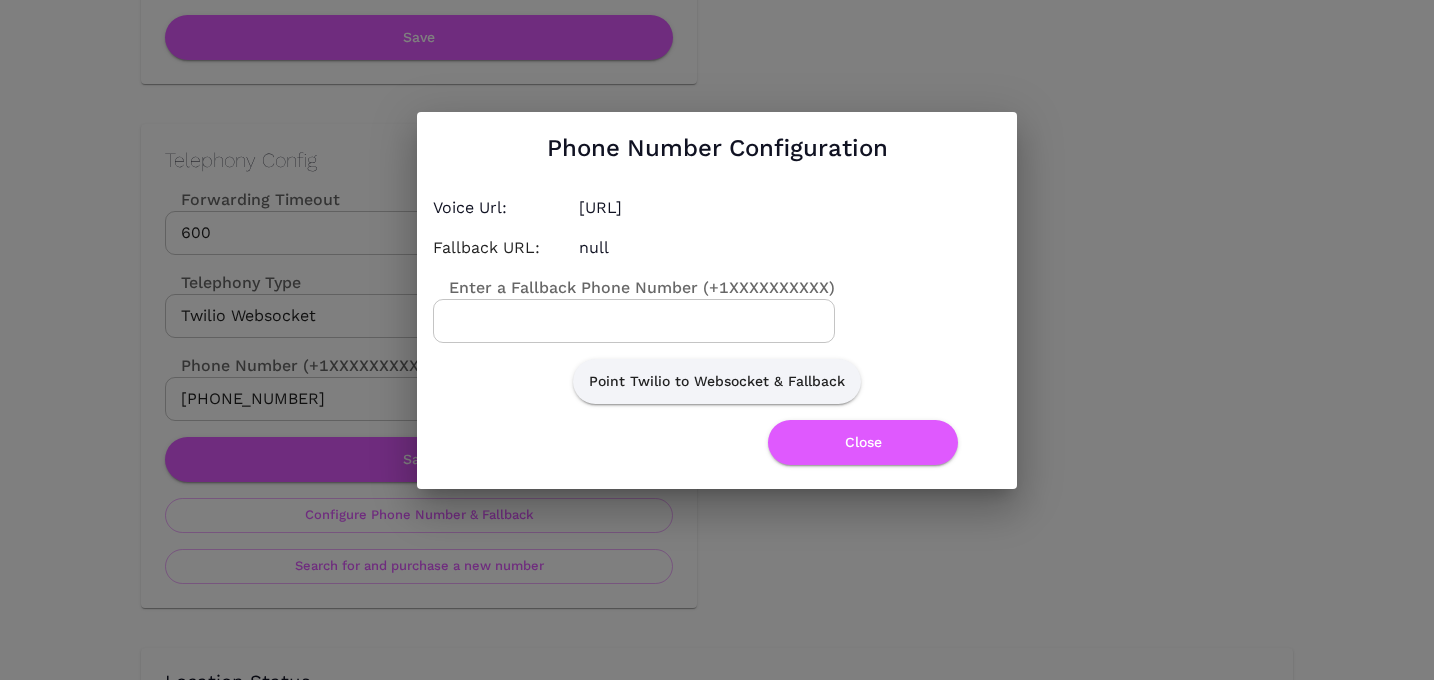 click on "Enter a Fallback Phone Number (+1XXXXXXXXXX)" at bounding box center (634, 321) 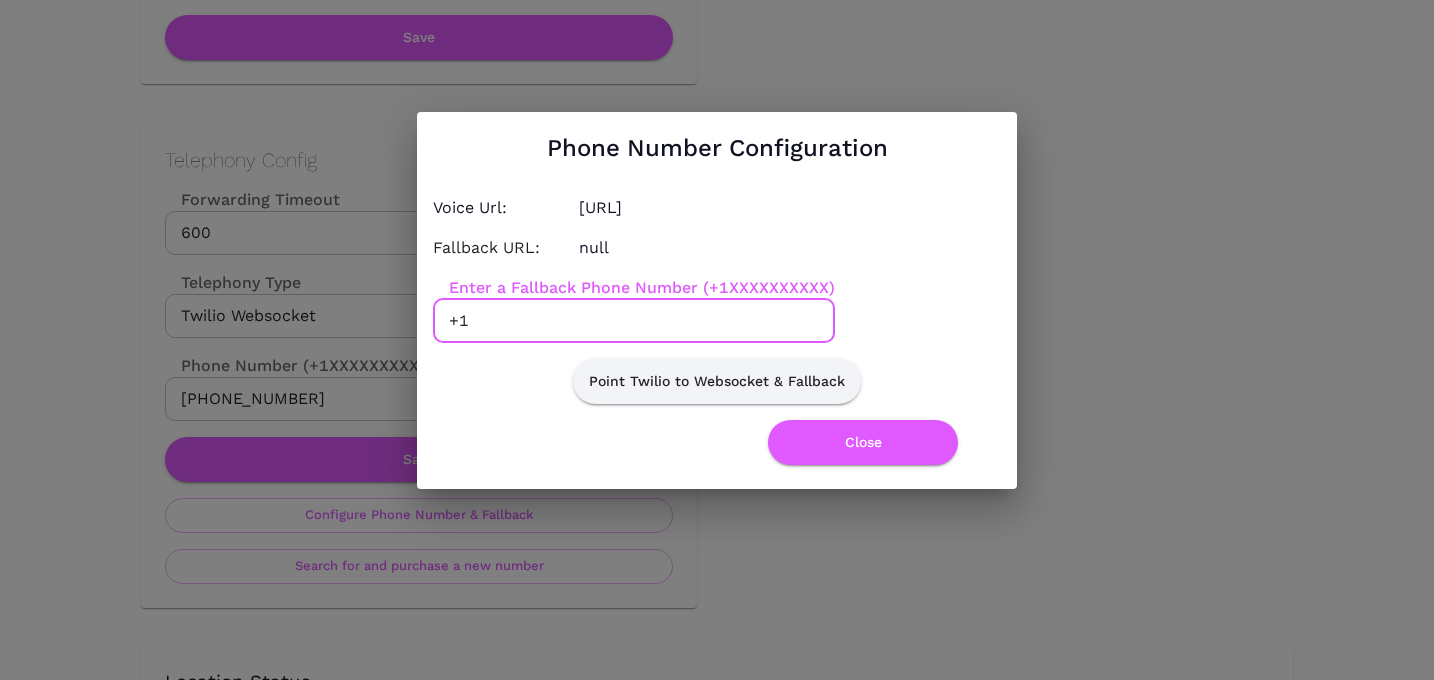 paste on "4154624461" 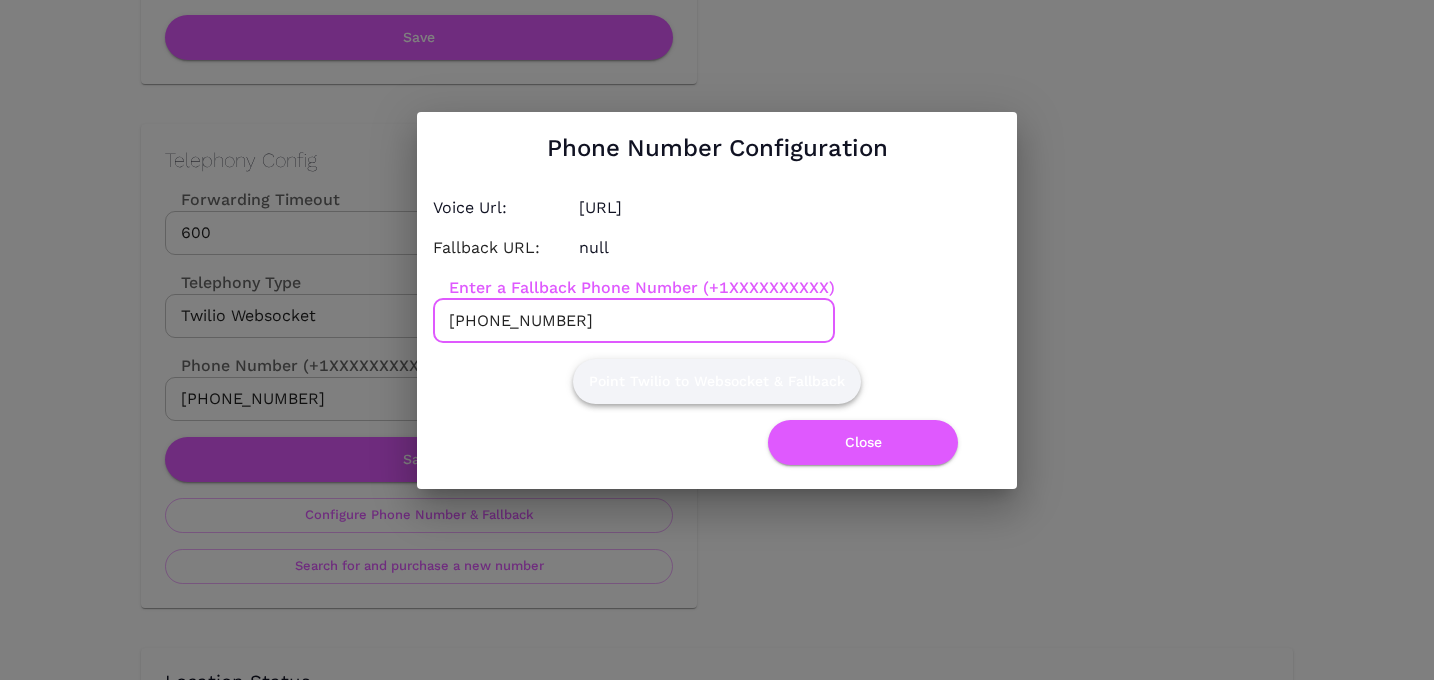 type on "+14154624461" 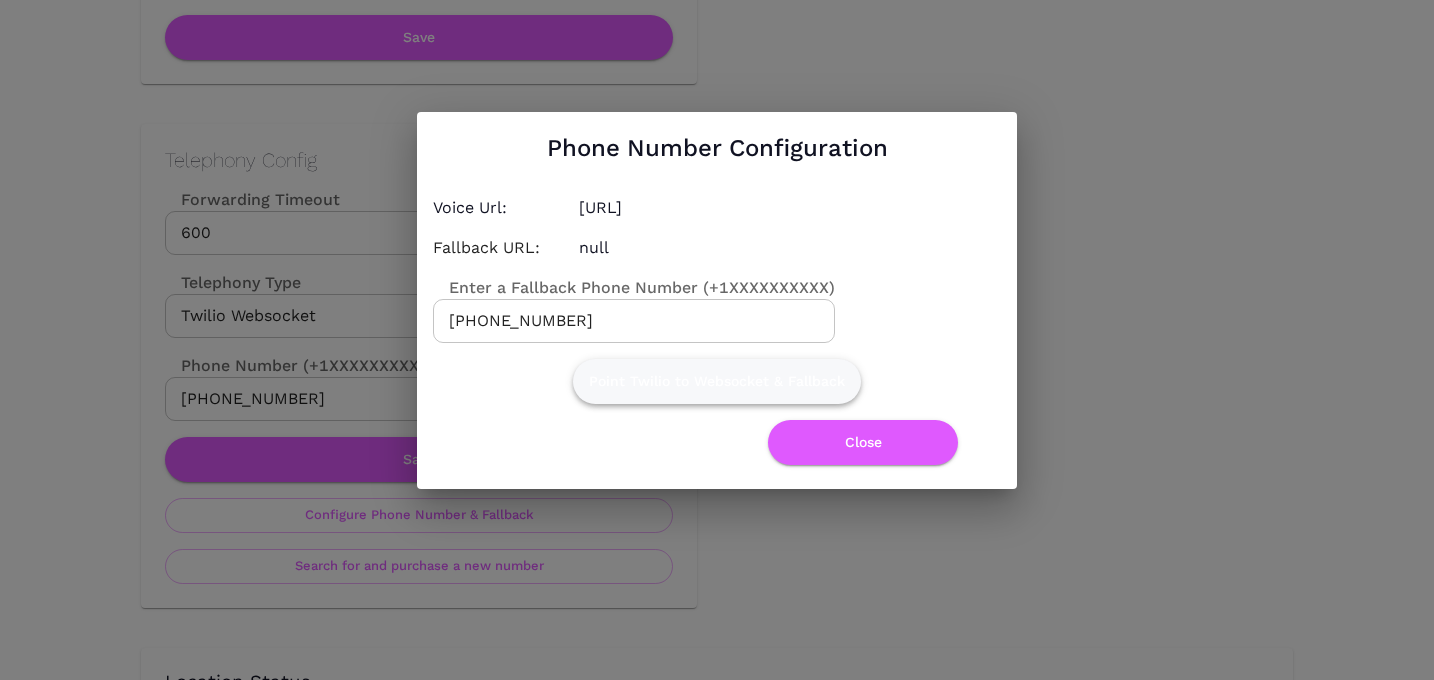 click on "Point Twilio to Websocket & Fallback" at bounding box center (717, 381) 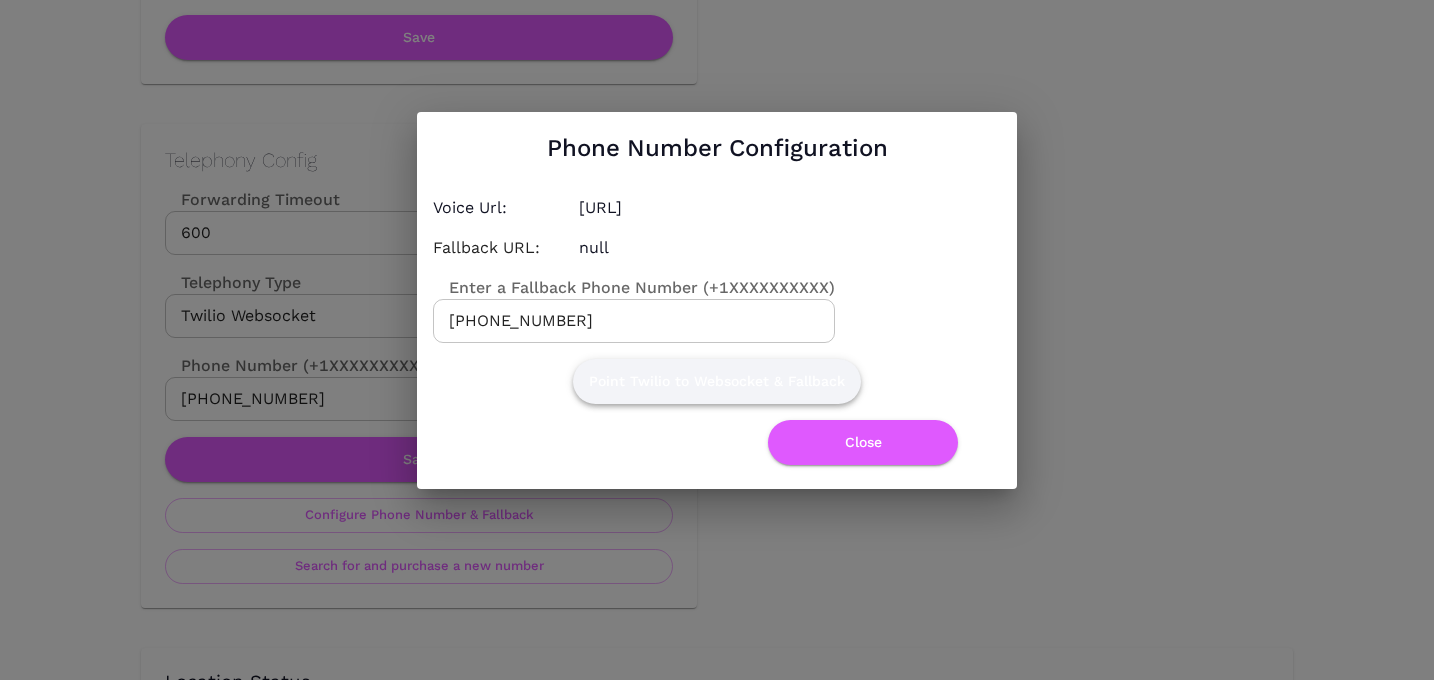 click on "Point Twilio to Websocket & Fallback" at bounding box center [717, 381] 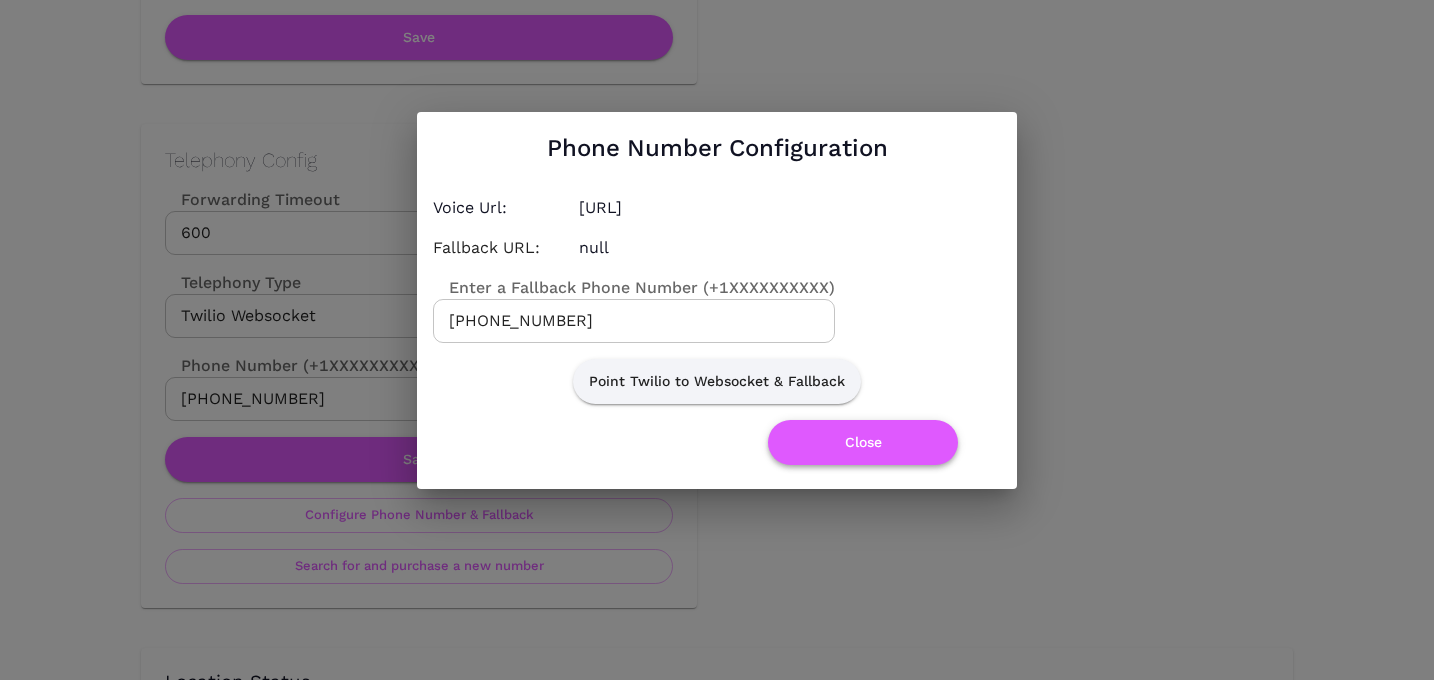click on "Close" at bounding box center [863, 442] 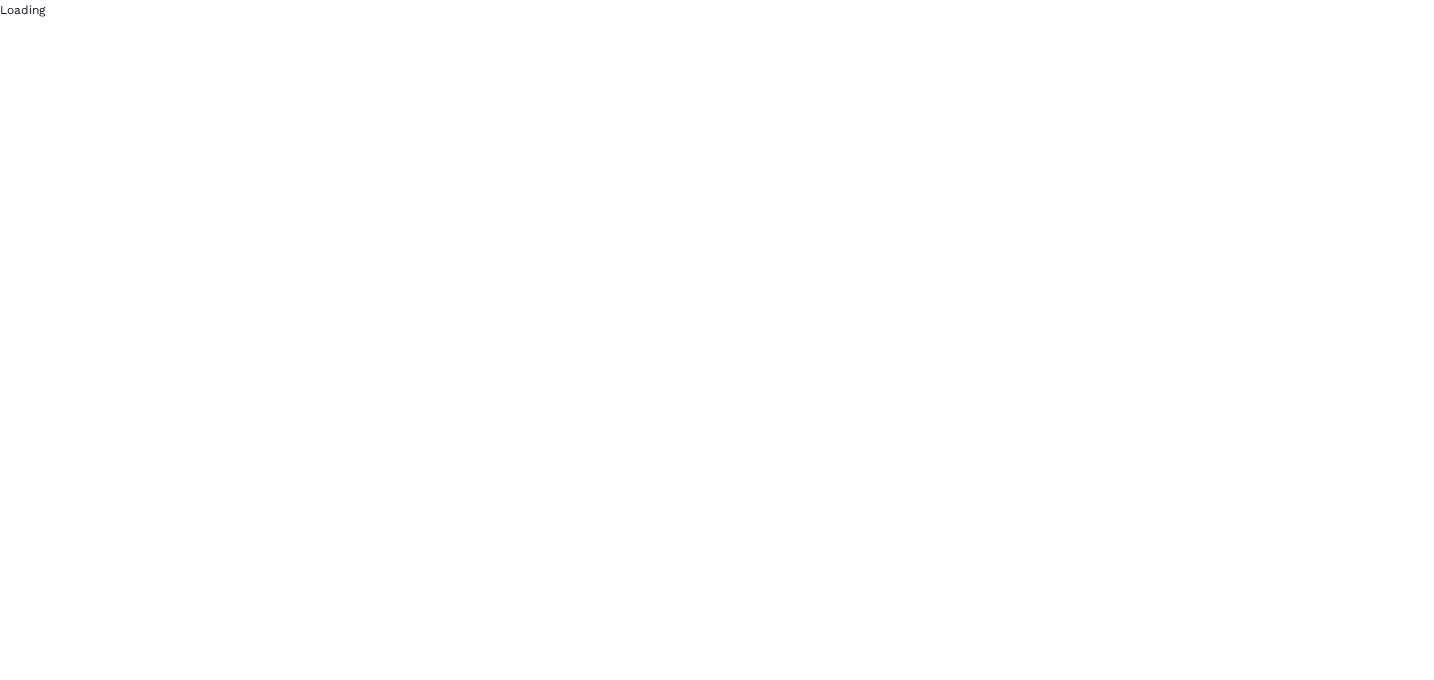 scroll, scrollTop: 0, scrollLeft: 0, axis: both 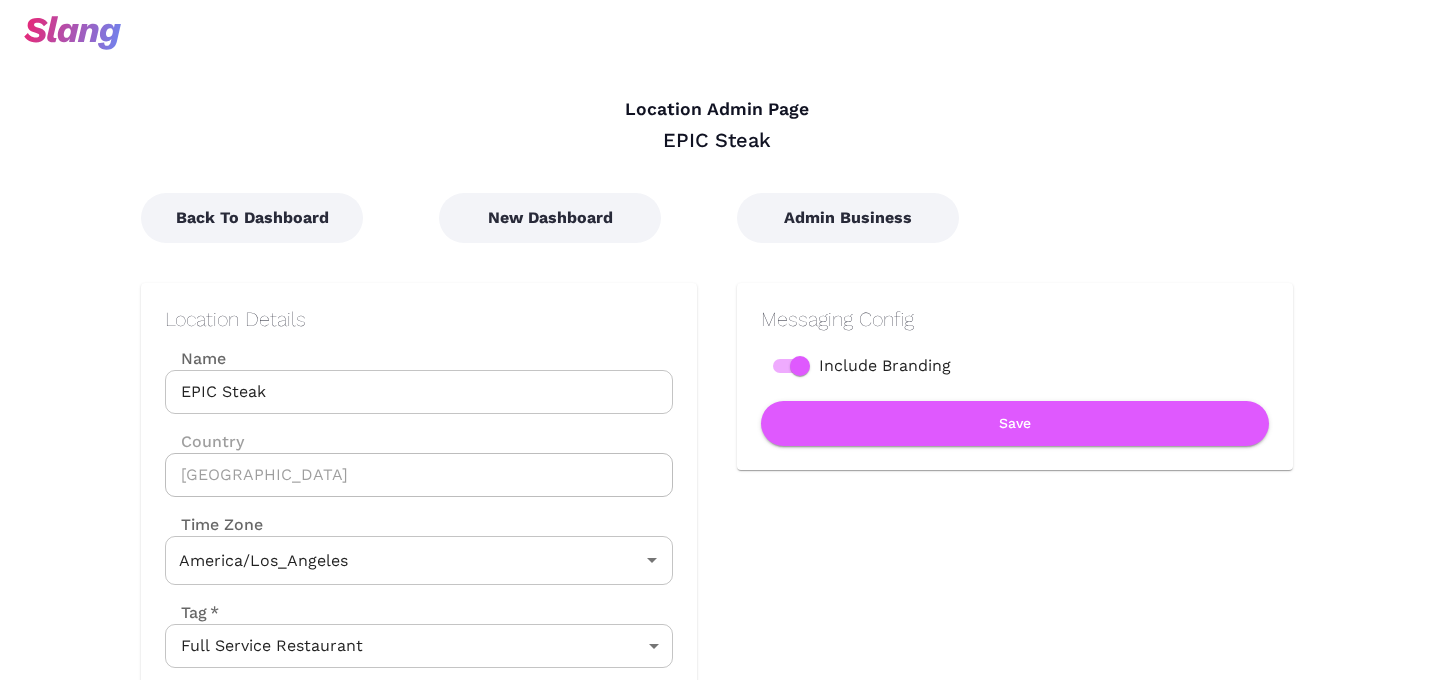 type on "Pacific Time" 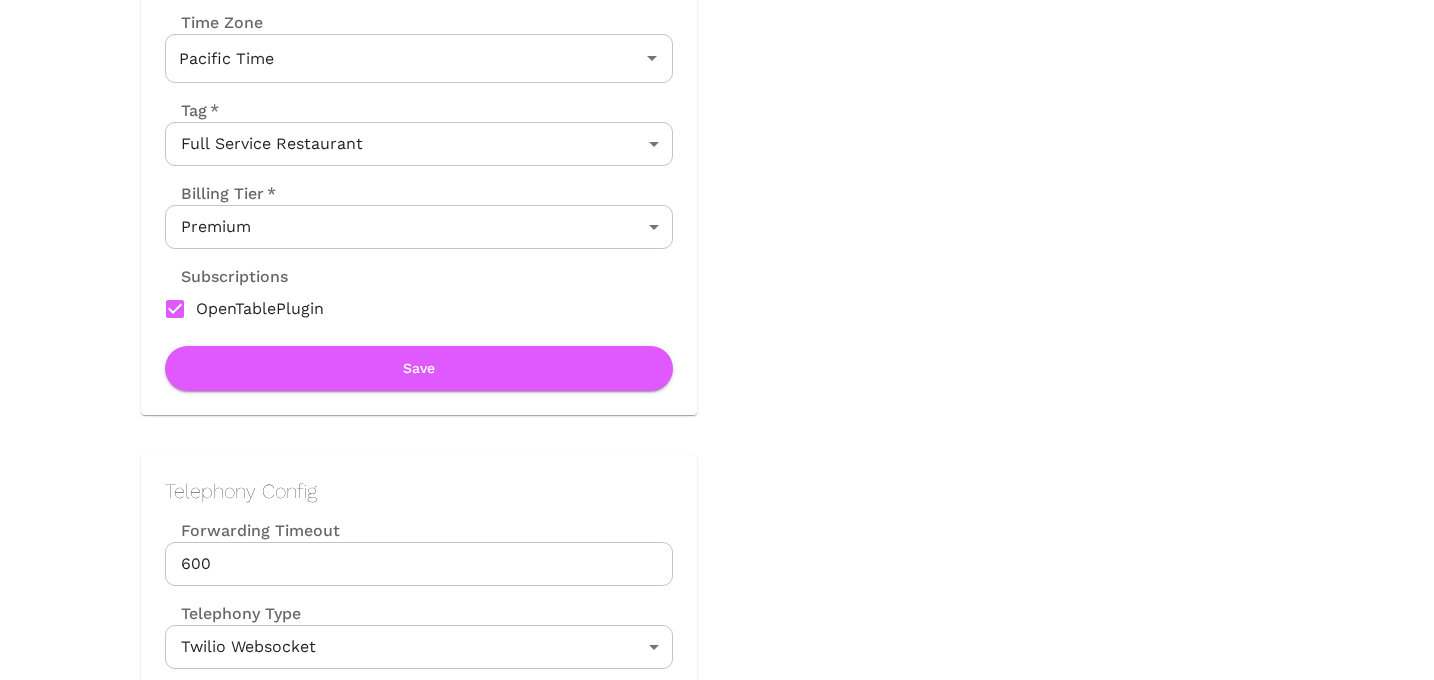scroll, scrollTop: 508, scrollLeft: 0, axis: vertical 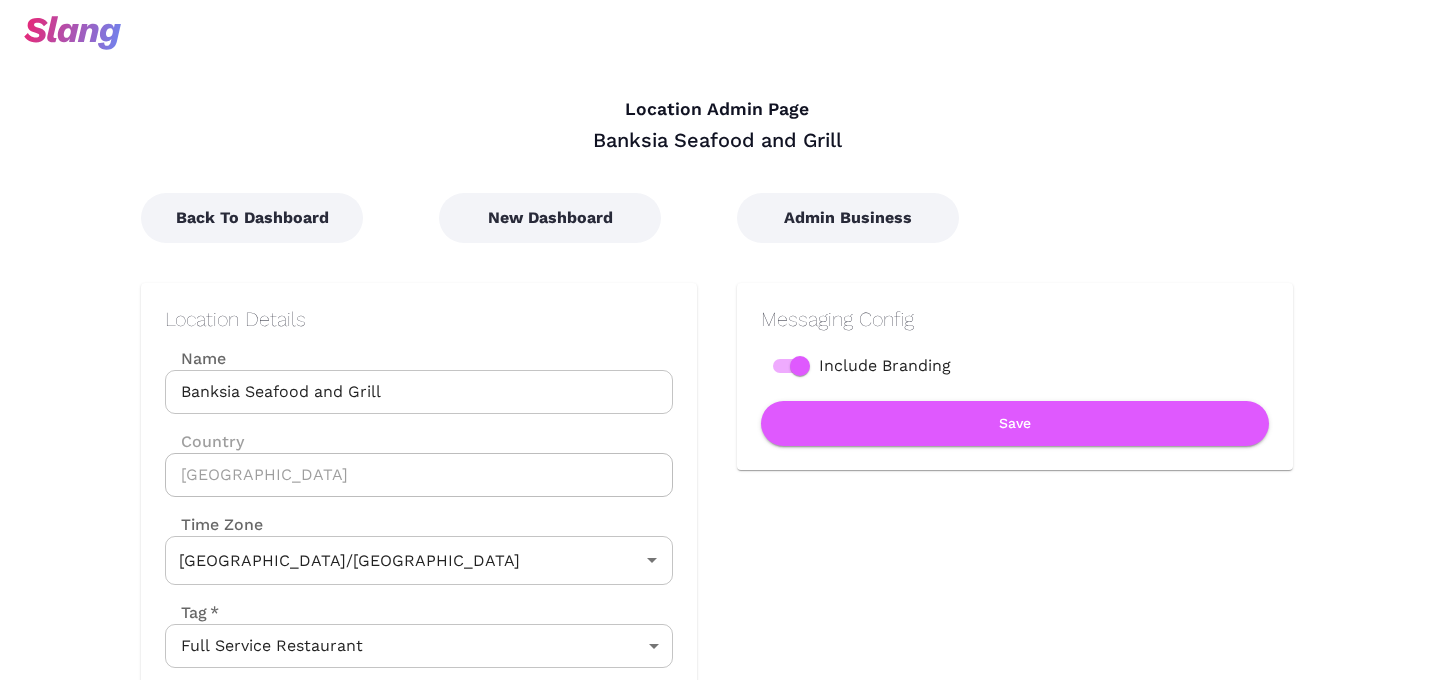 type on "Australian EST (Brisbane)" 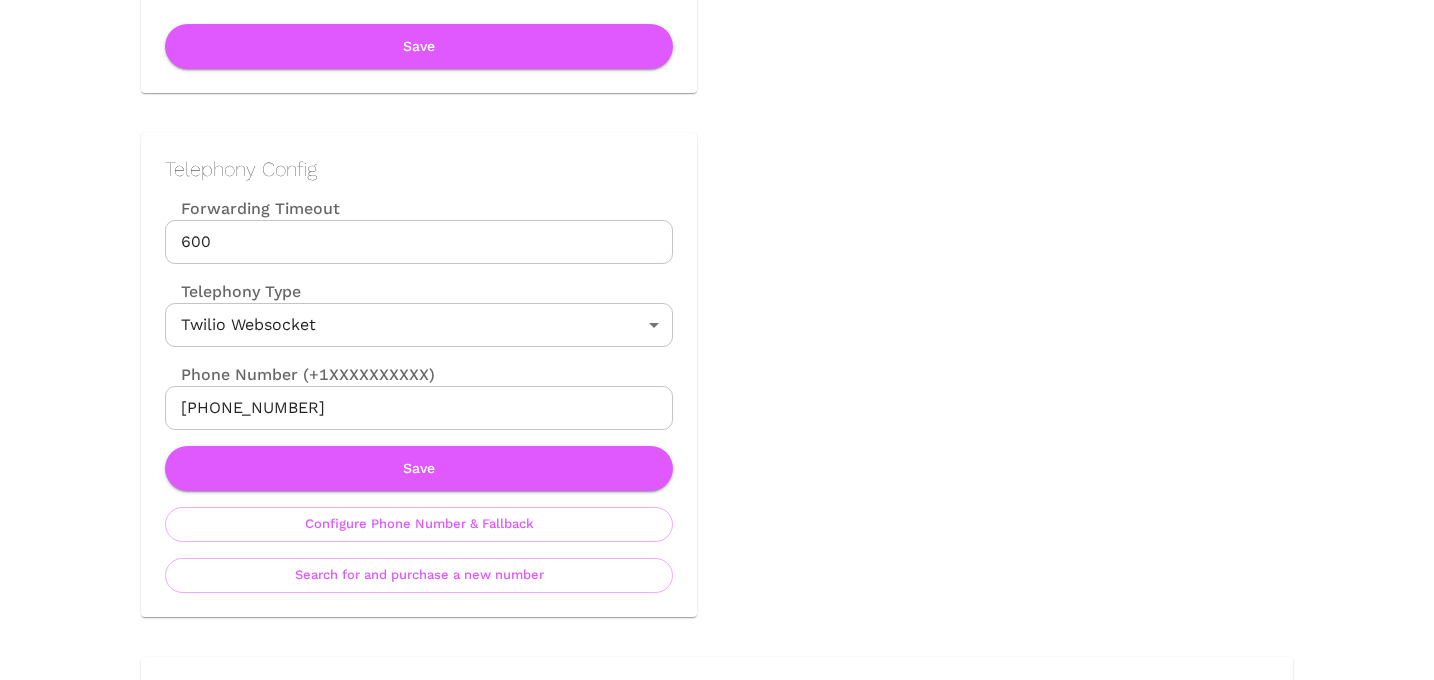 scroll, scrollTop: 834, scrollLeft: 0, axis: vertical 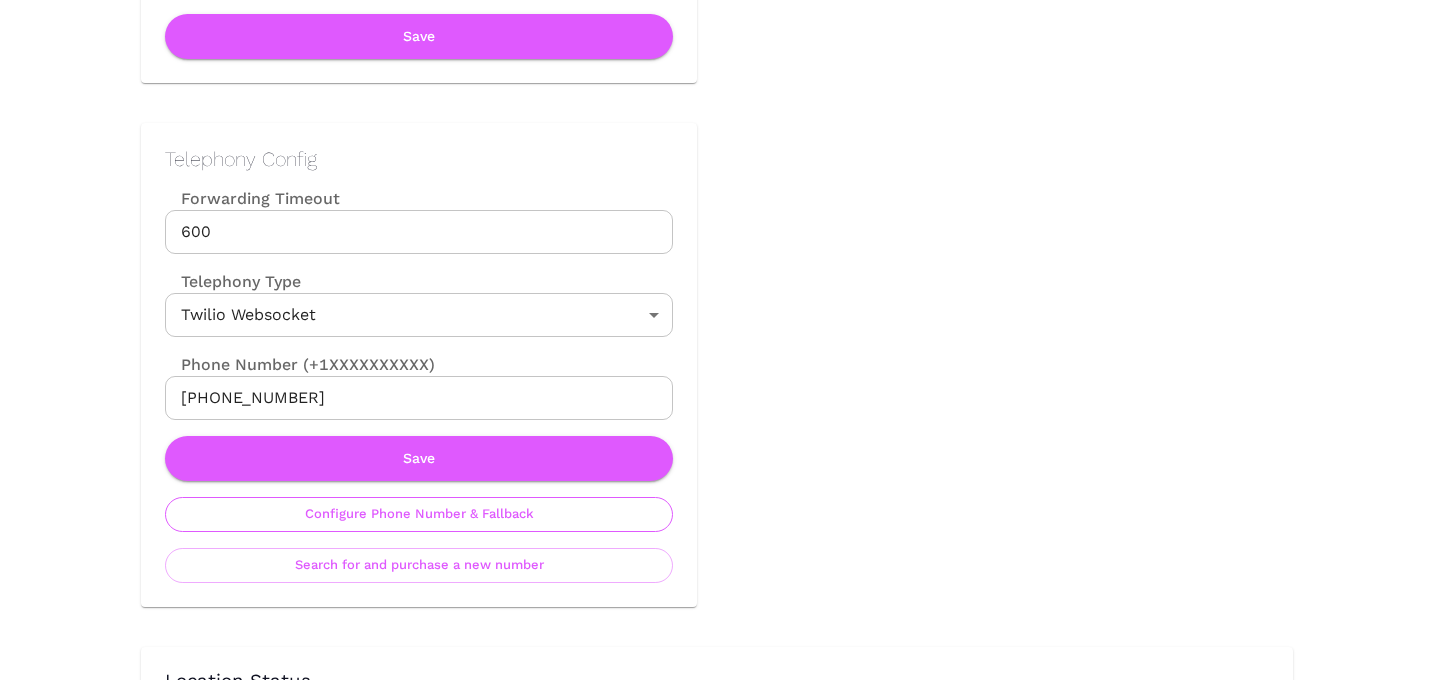 click on "Configure Phone Number & Fallback" at bounding box center (419, 514) 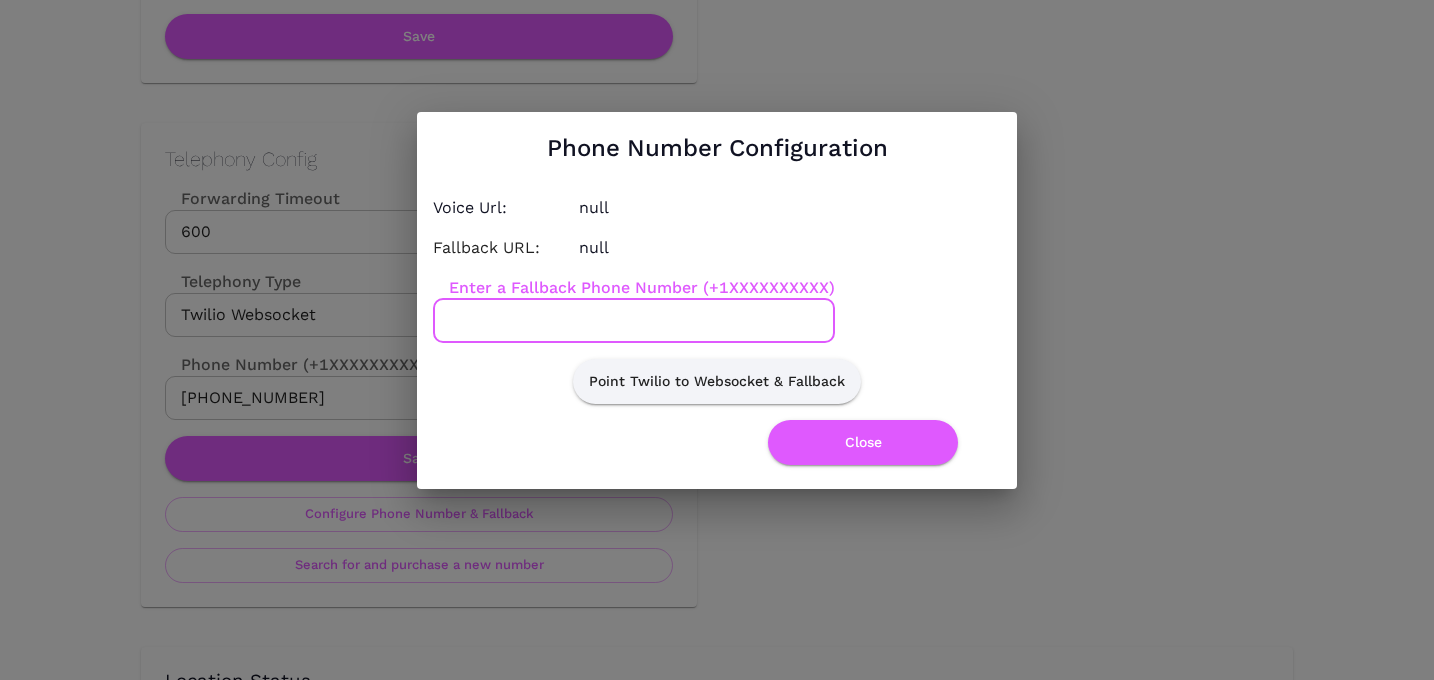 click on "Enter a Fallback Phone Number (+1XXXXXXXXXX)" at bounding box center (634, 321) 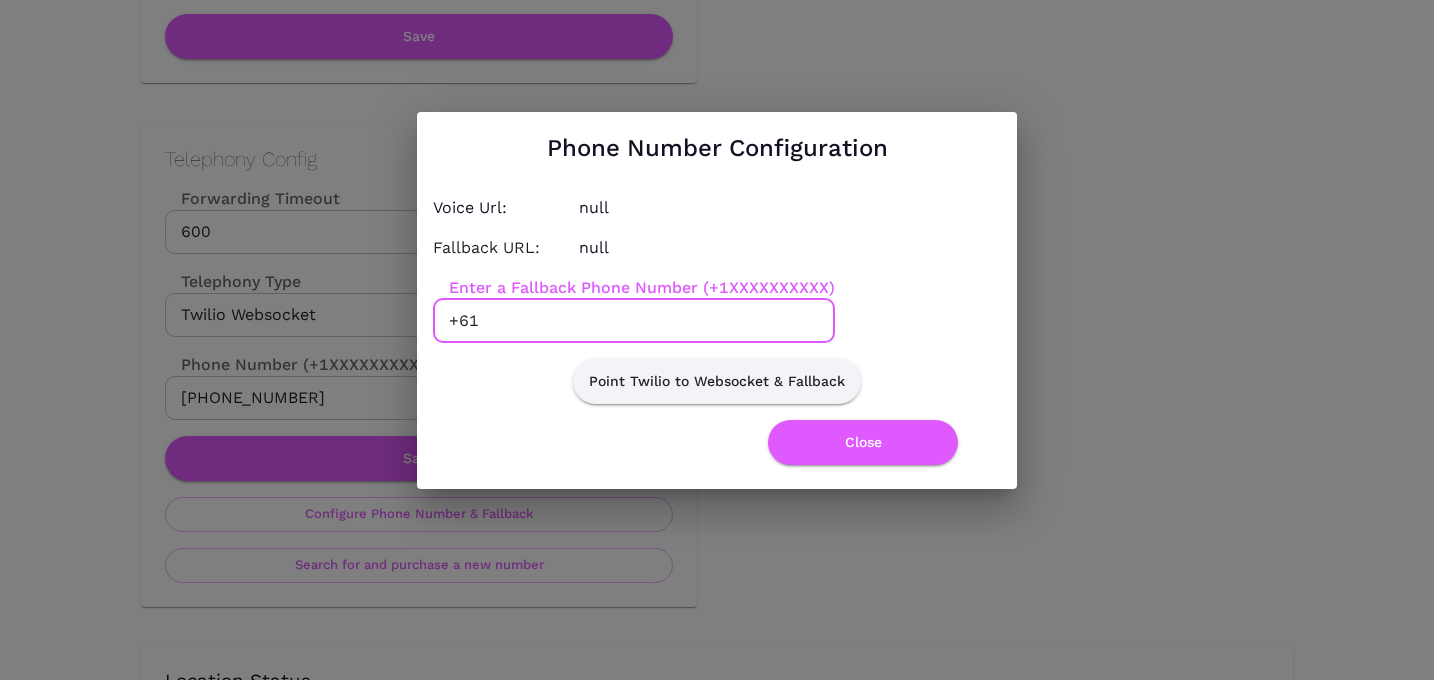 paste on "419628938" 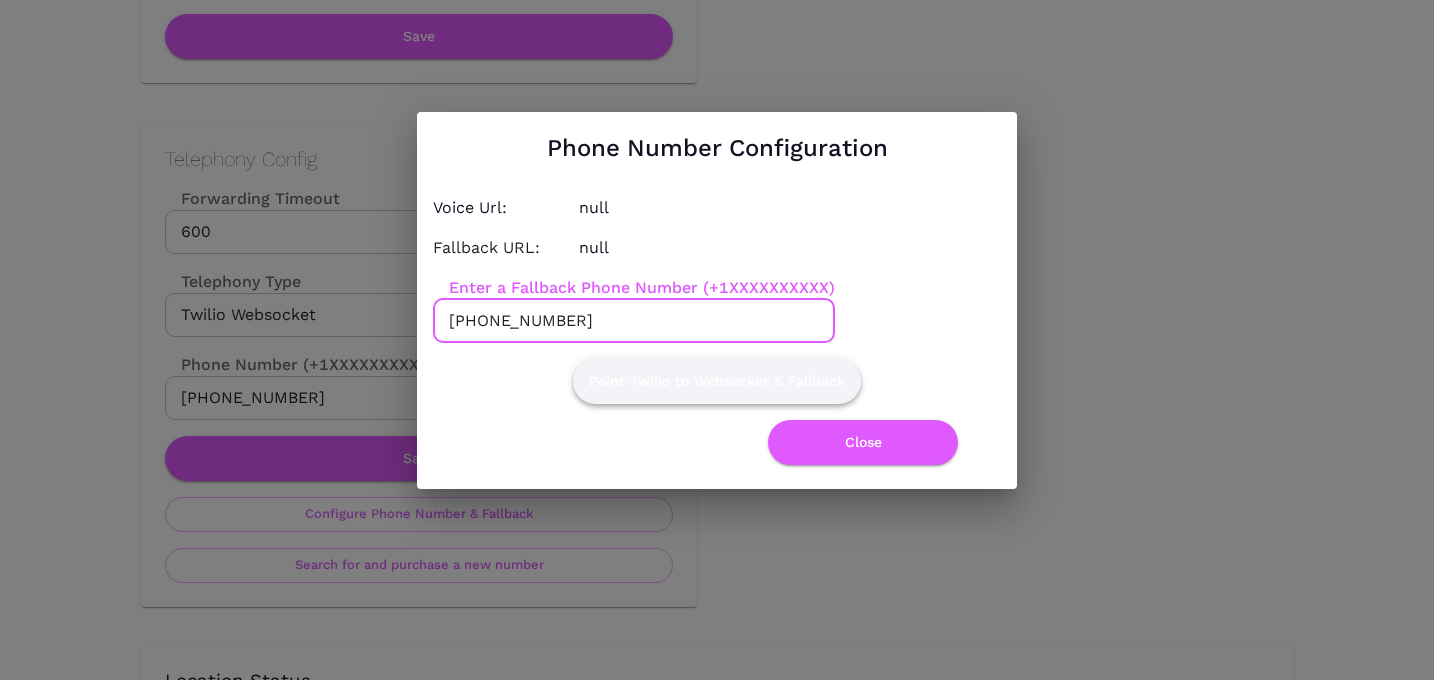 type on "+61419628938" 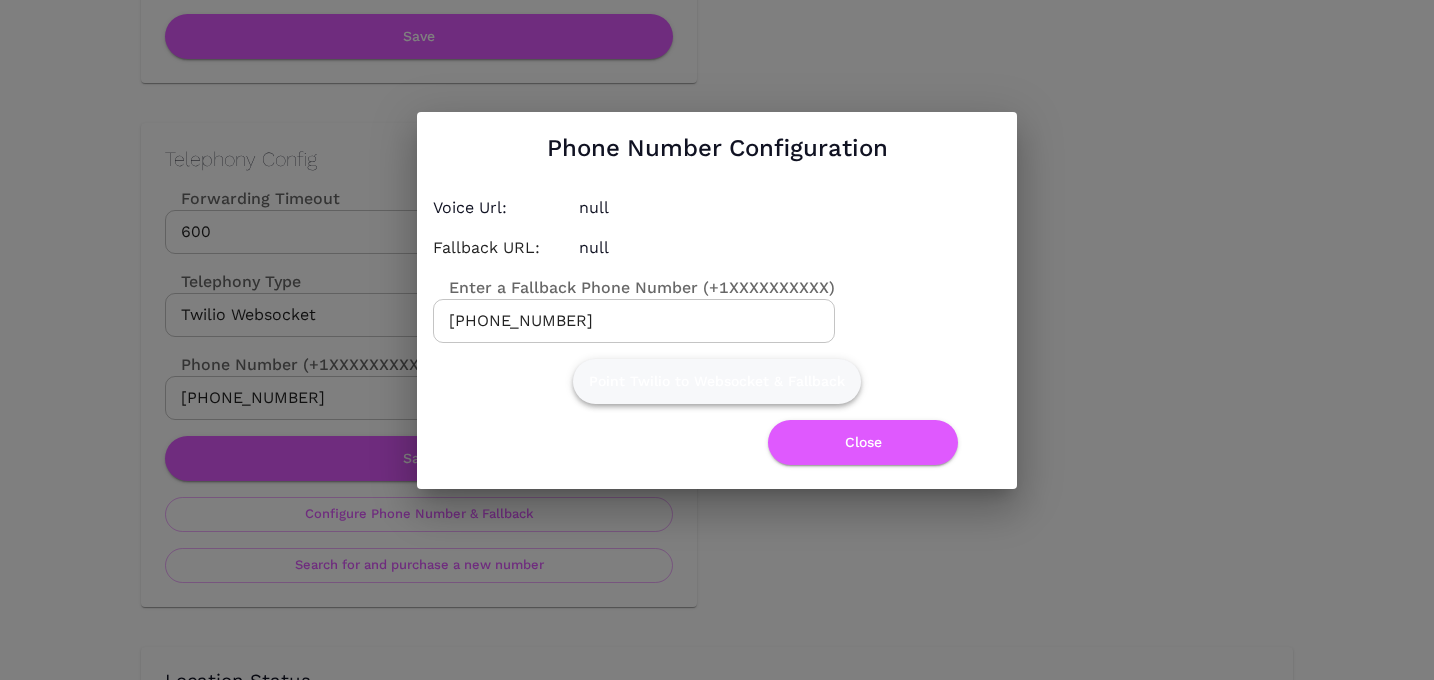 click on "Point Twilio to Websocket & Fallback" at bounding box center [717, 381] 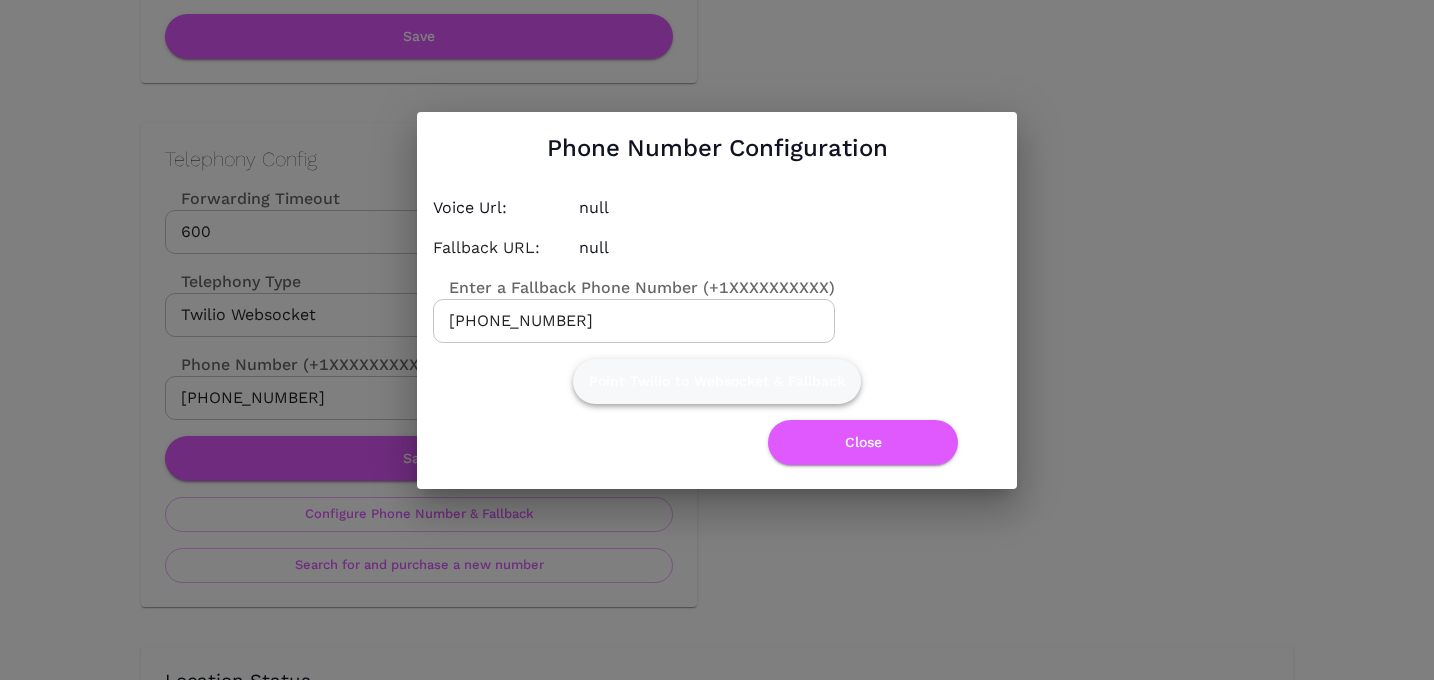 click on "Point Twilio to Websocket & Fallback" at bounding box center (717, 381) 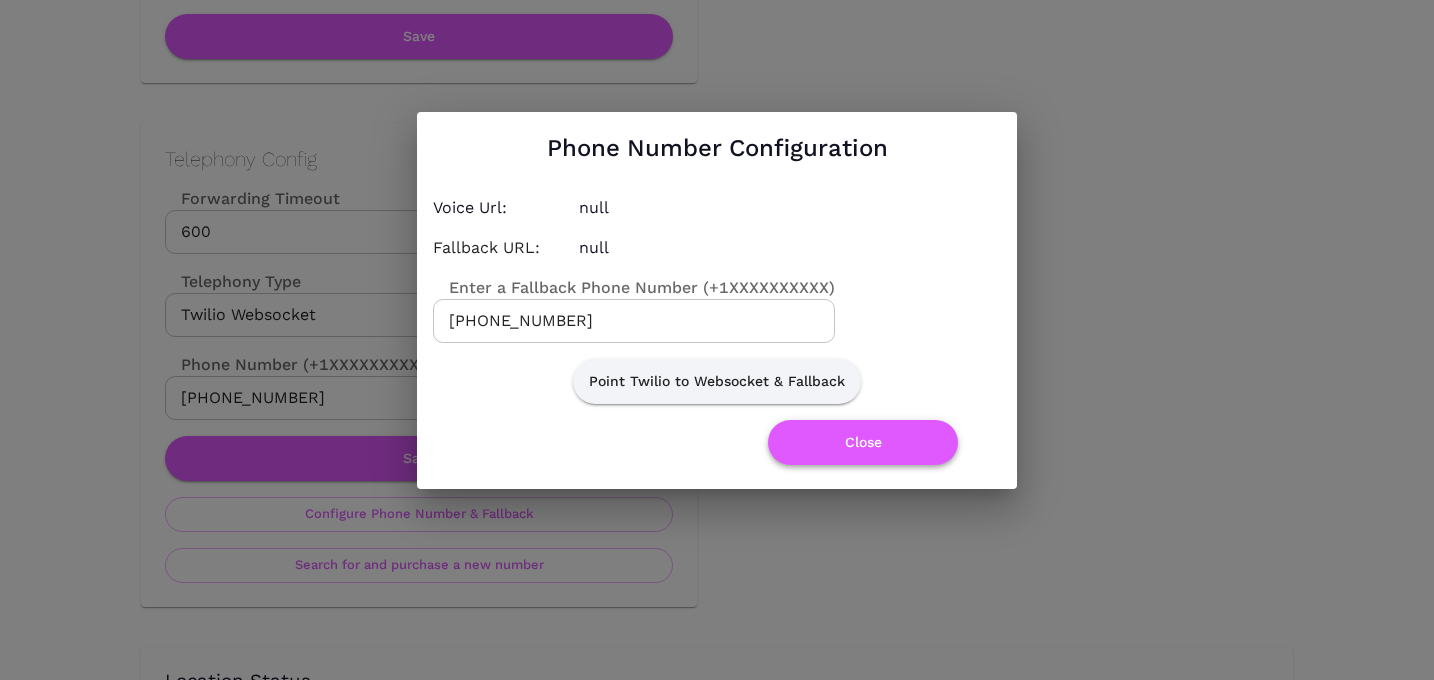 click on "Close" at bounding box center [863, 442] 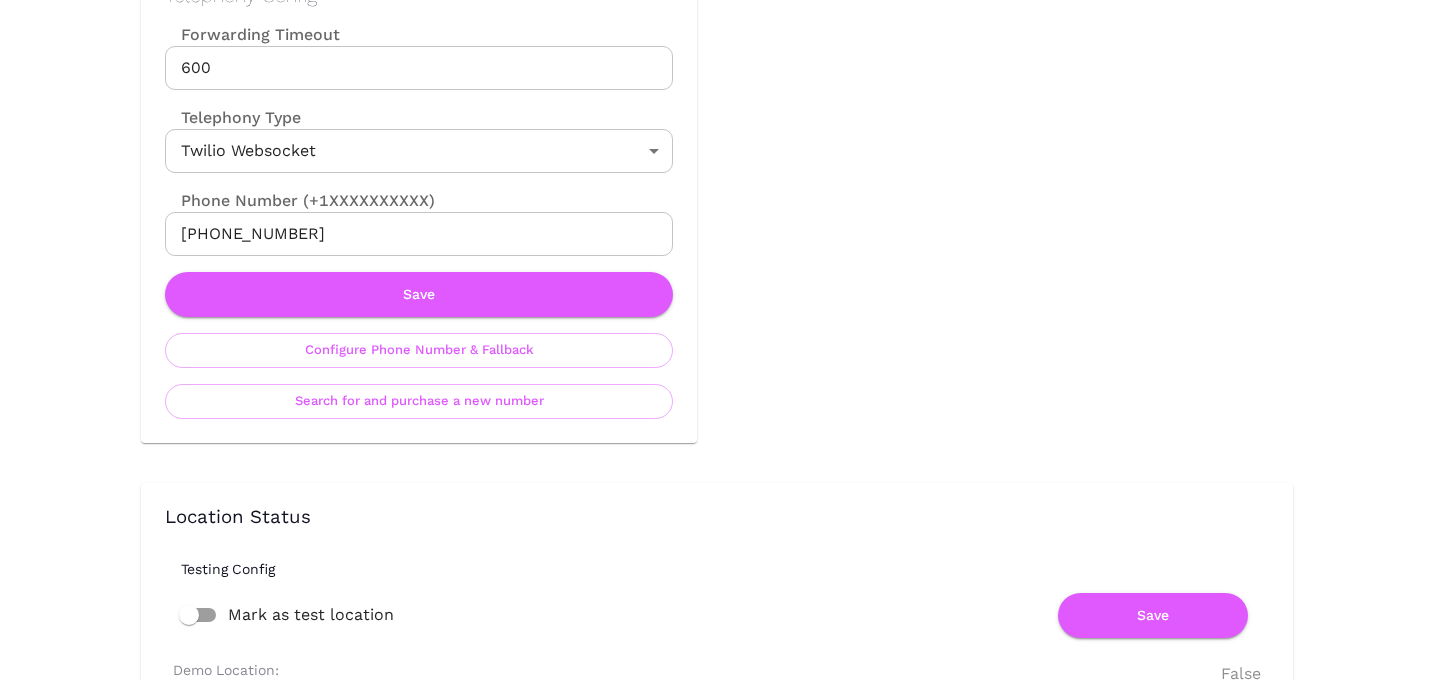 scroll, scrollTop: 1025, scrollLeft: 0, axis: vertical 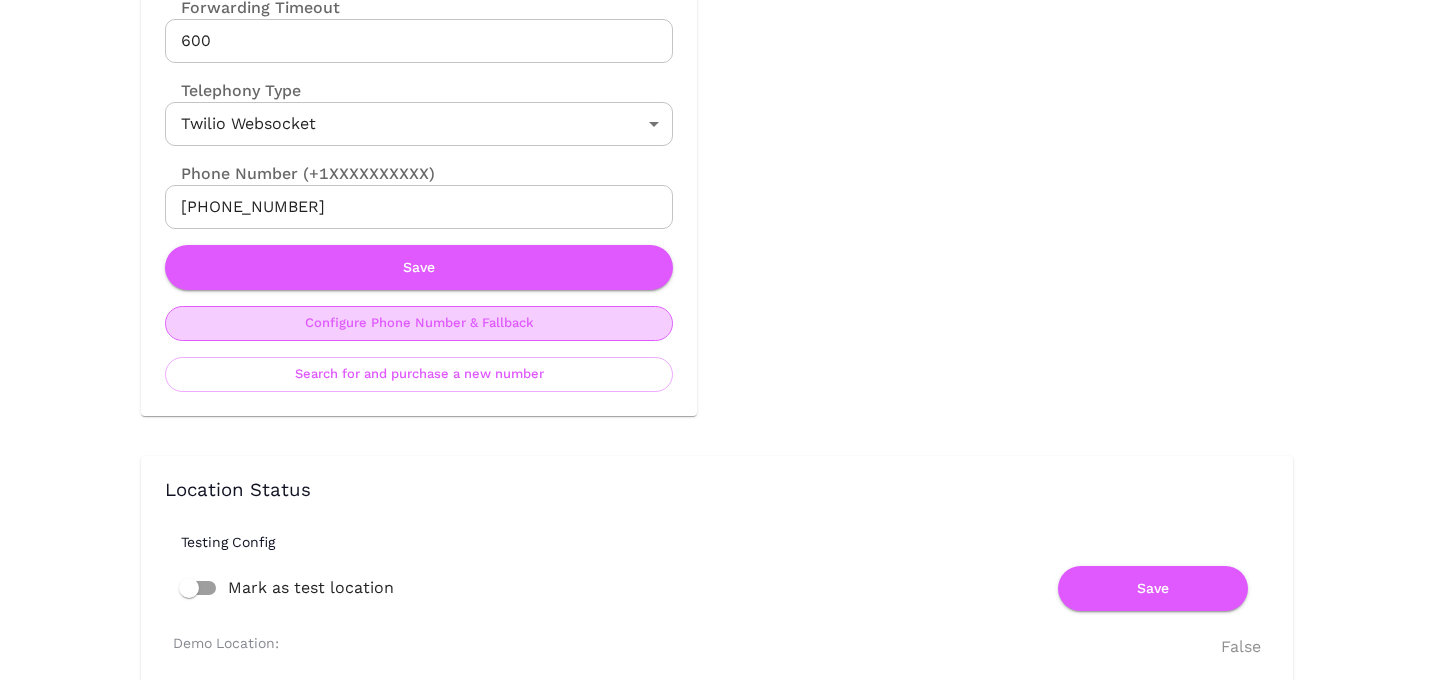 click on "Configure Phone Number & Fallback" at bounding box center [419, 323] 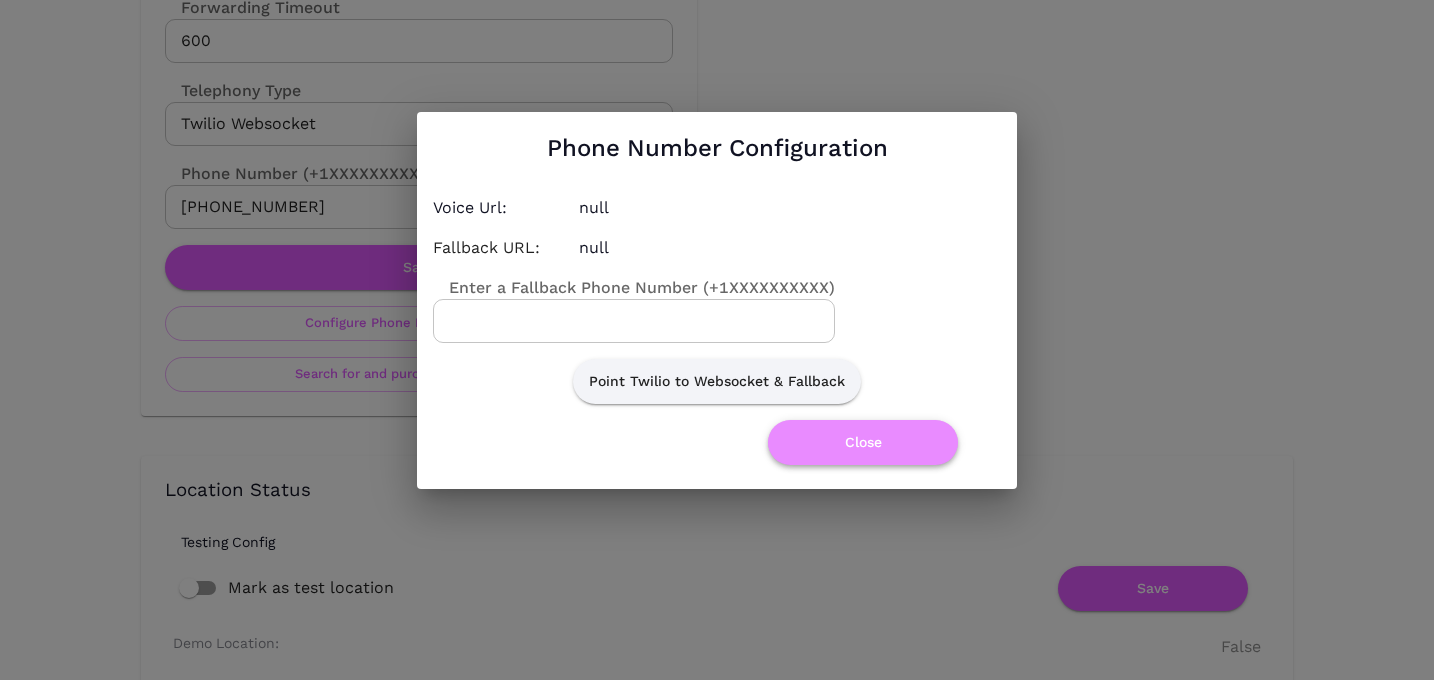 click on "Close" at bounding box center (863, 442) 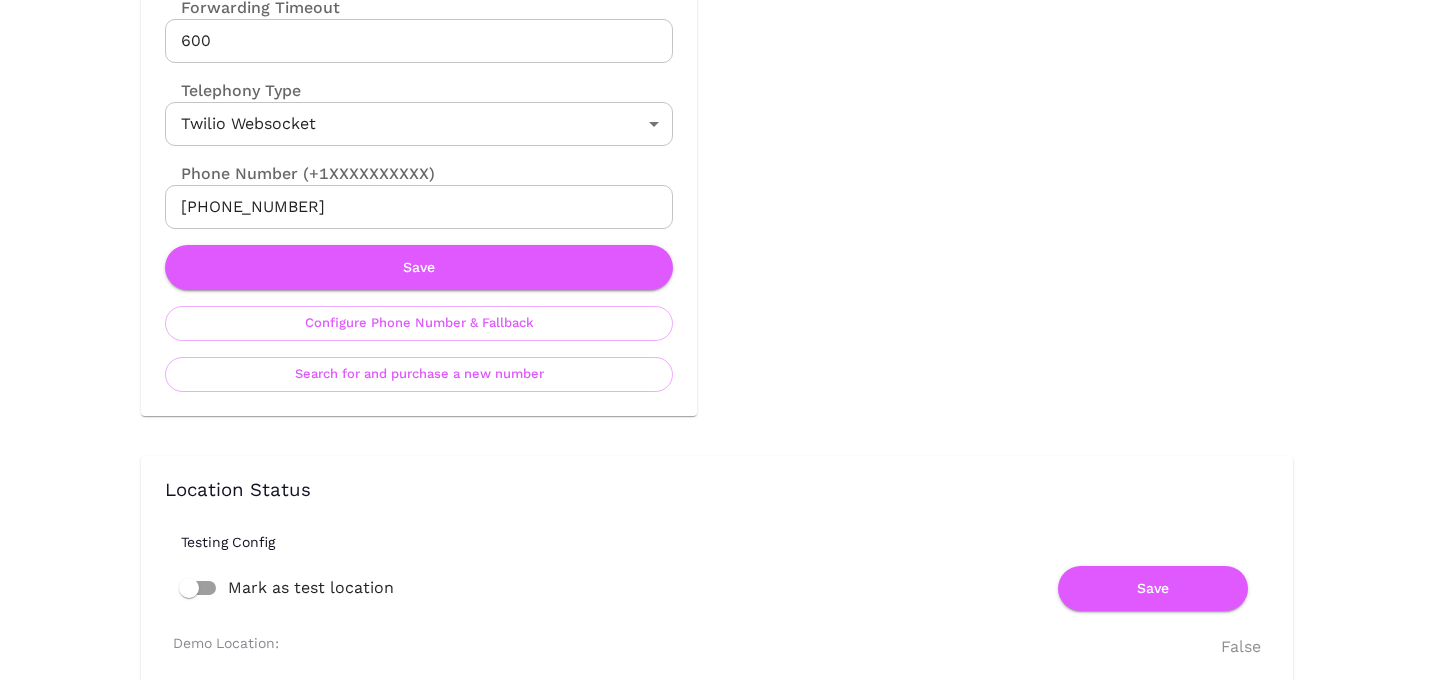 scroll, scrollTop: 0, scrollLeft: 0, axis: both 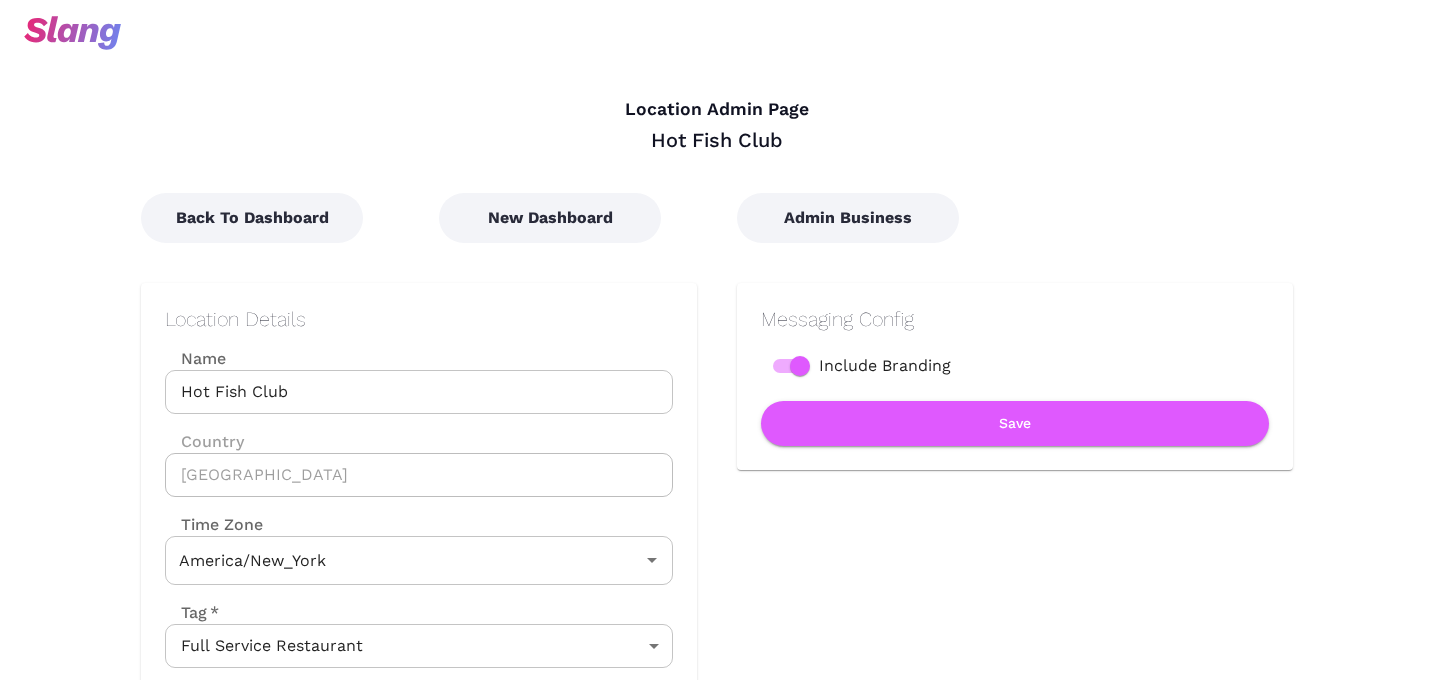 type on "Eastern Time" 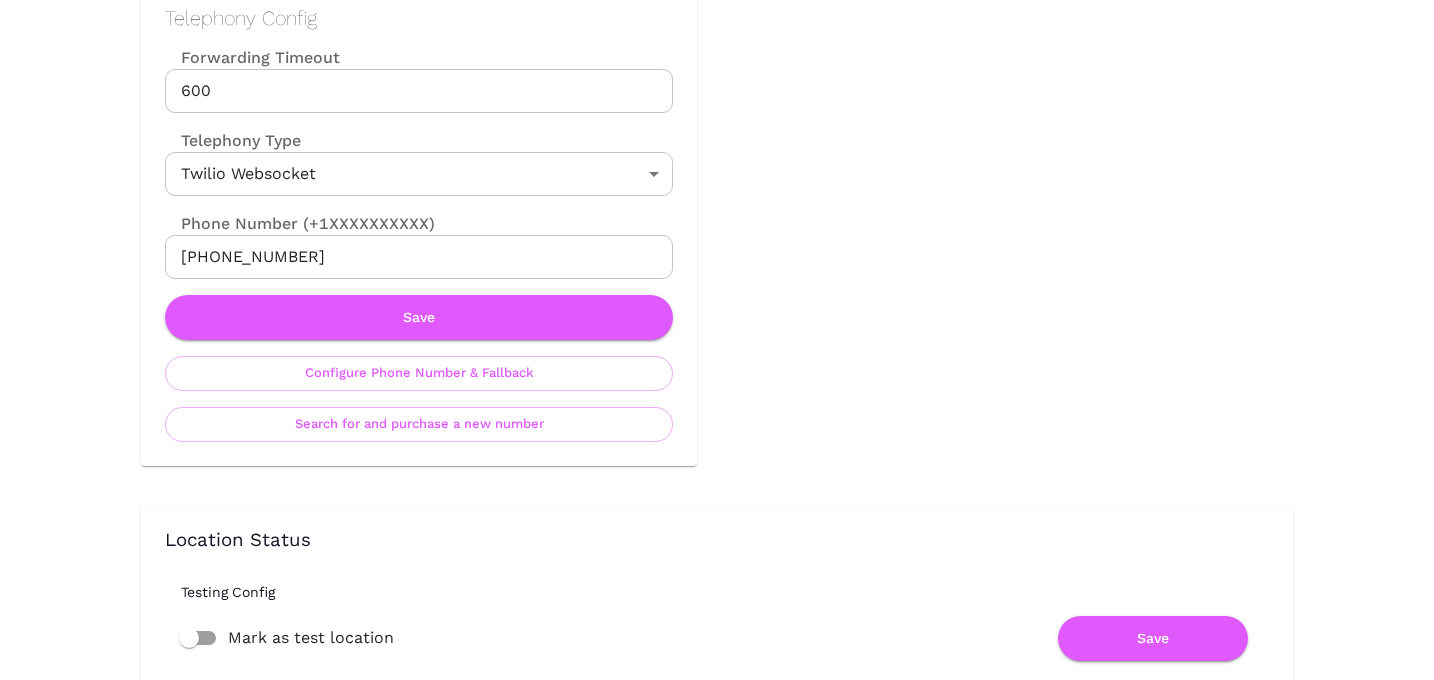 scroll, scrollTop: 999, scrollLeft: 0, axis: vertical 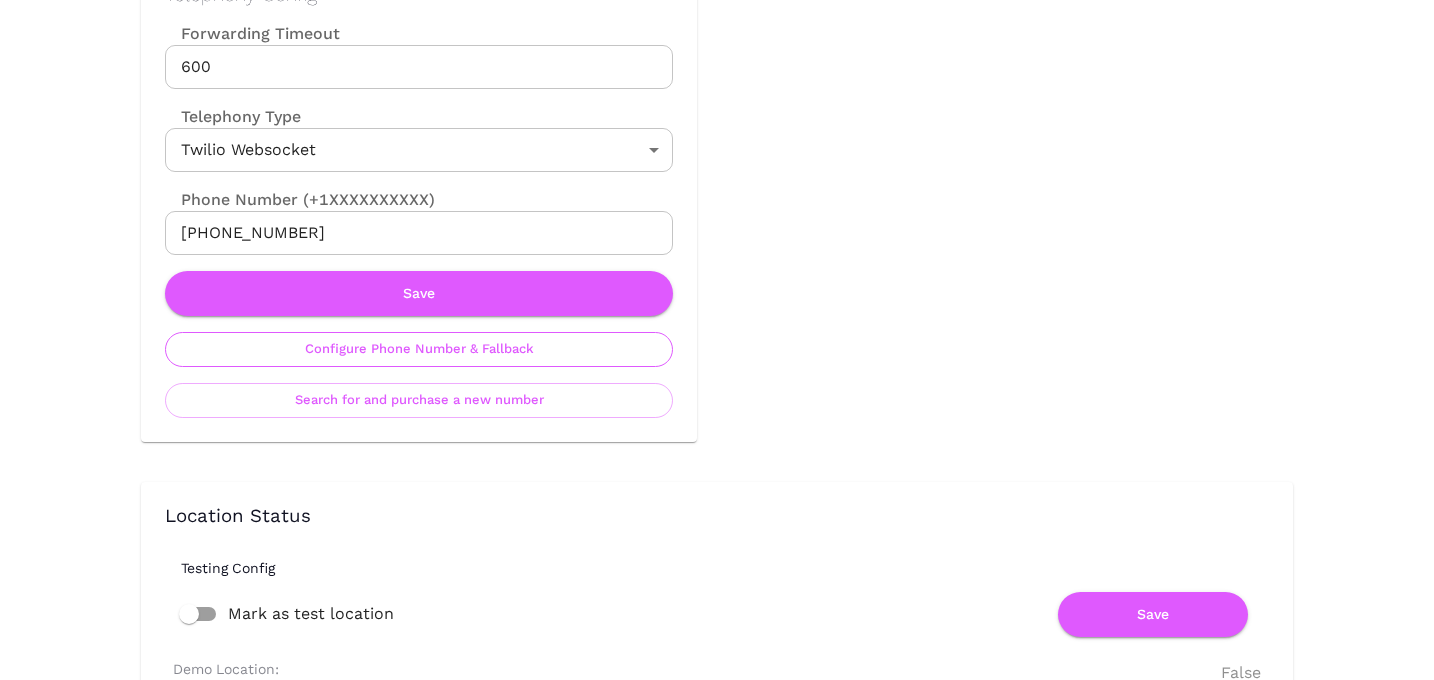 click on "Configure Phone Number & Fallback" at bounding box center [419, 349] 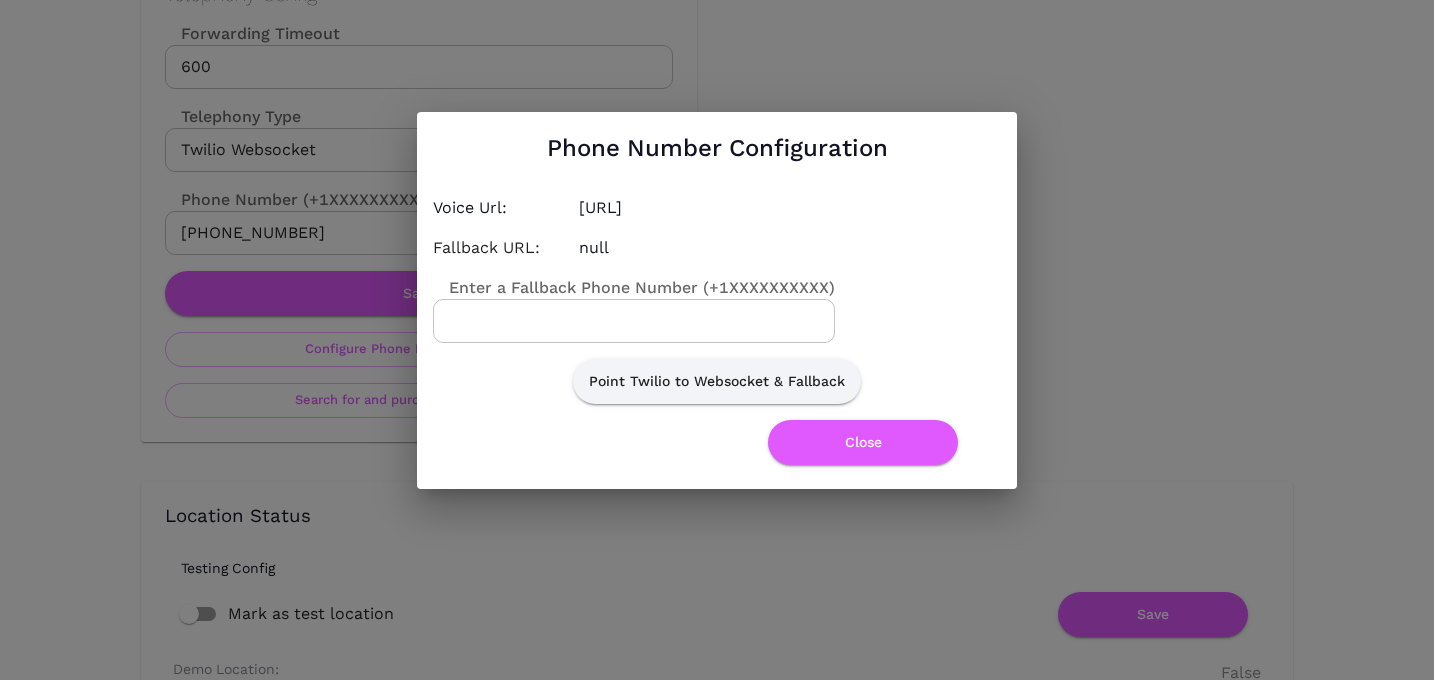 click on "Enter a Fallback Phone Number (+1XXXXXXXXXX)" at bounding box center [634, 287] 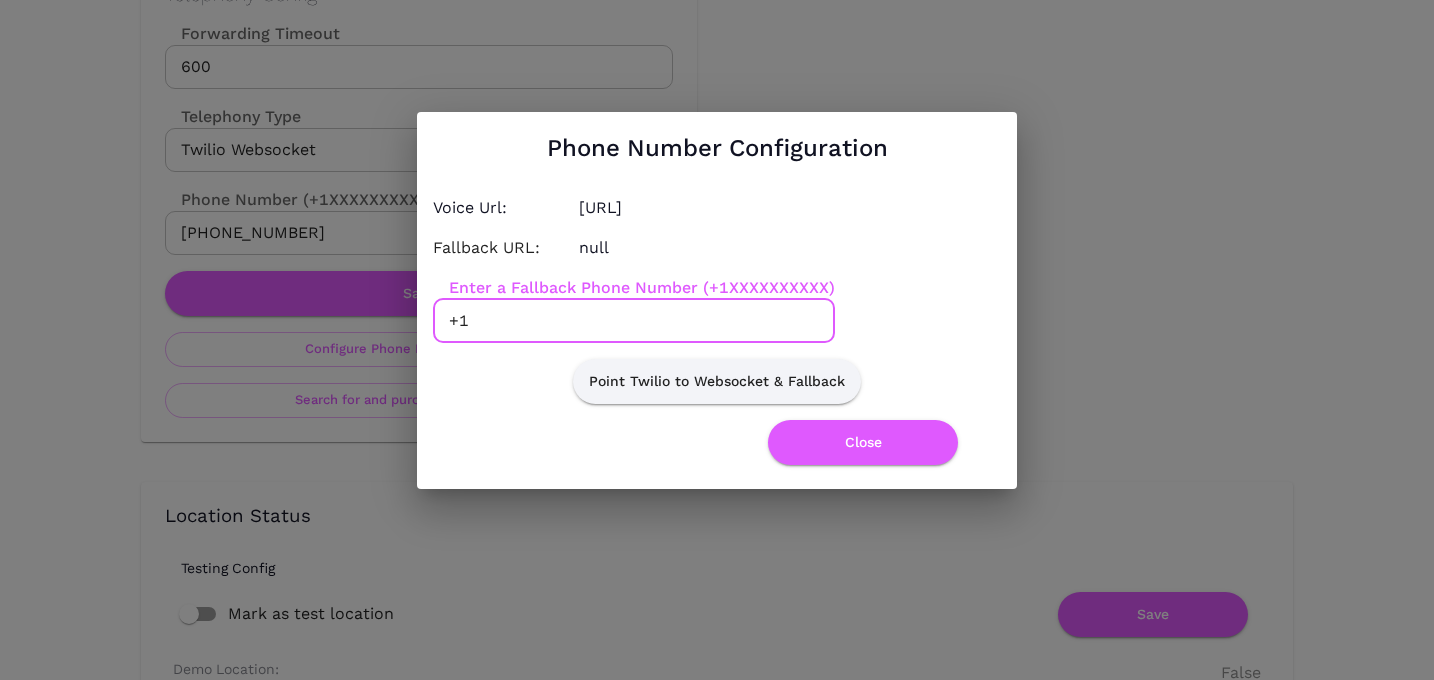 paste on "8436516702" 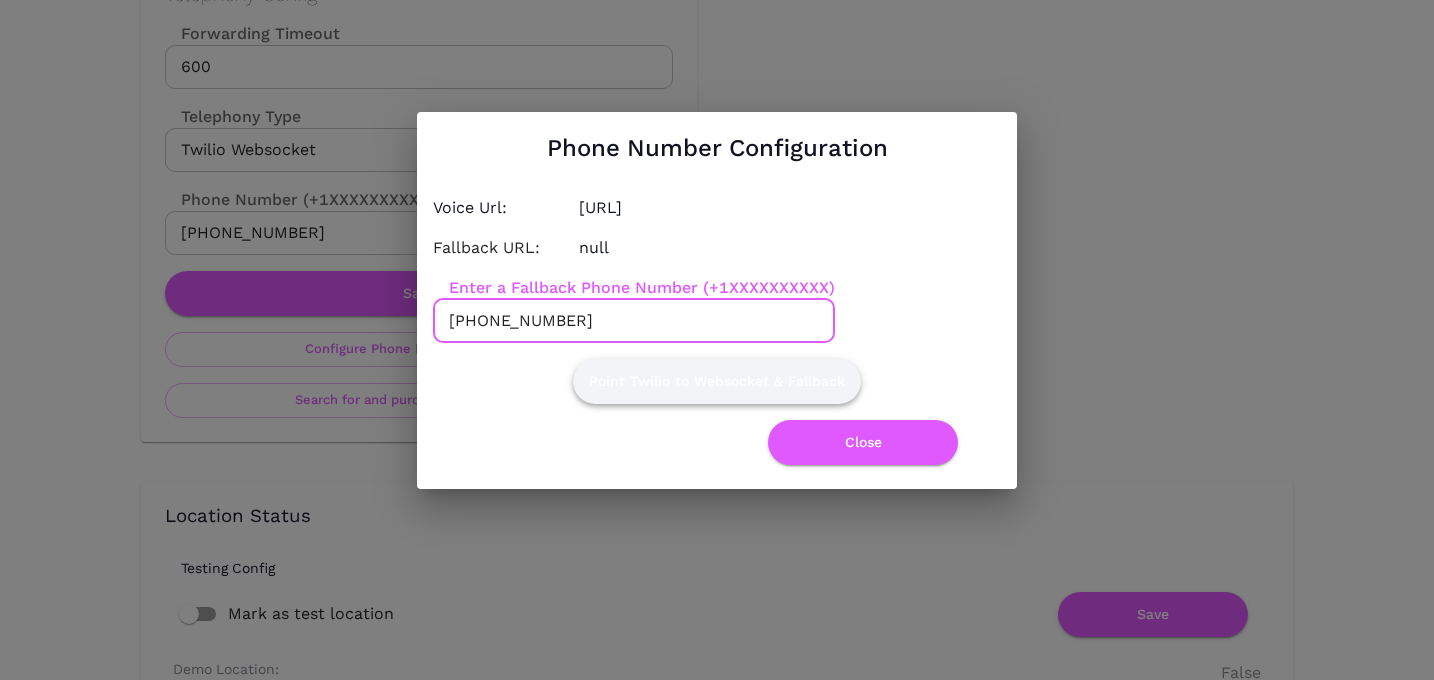 type on "+18436516702" 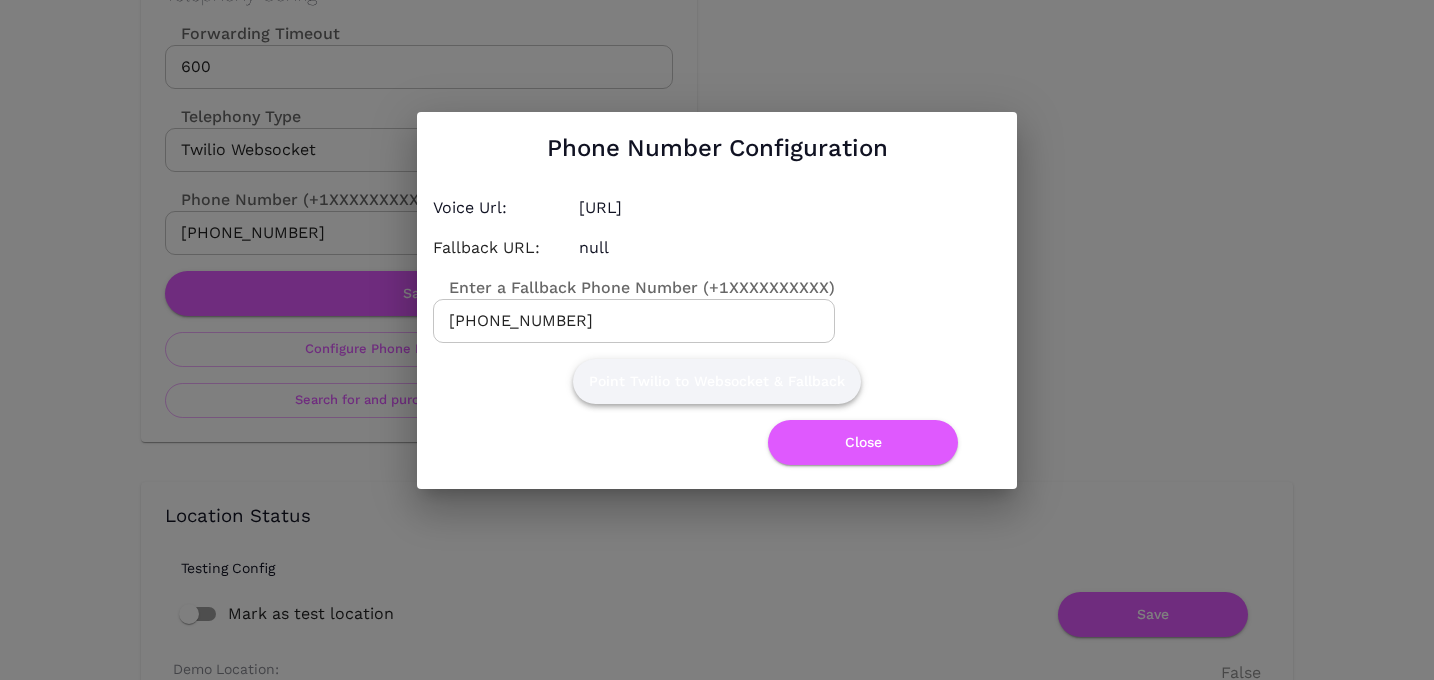 click on "Point Twilio to Websocket & Fallback" at bounding box center [717, 381] 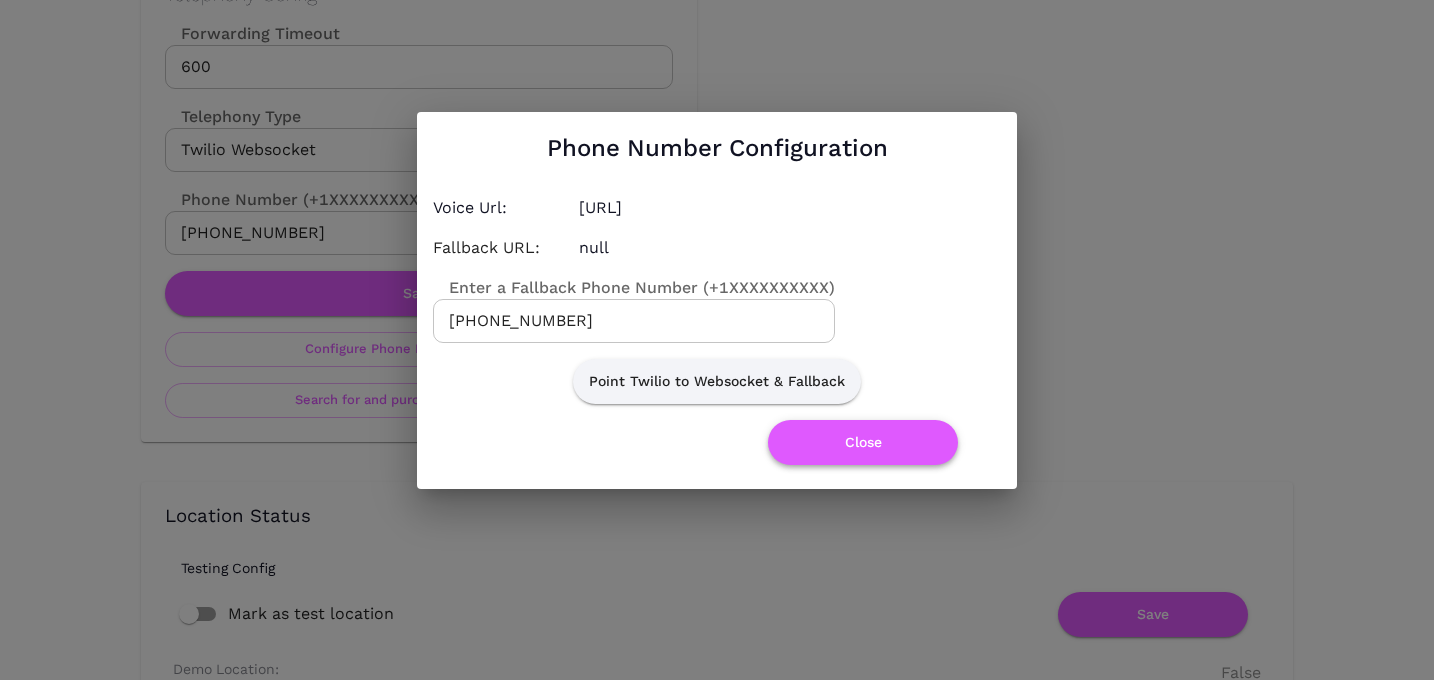 click on "Close" at bounding box center (863, 442) 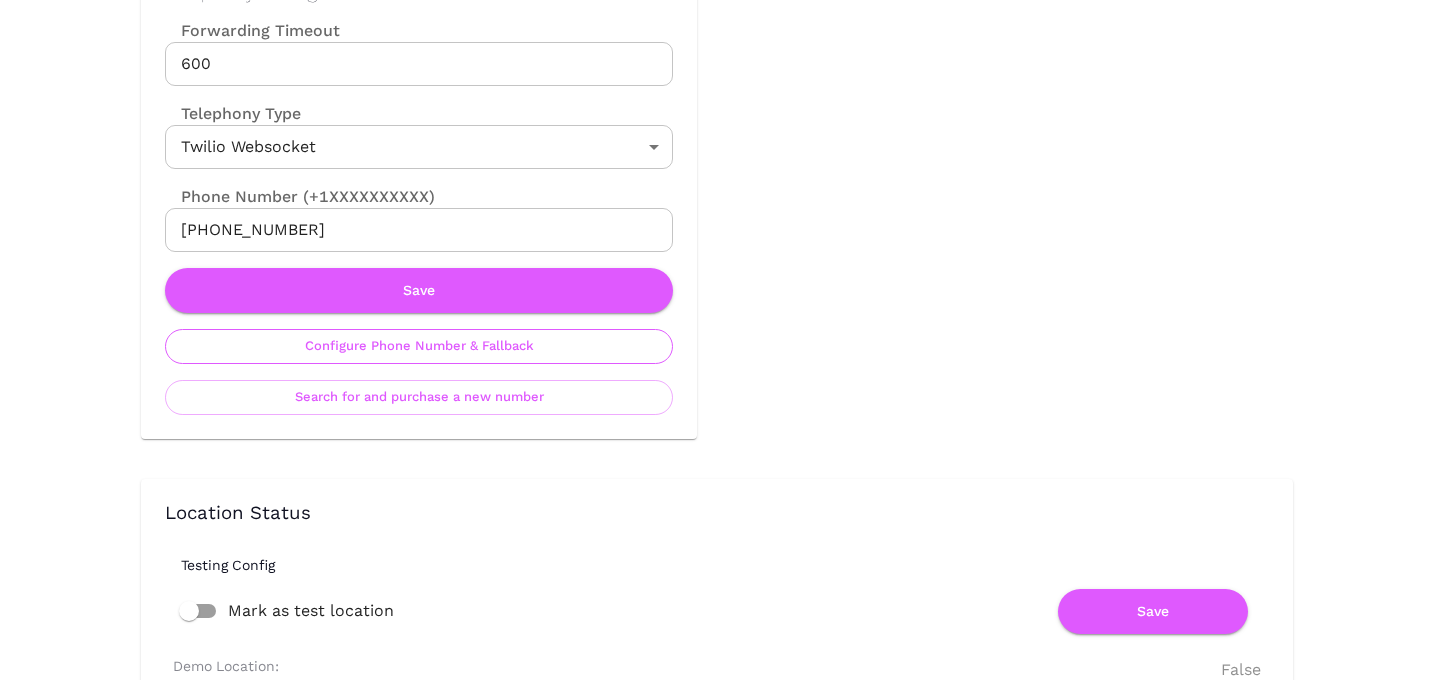 scroll, scrollTop: 1003, scrollLeft: 0, axis: vertical 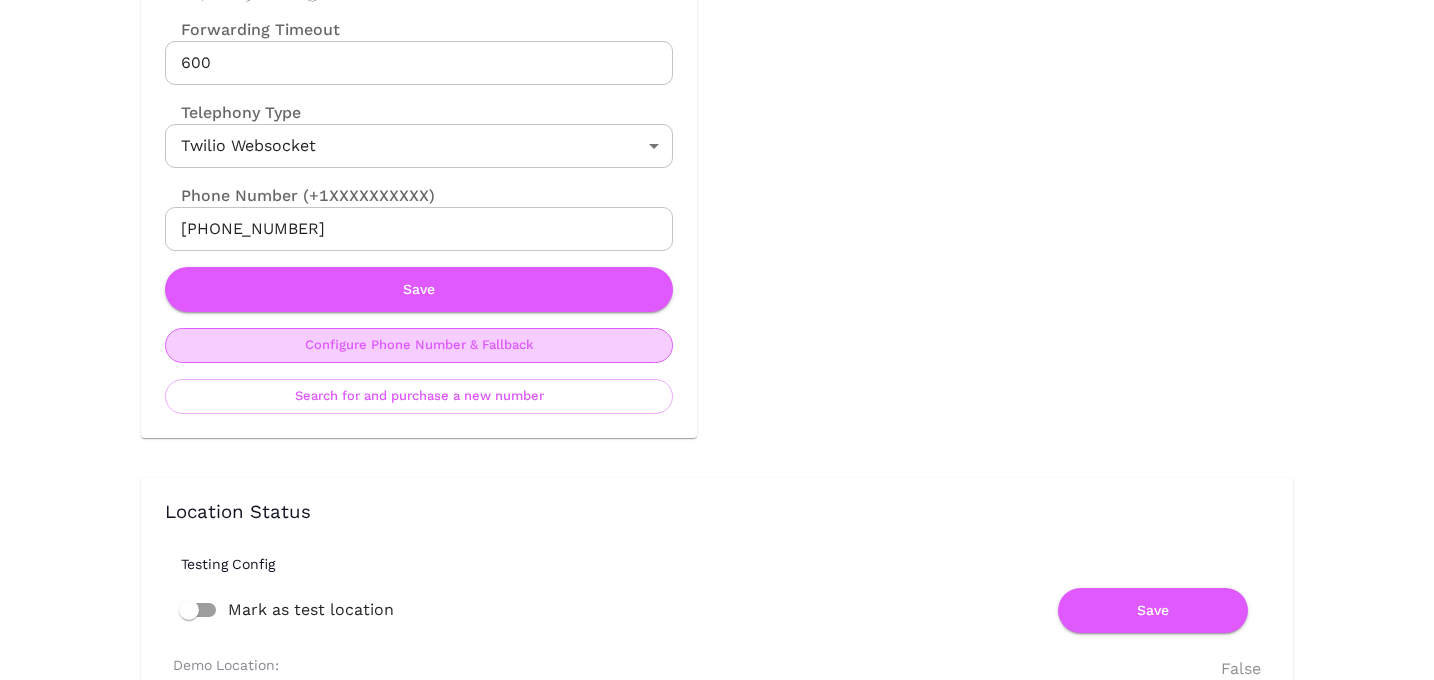click on "Configure Phone Number & Fallback" at bounding box center (419, 345) 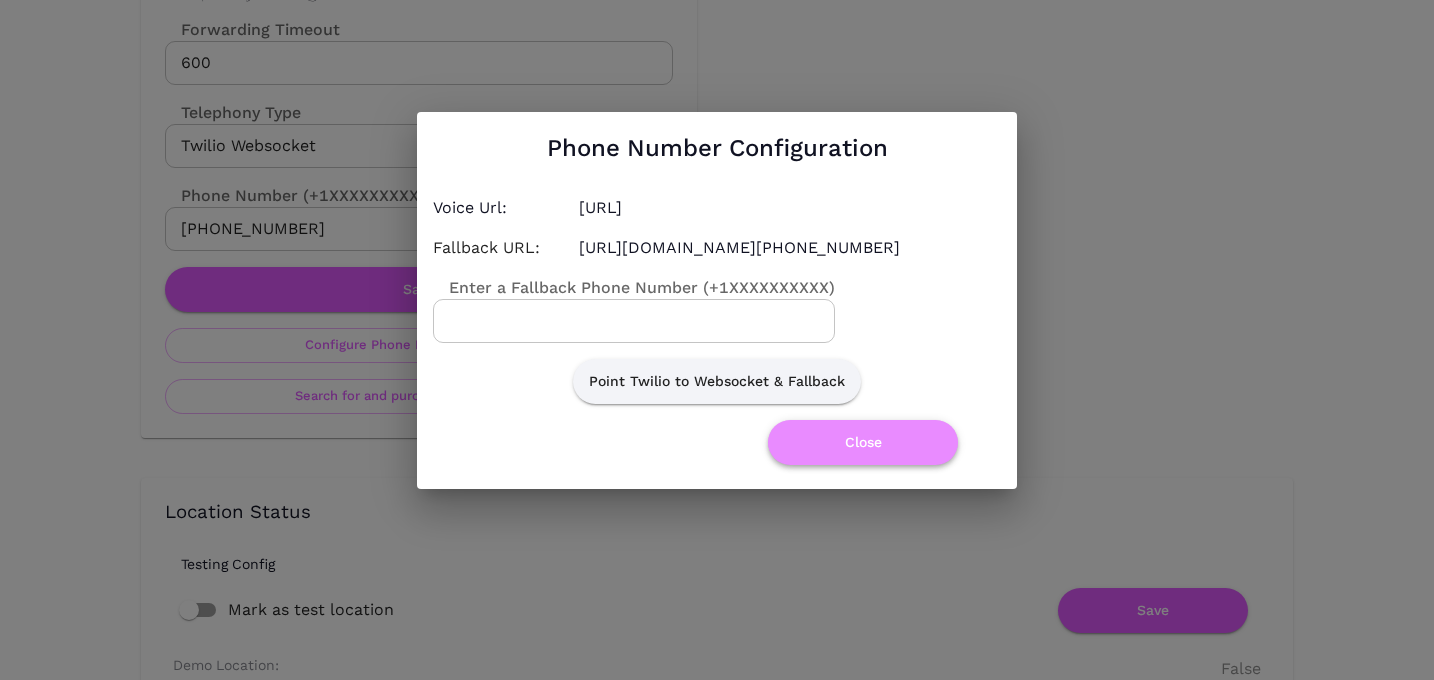 click on "Close" at bounding box center (863, 442) 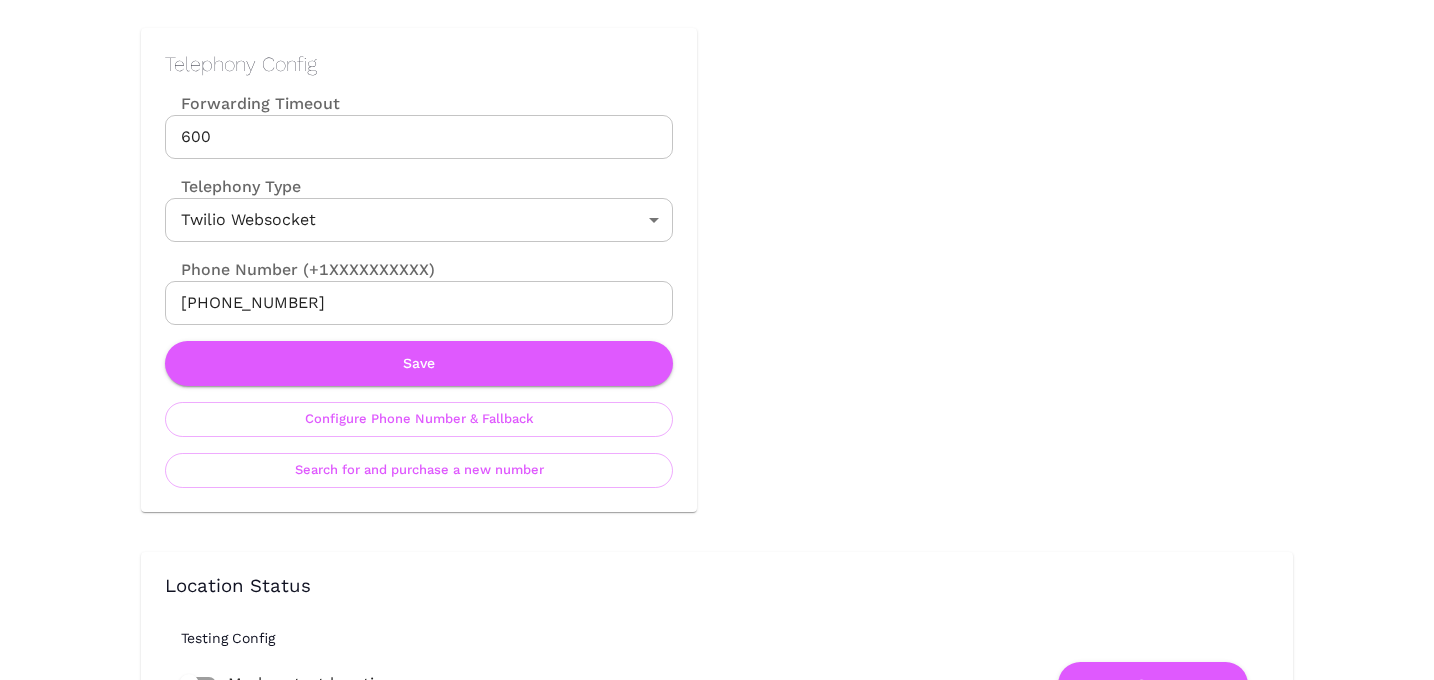 scroll, scrollTop: 932, scrollLeft: 0, axis: vertical 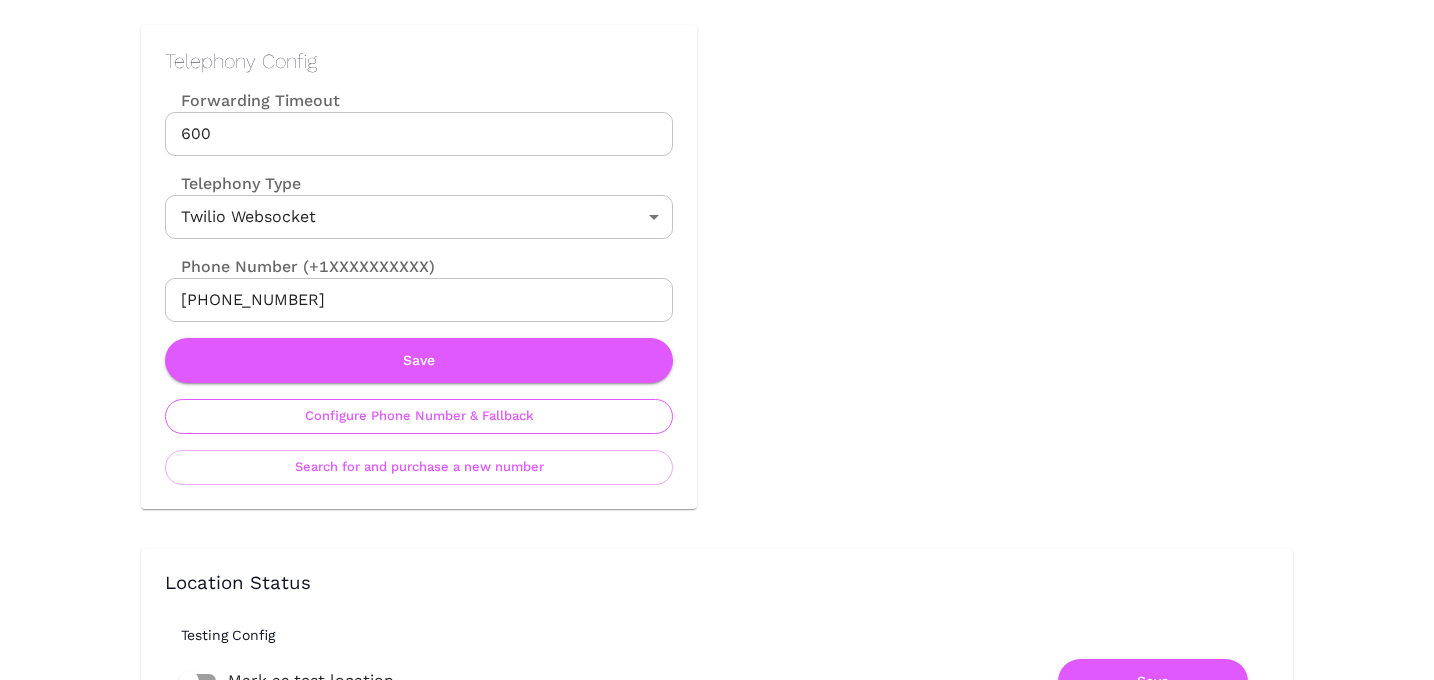 click on "Configure Phone Number & Fallback" at bounding box center (419, 416) 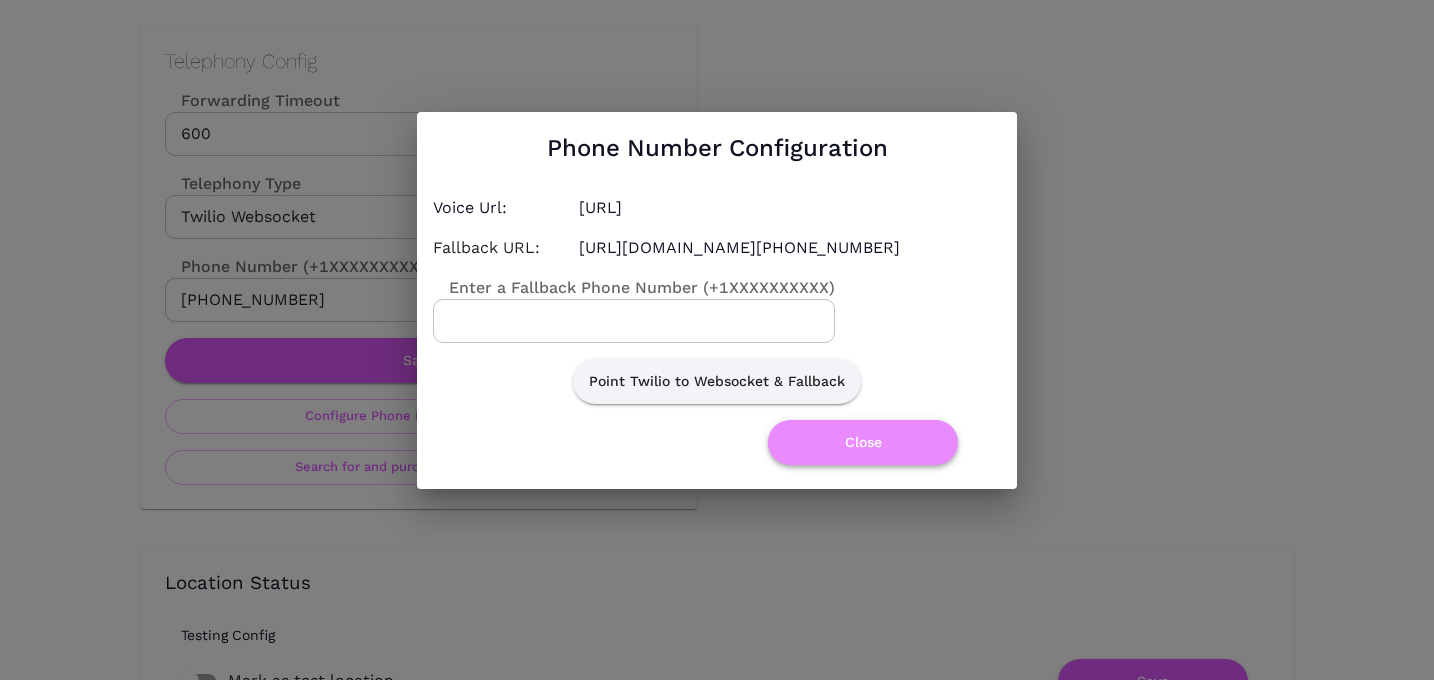 click on "Close" at bounding box center (863, 442) 